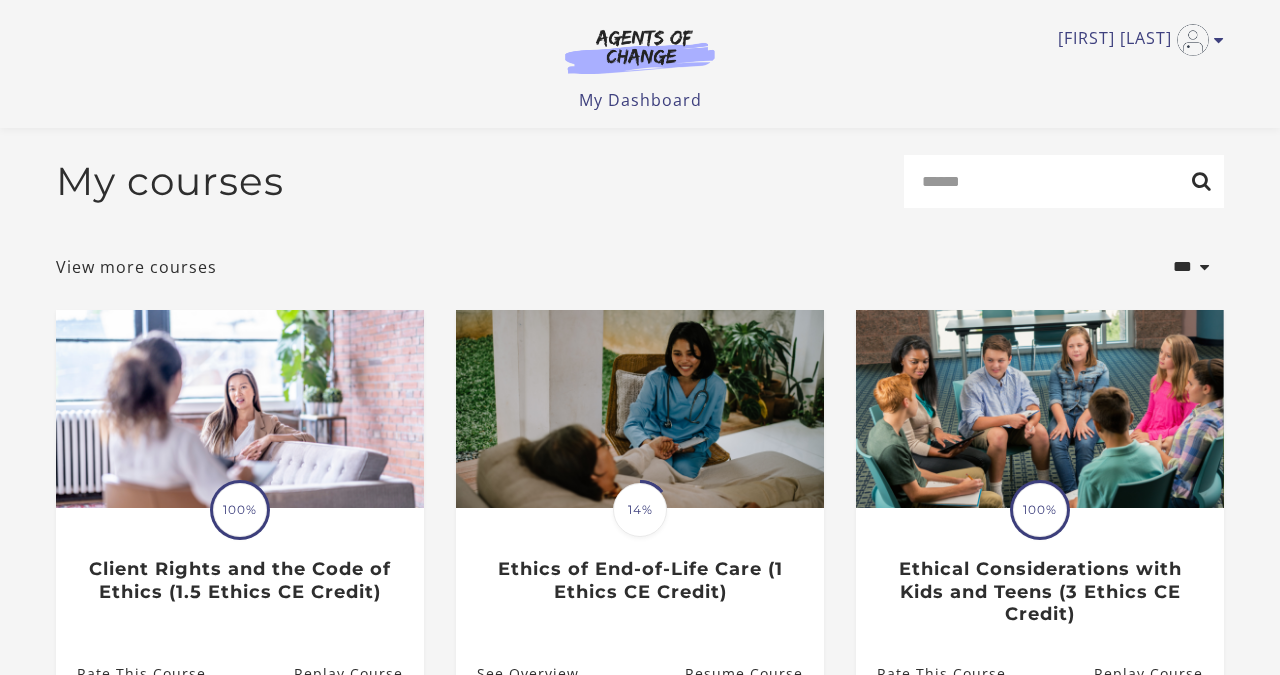 scroll, scrollTop: 151, scrollLeft: 0, axis: vertical 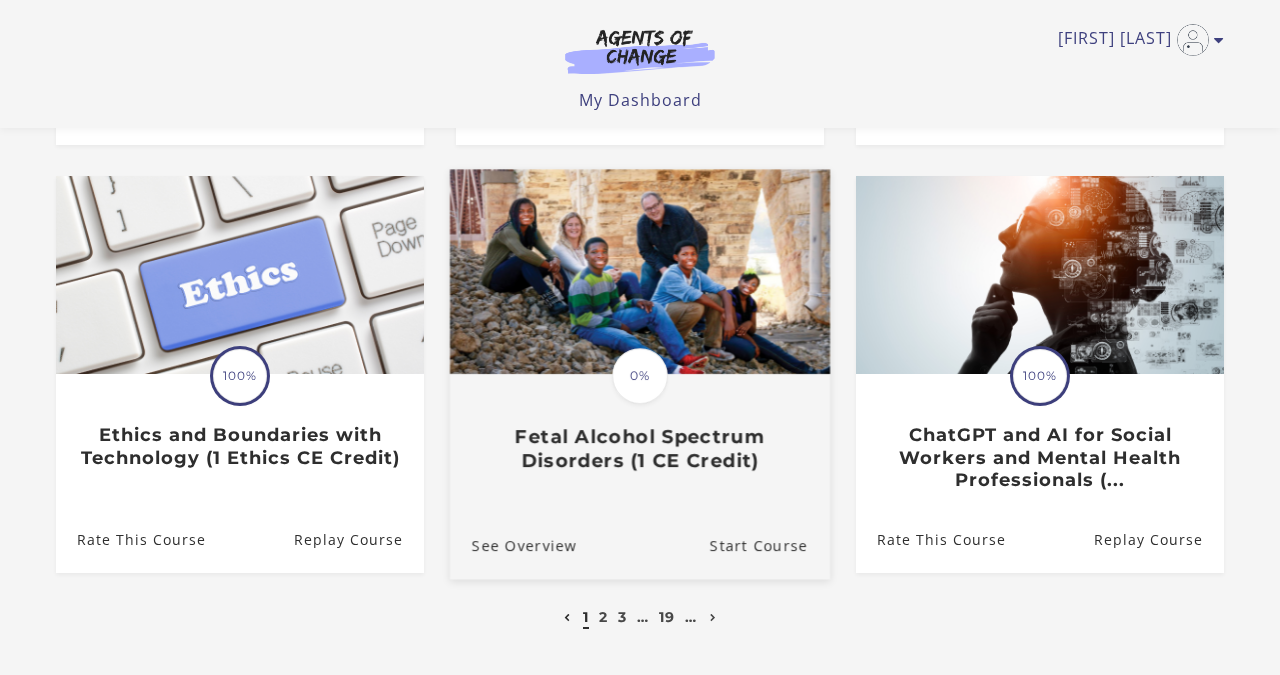 click on "Fetal Alcohol Spectrum Disorders (1 CE Credit)" at bounding box center [640, 449] 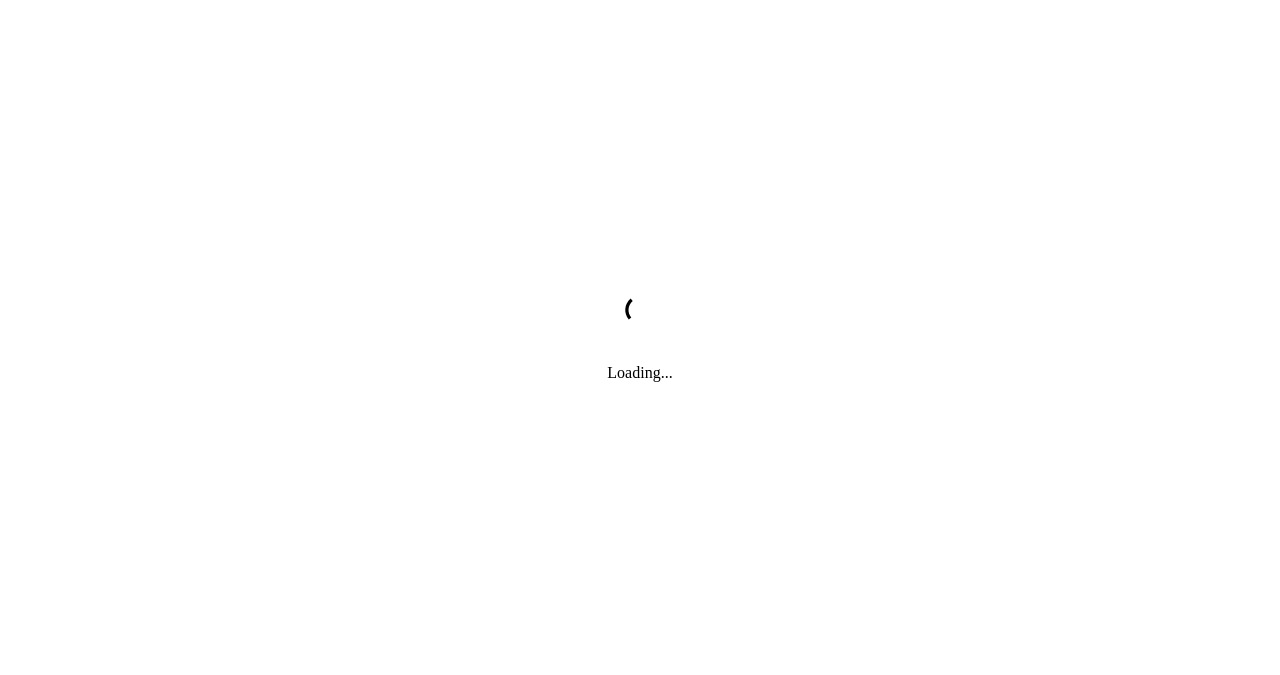 scroll, scrollTop: 0, scrollLeft: 0, axis: both 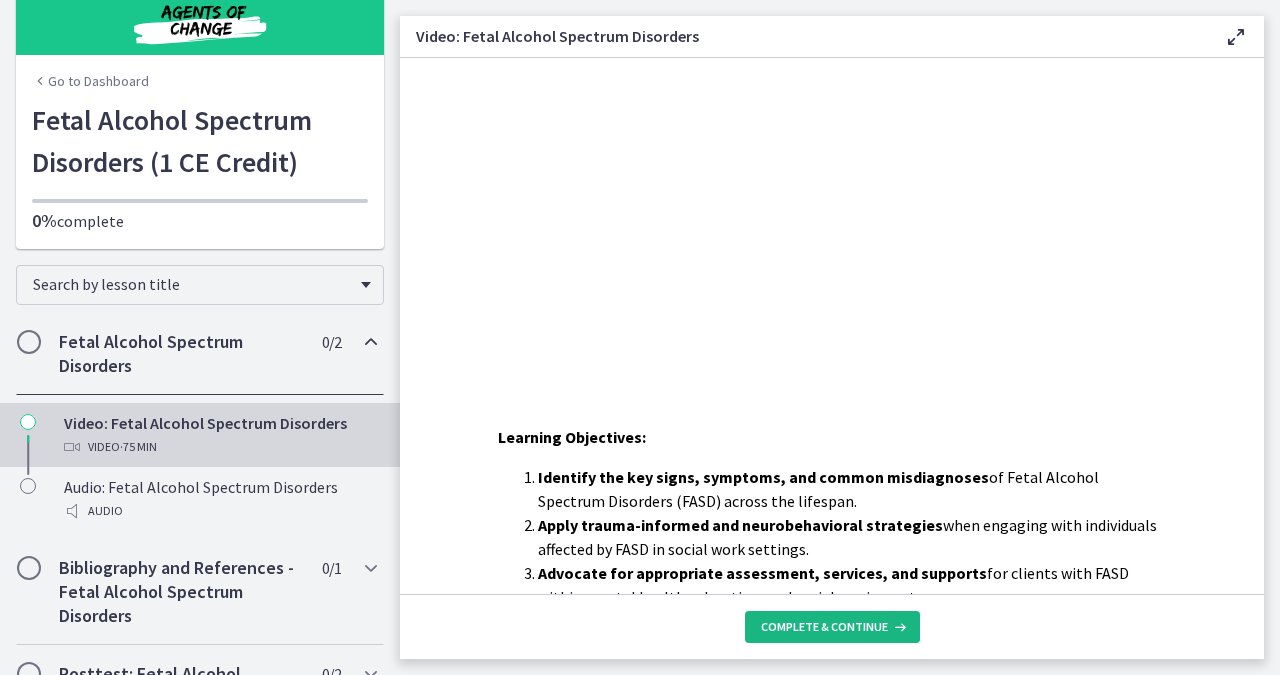 click on "Complete & continue" at bounding box center [824, 627] 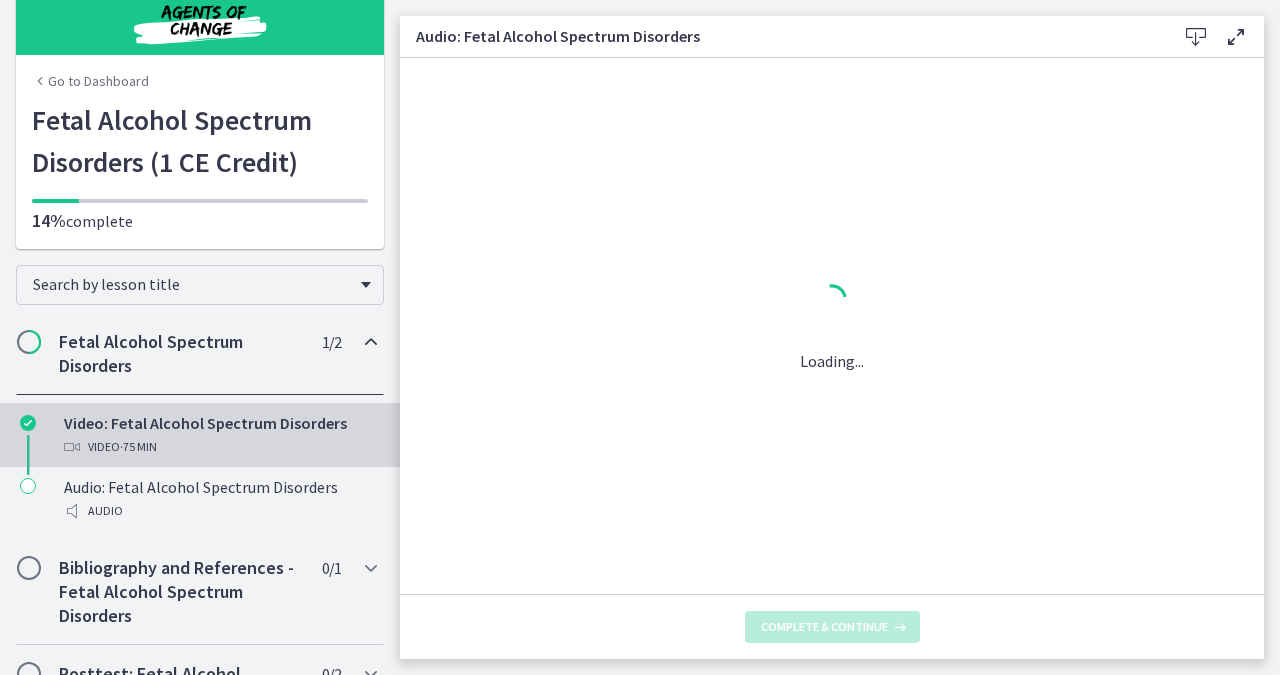 scroll, scrollTop: 0, scrollLeft: 0, axis: both 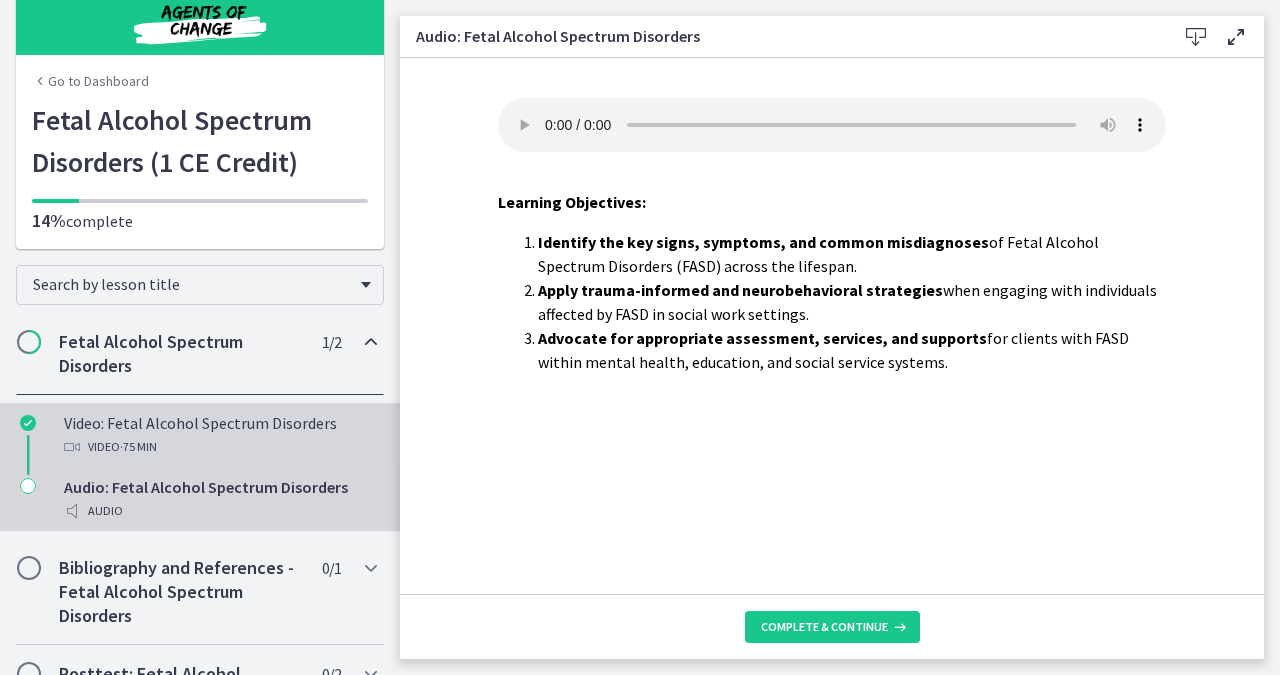 click on "Video: Fetal Alcohol Spectrum Disorders
Video
·  75 min" at bounding box center [220, 435] 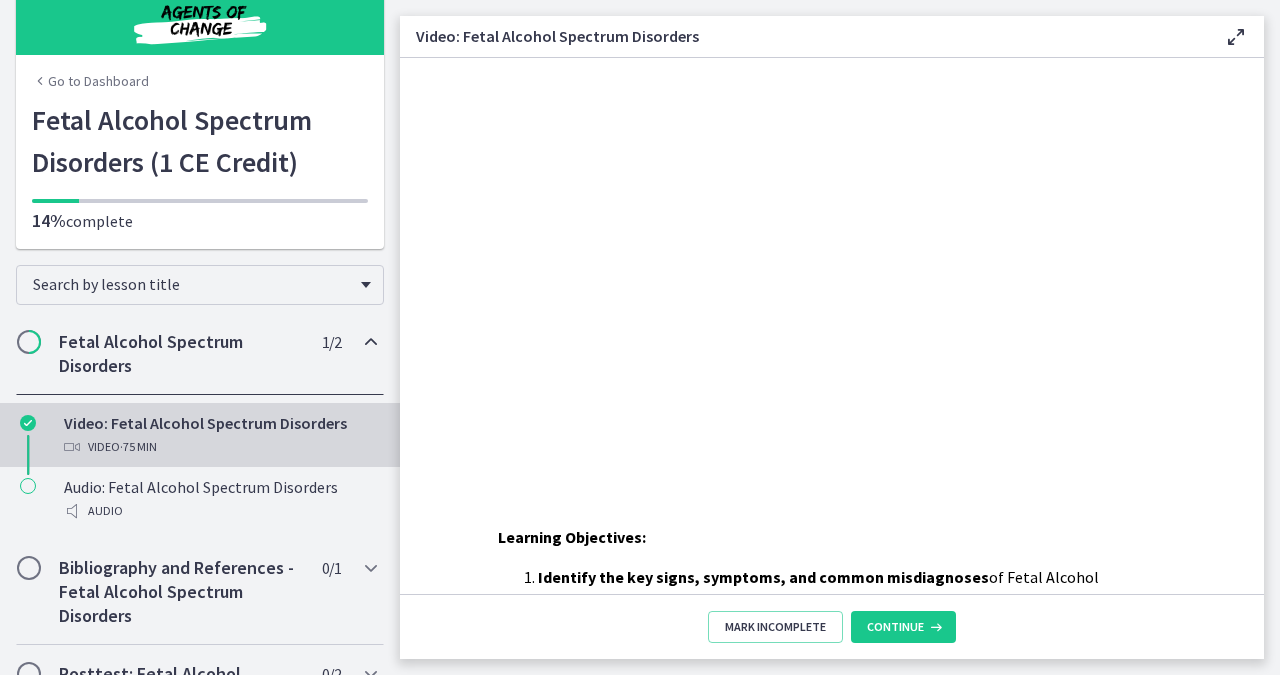 scroll, scrollTop: 0, scrollLeft: 0, axis: both 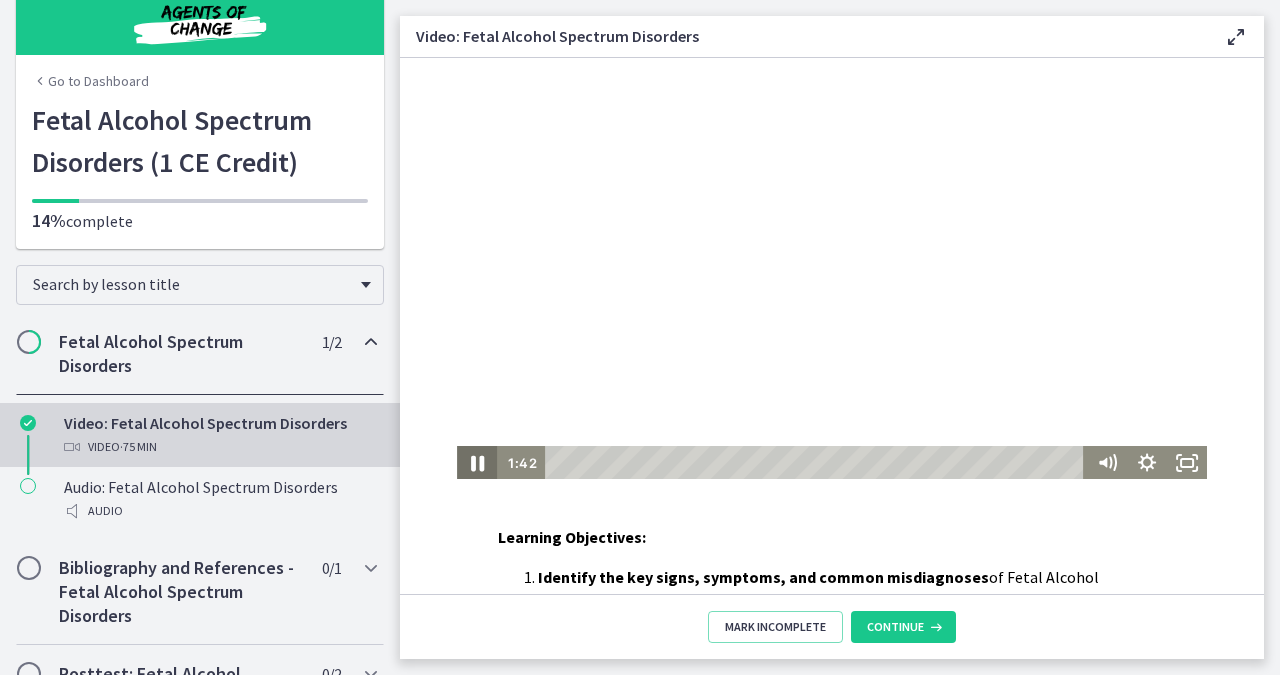 click 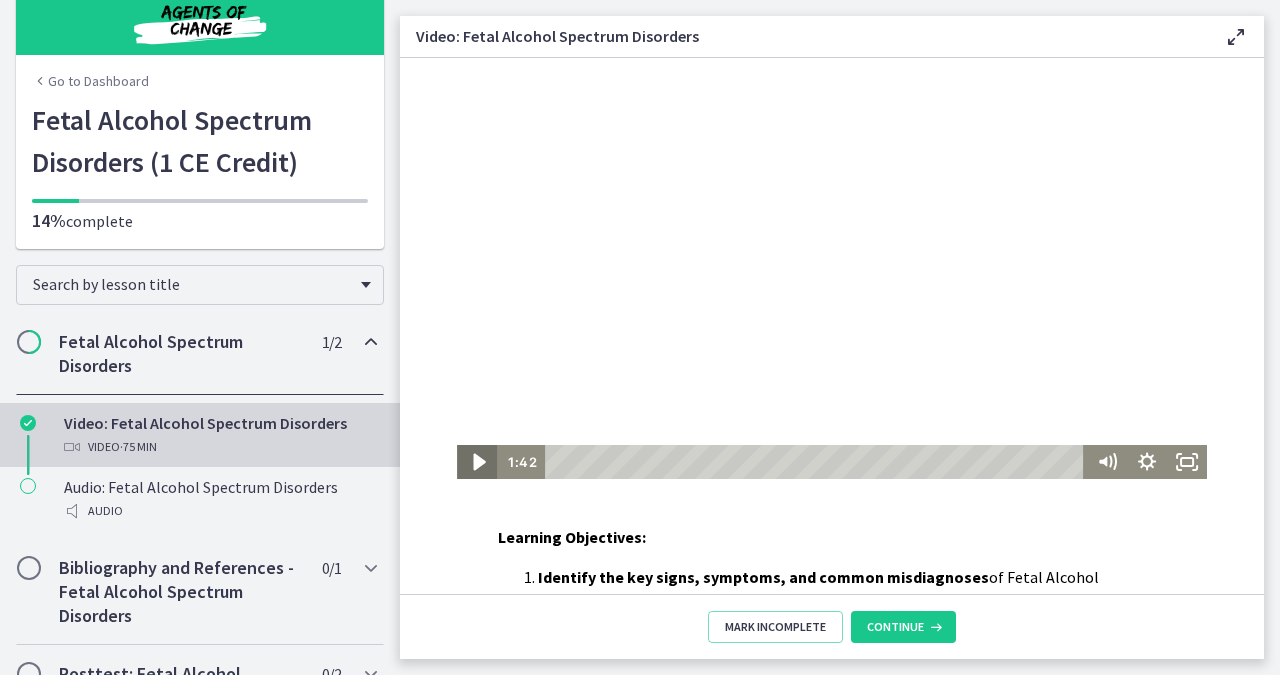 click 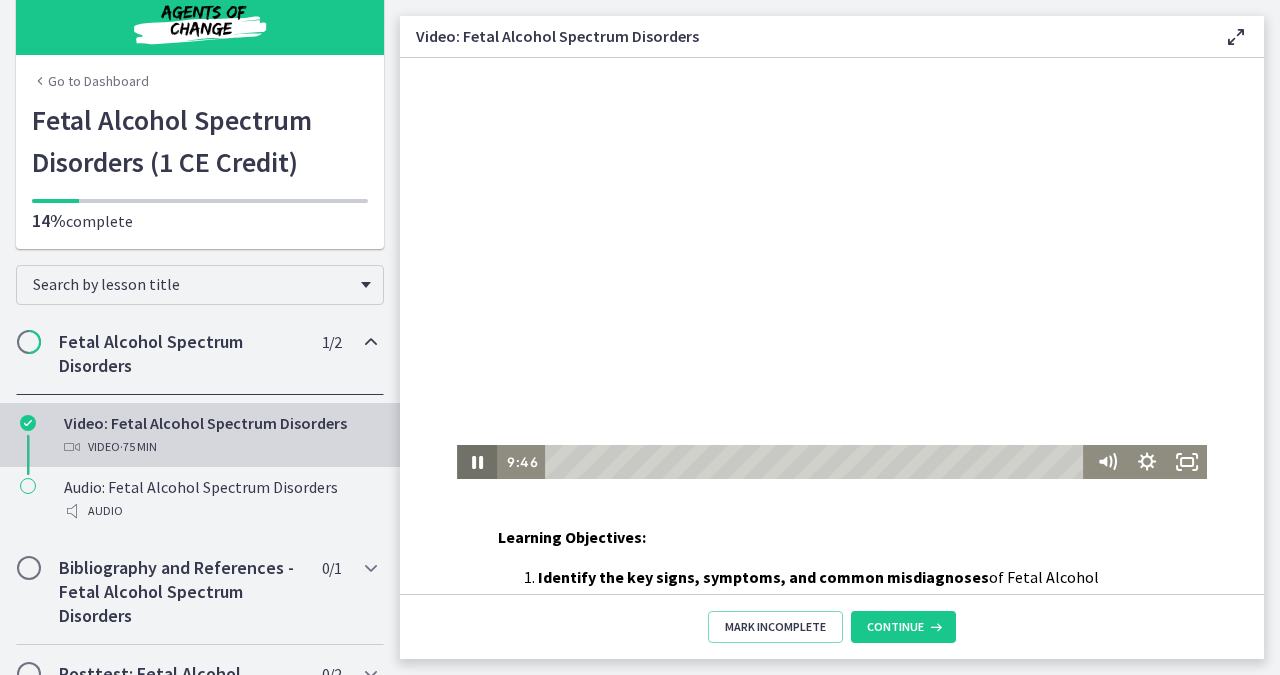 click 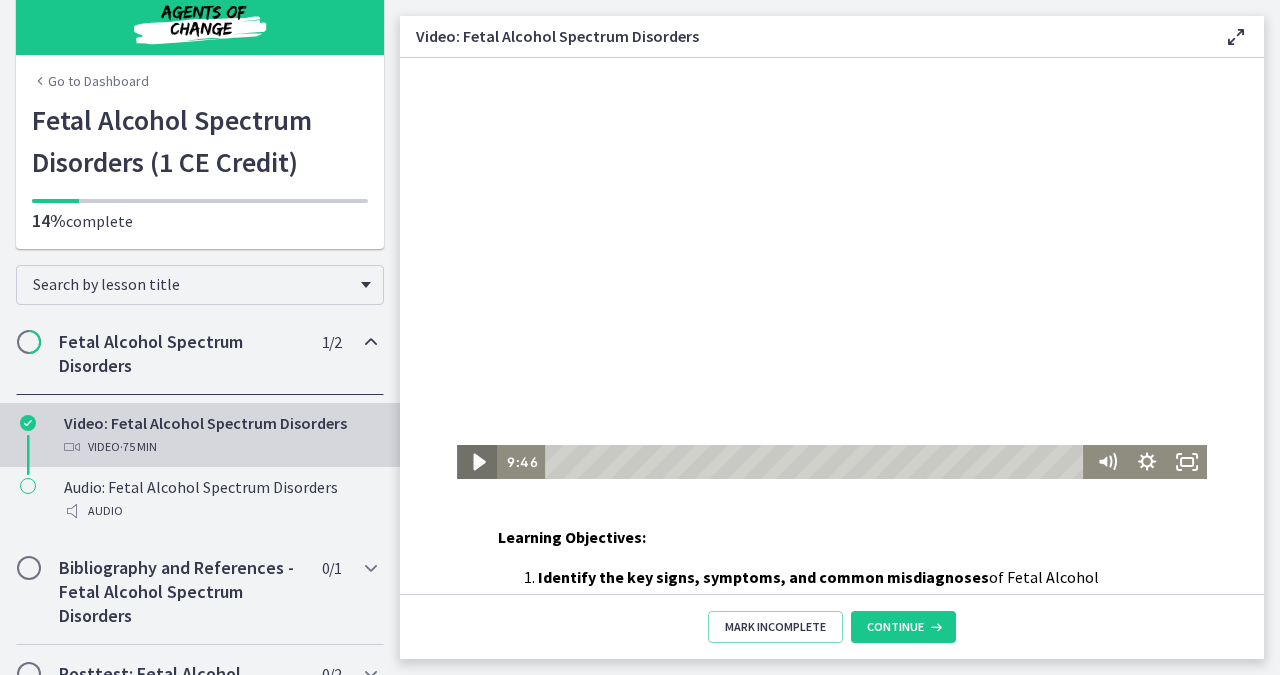 click 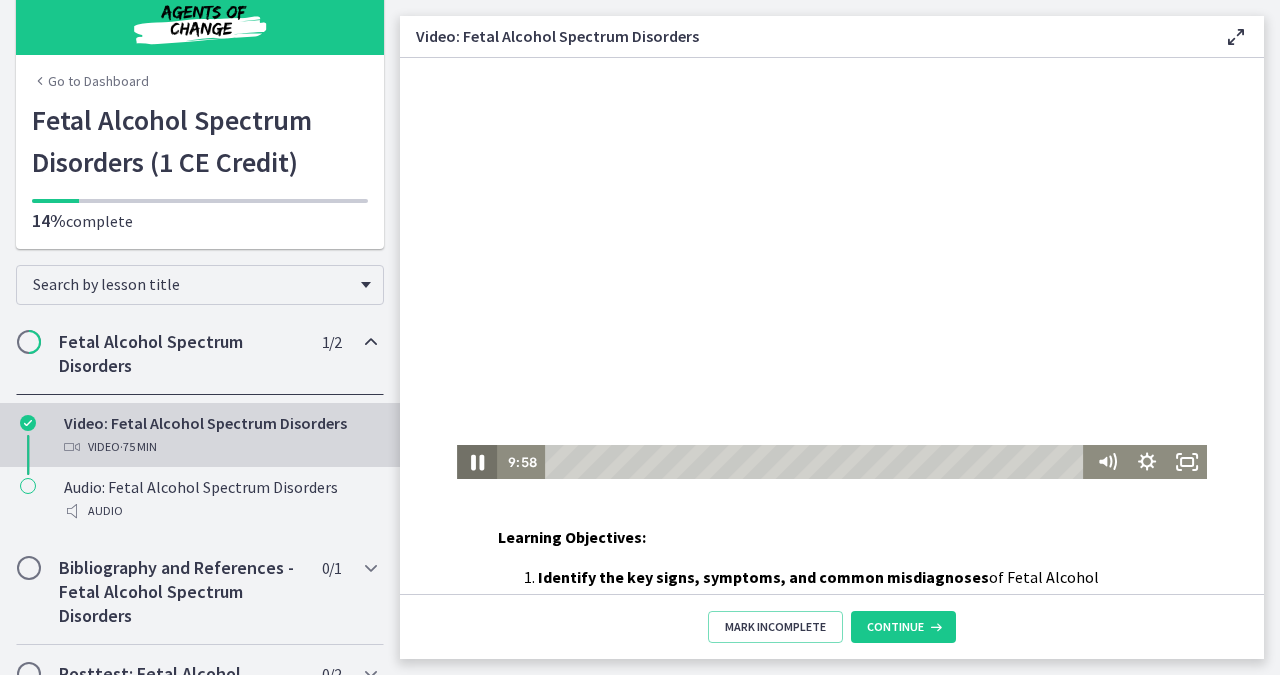 click 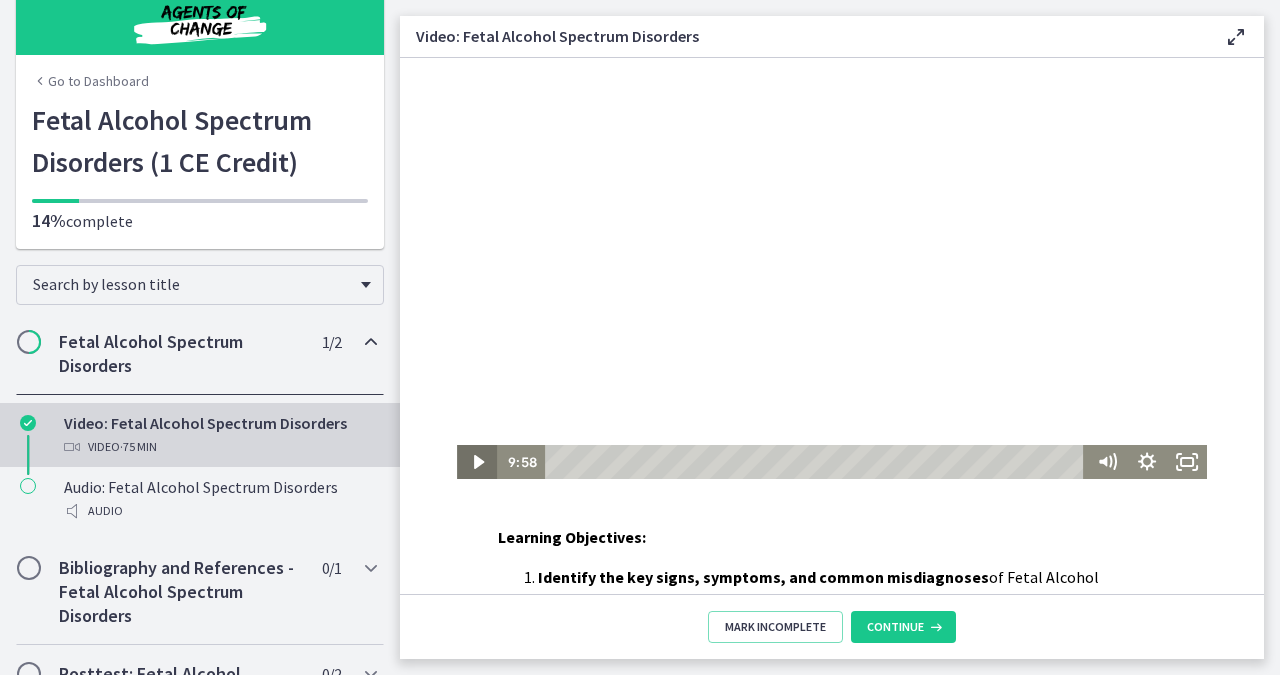 click 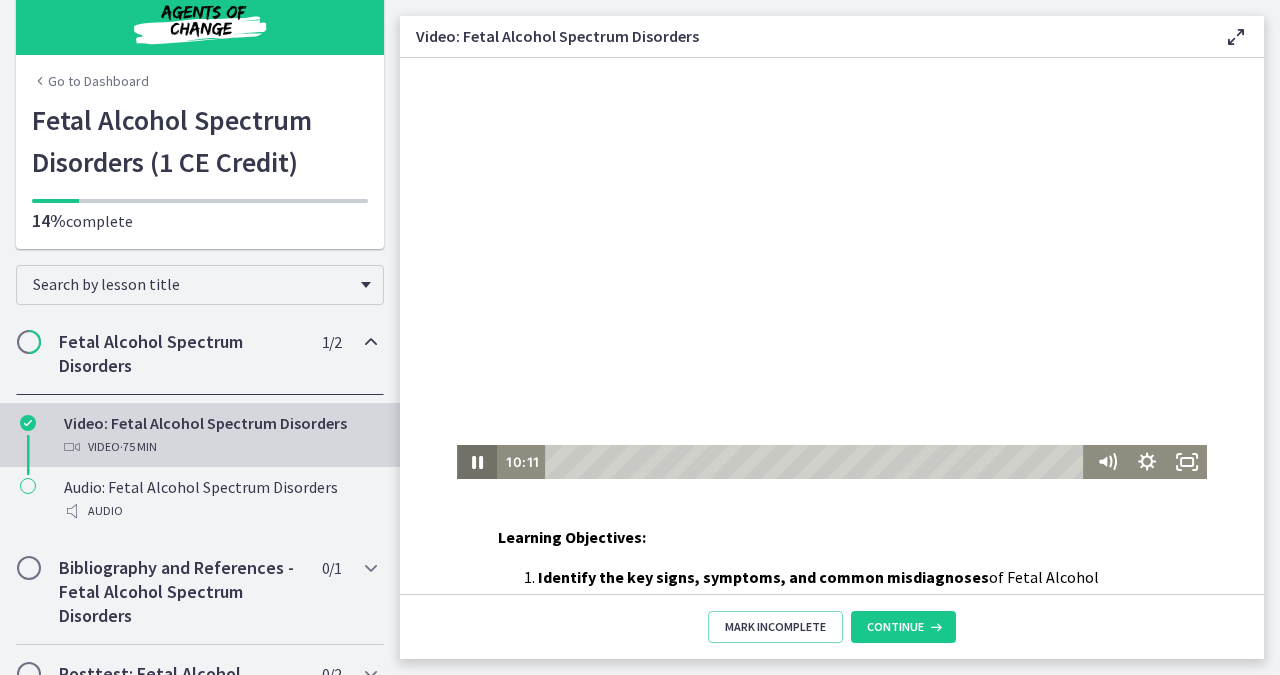 click 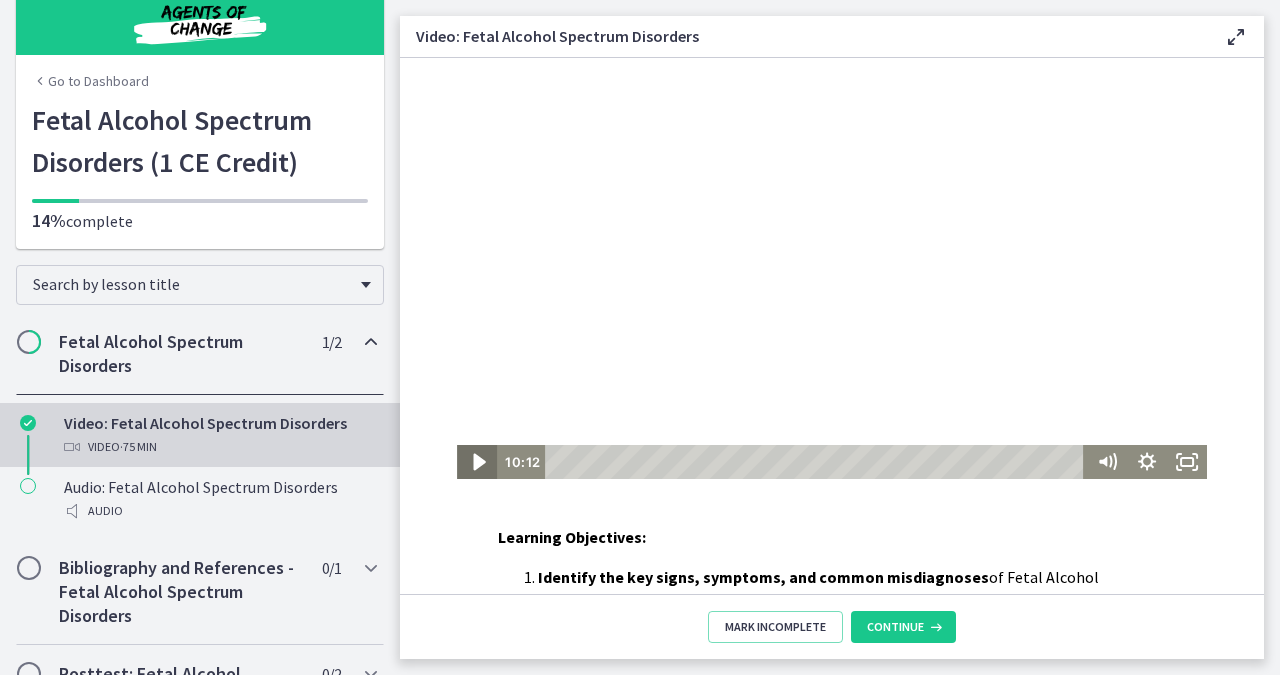 click 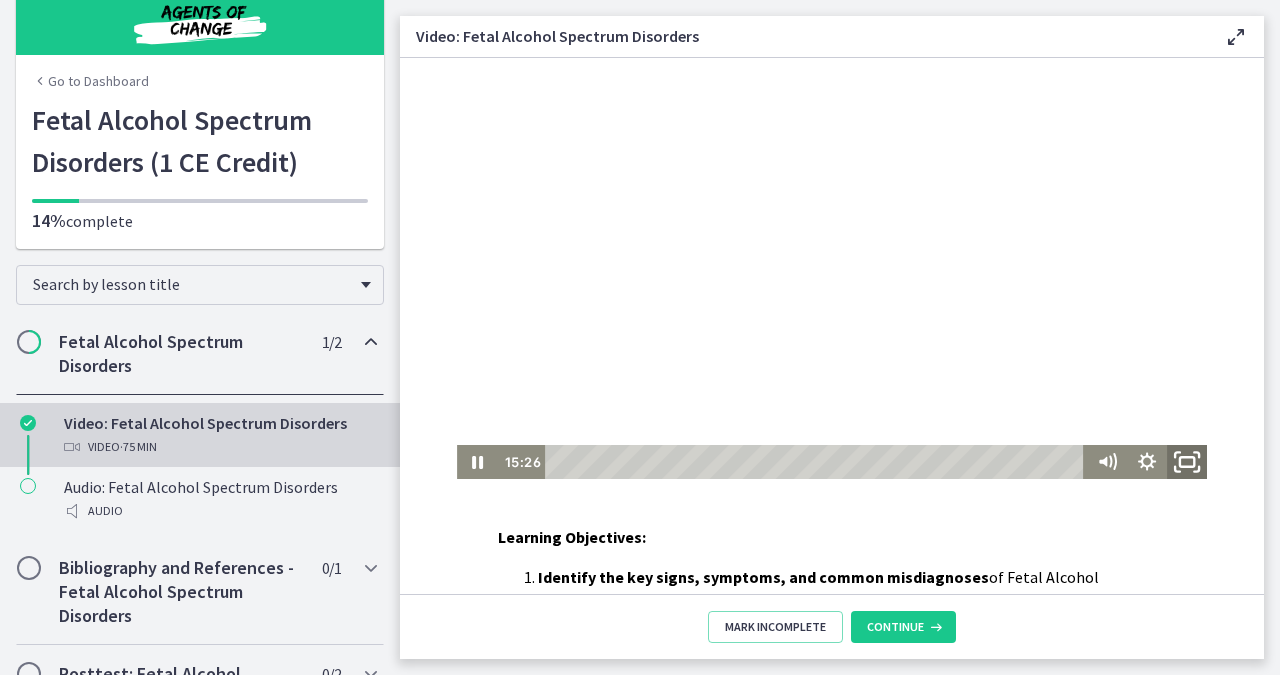 click 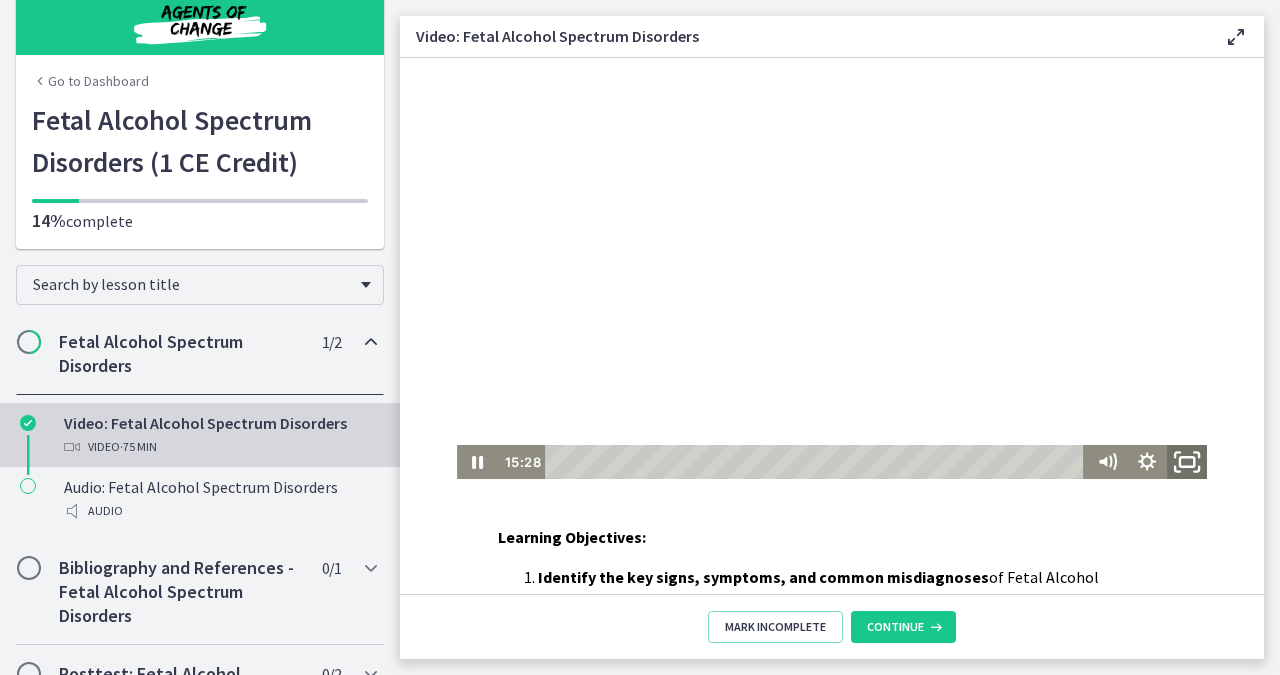 click 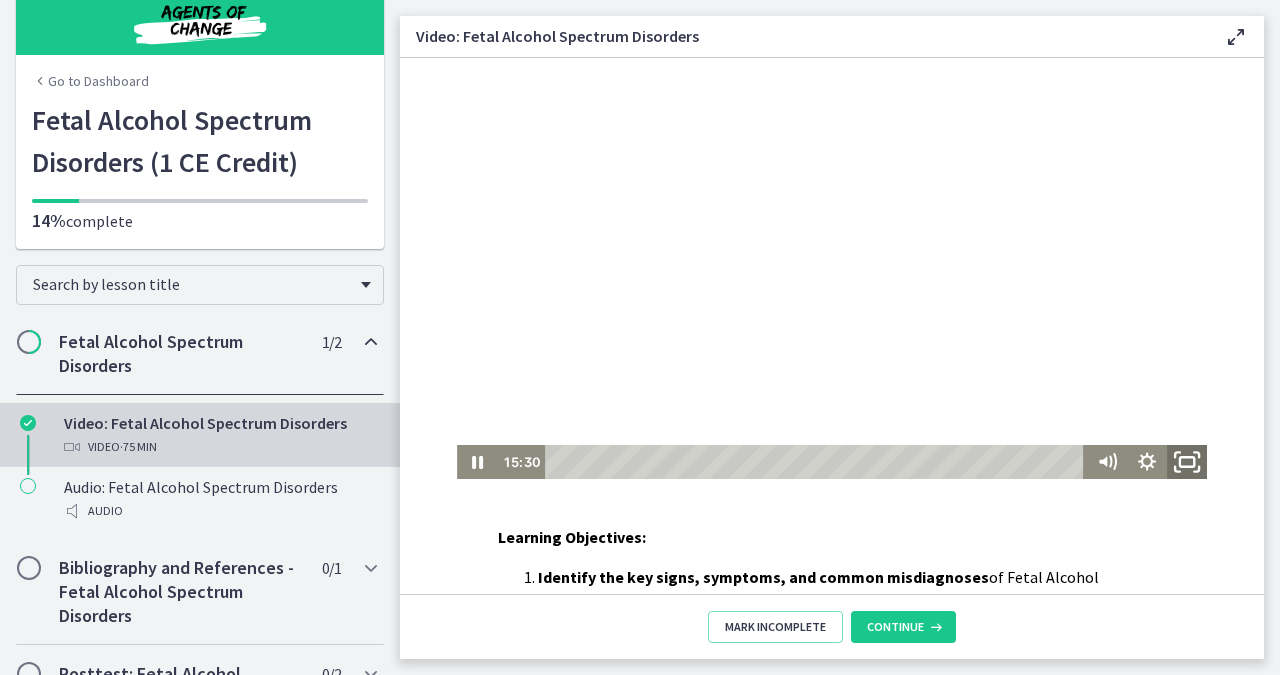 click 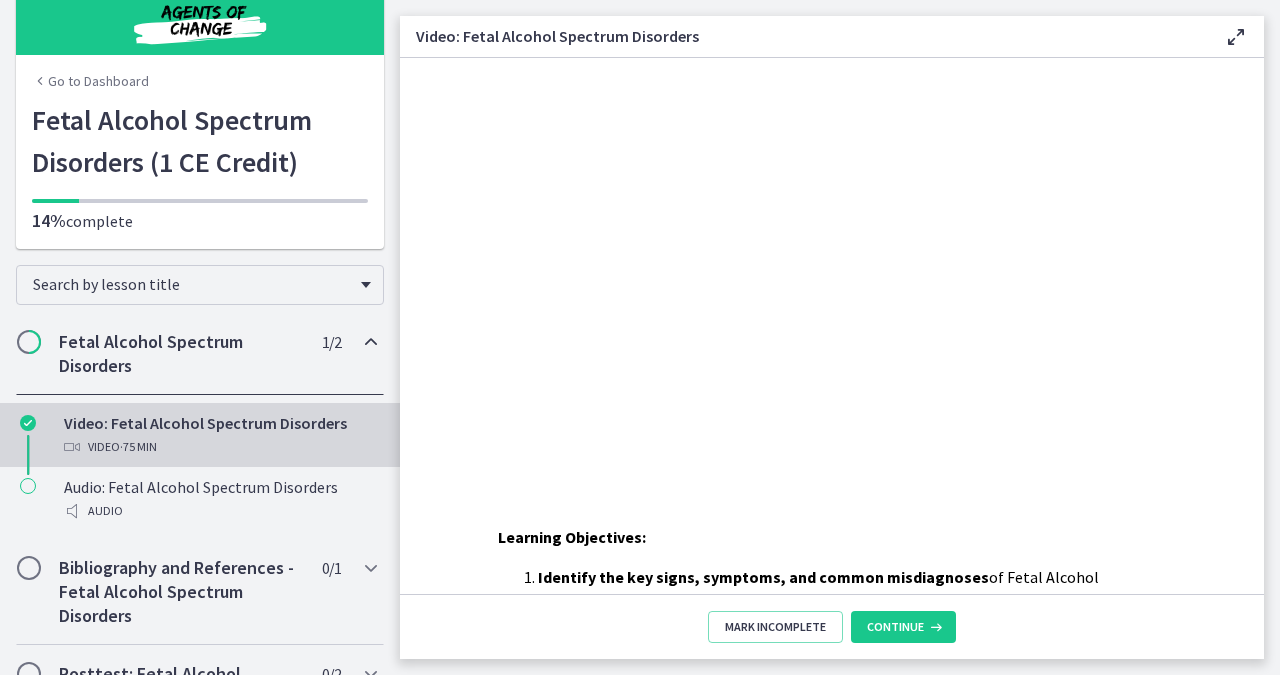 click at bounding box center (1236, 37) 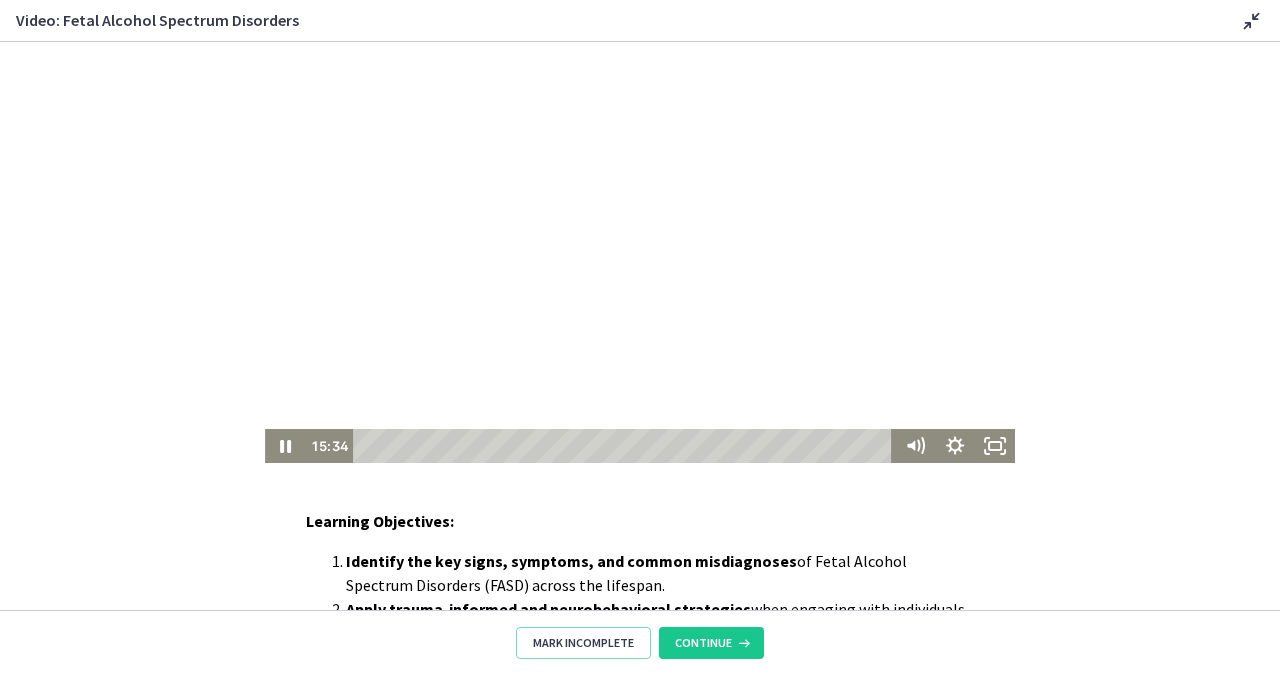 scroll, scrollTop: 0, scrollLeft: 0, axis: both 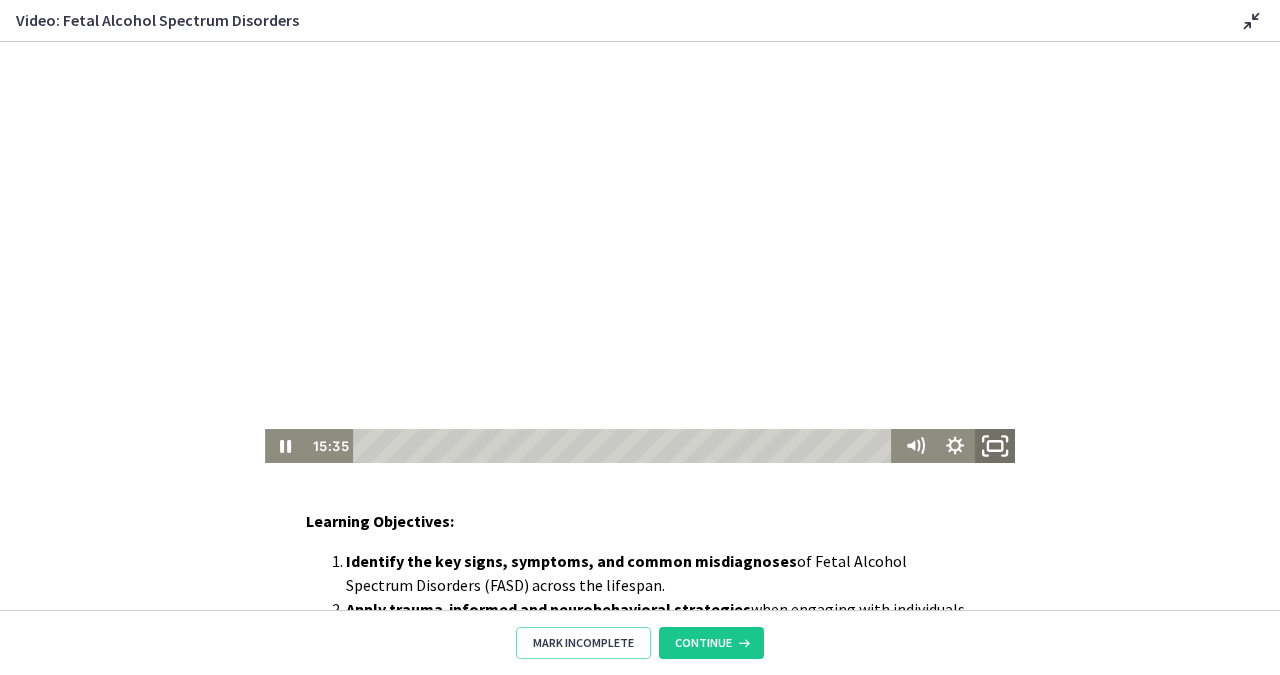 click 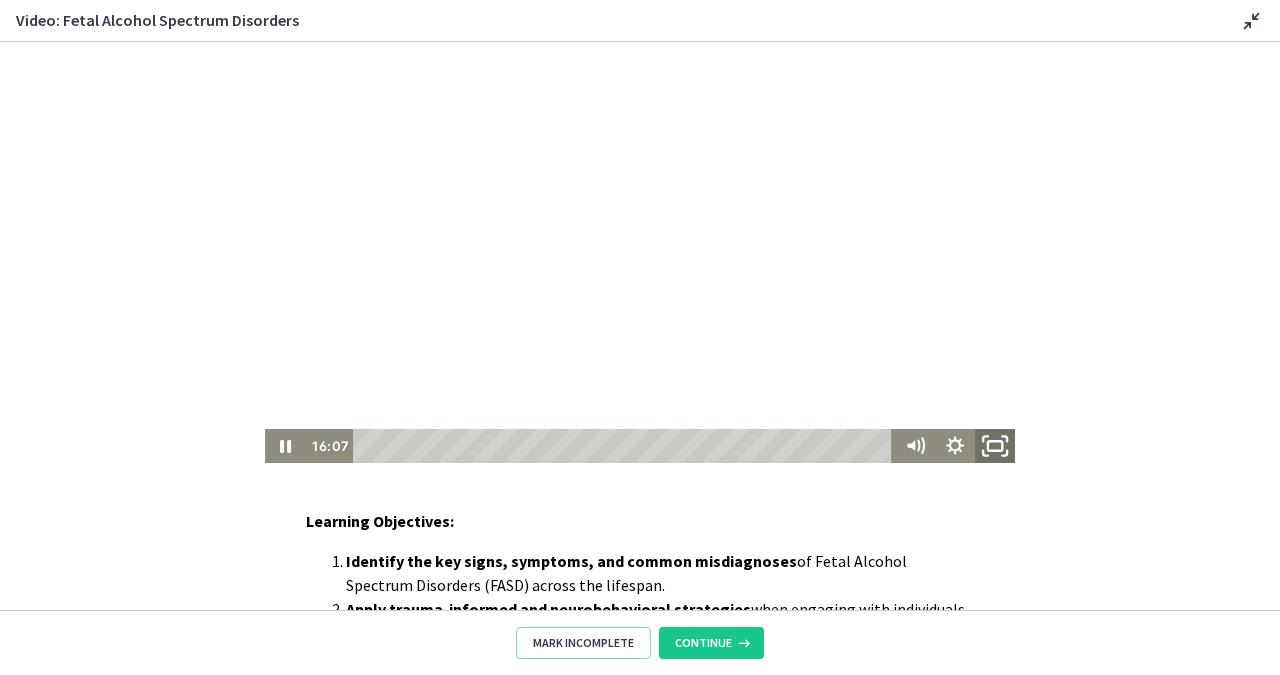 click 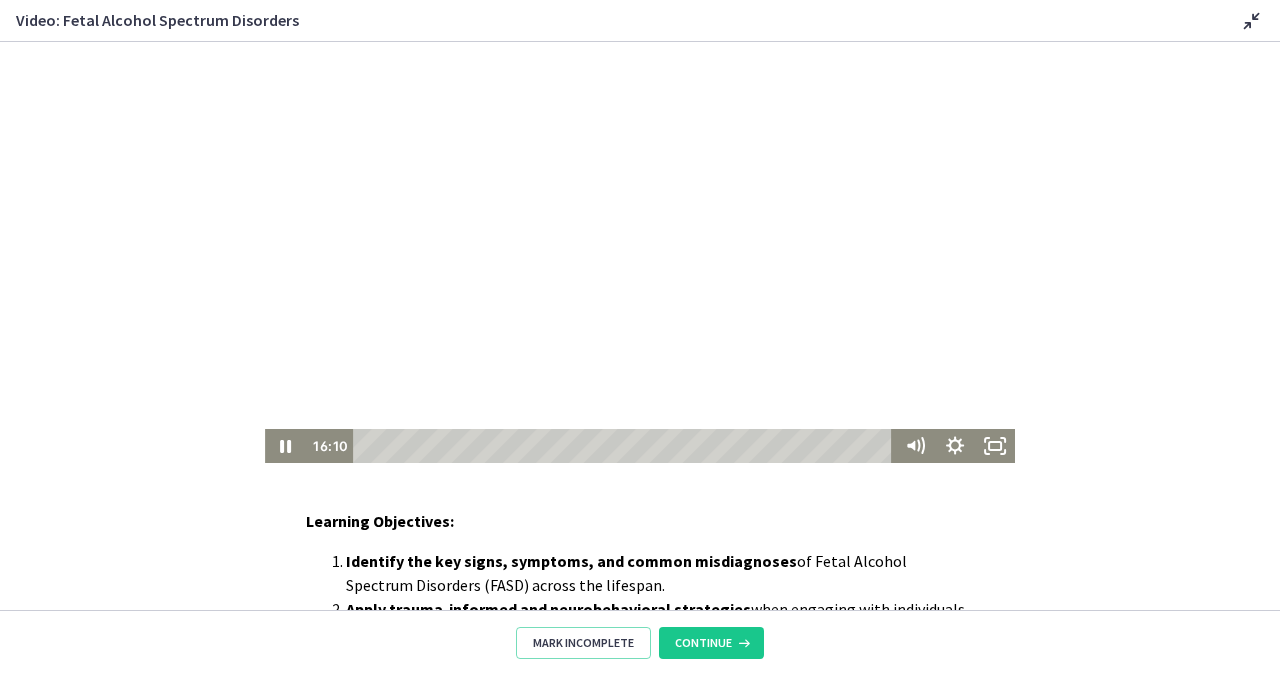 click at bounding box center [640, 252] 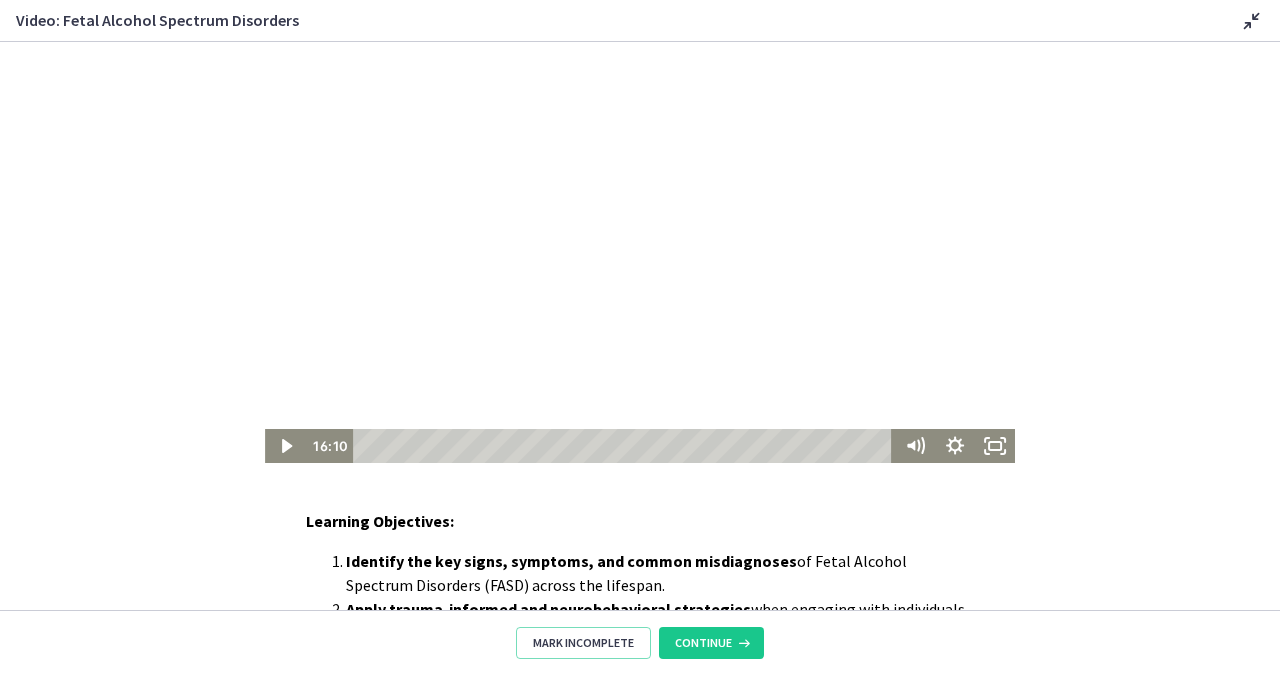 scroll, scrollTop: 0, scrollLeft: 0, axis: both 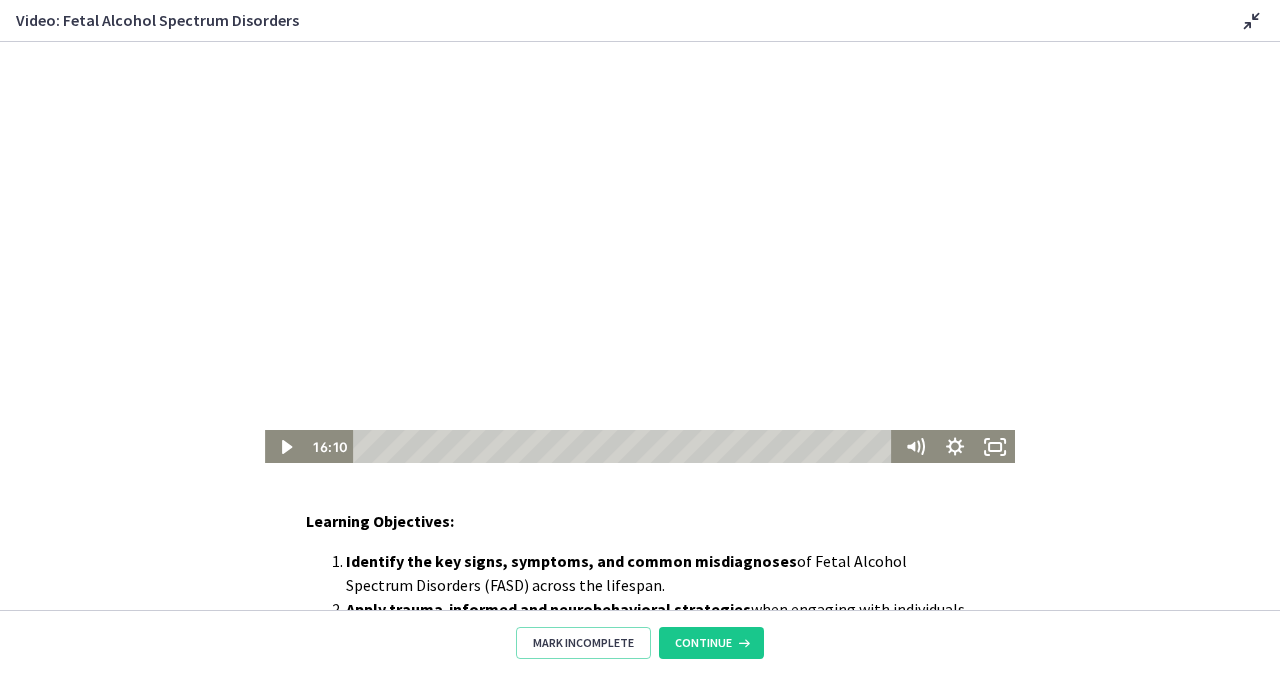 click at bounding box center (640, 253) 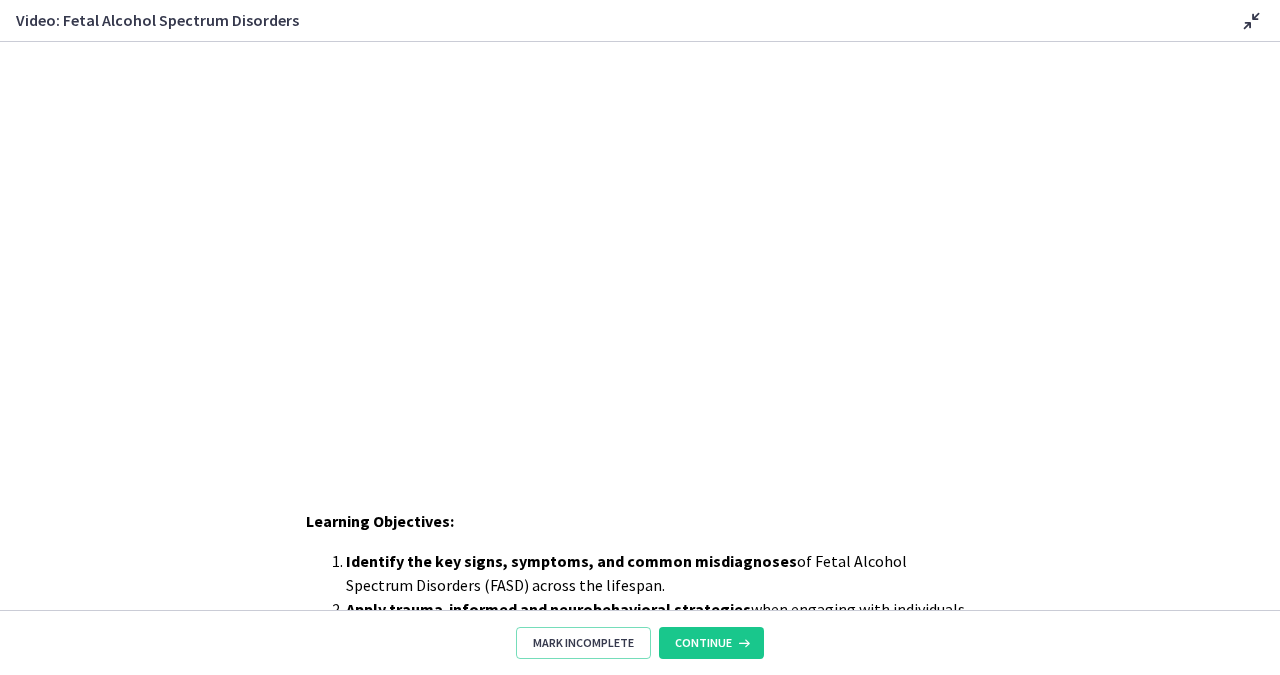click at bounding box center [640, 253] 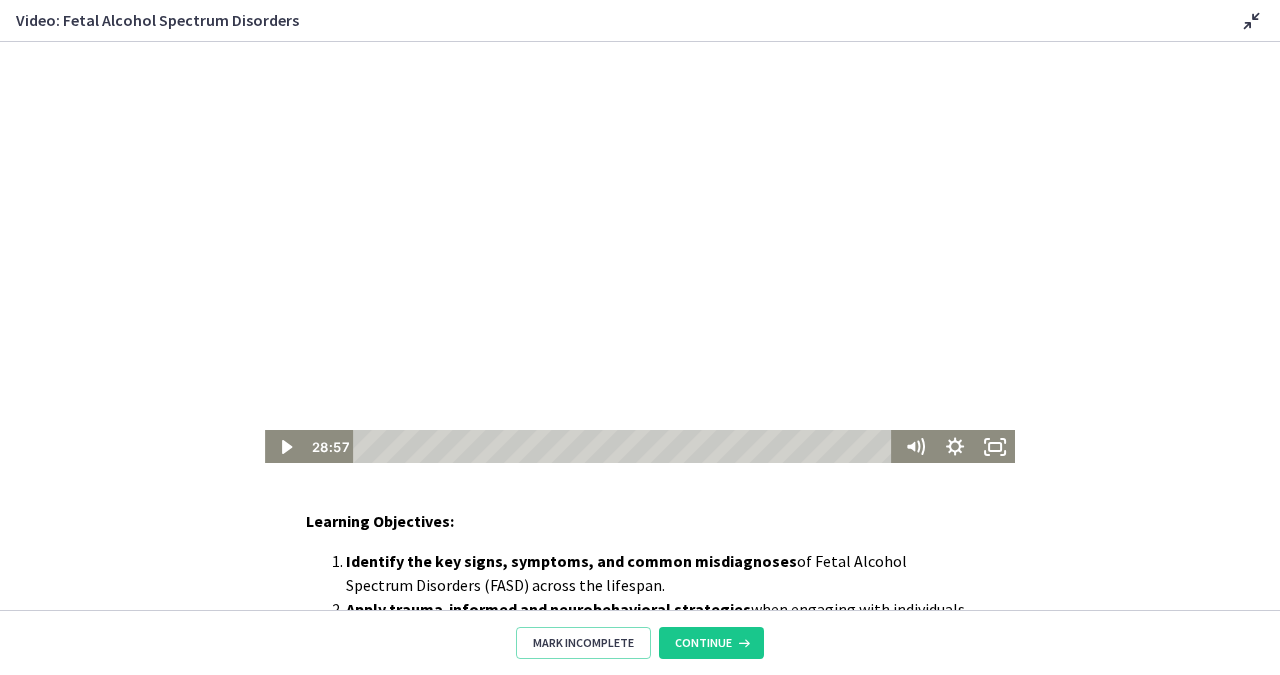 click at bounding box center [640, 253] 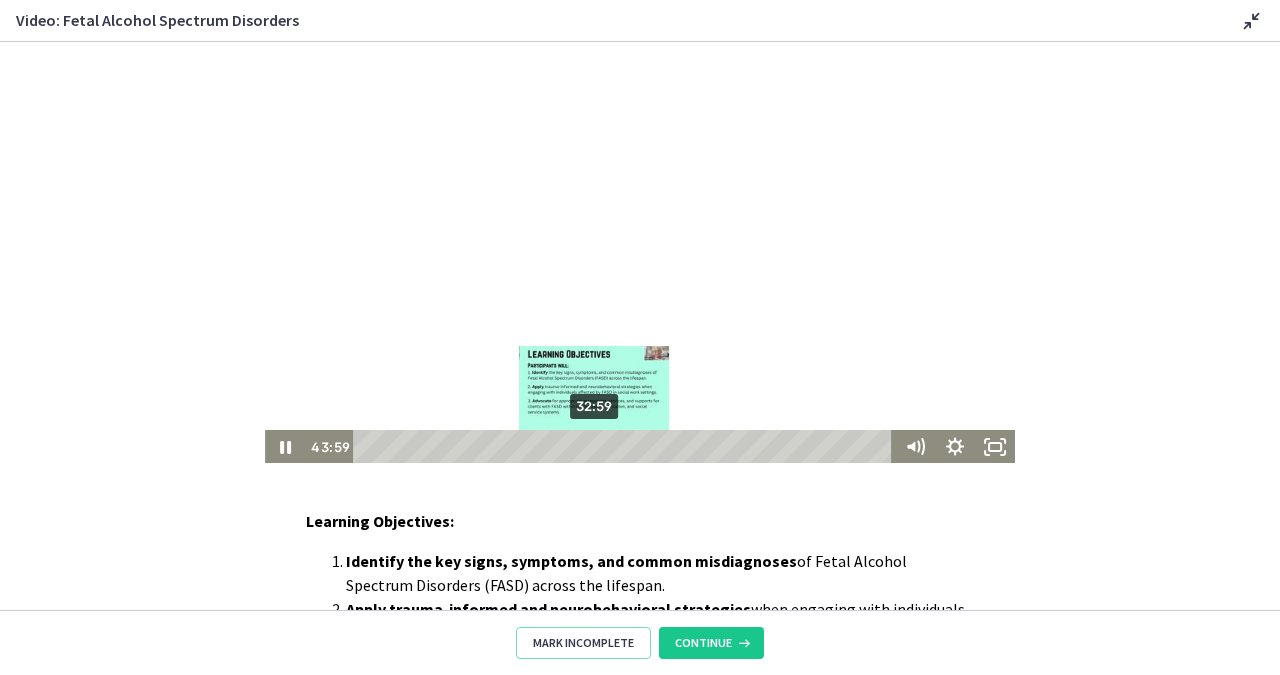 scroll, scrollTop: 1, scrollLeft: 0, axis: vertical 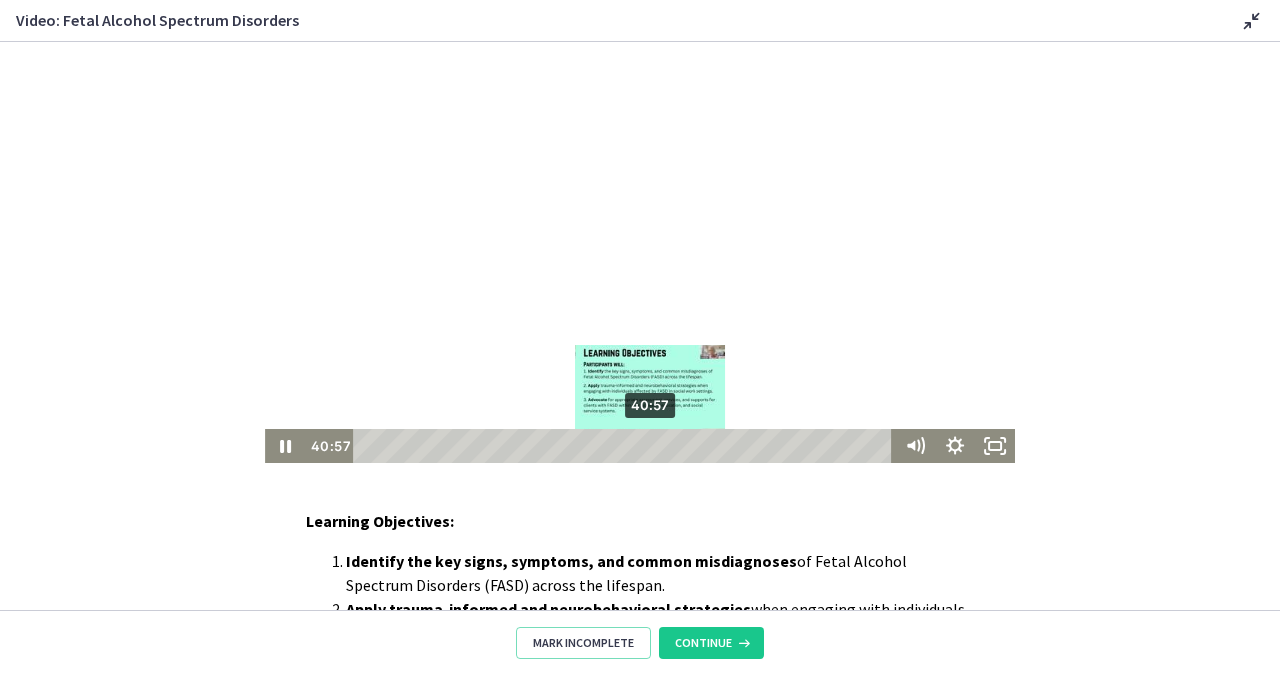 drag, startPoint x: 611, startPoint y: 444, endPoint x: 652, endPoint y: 447, distance: 41.109608 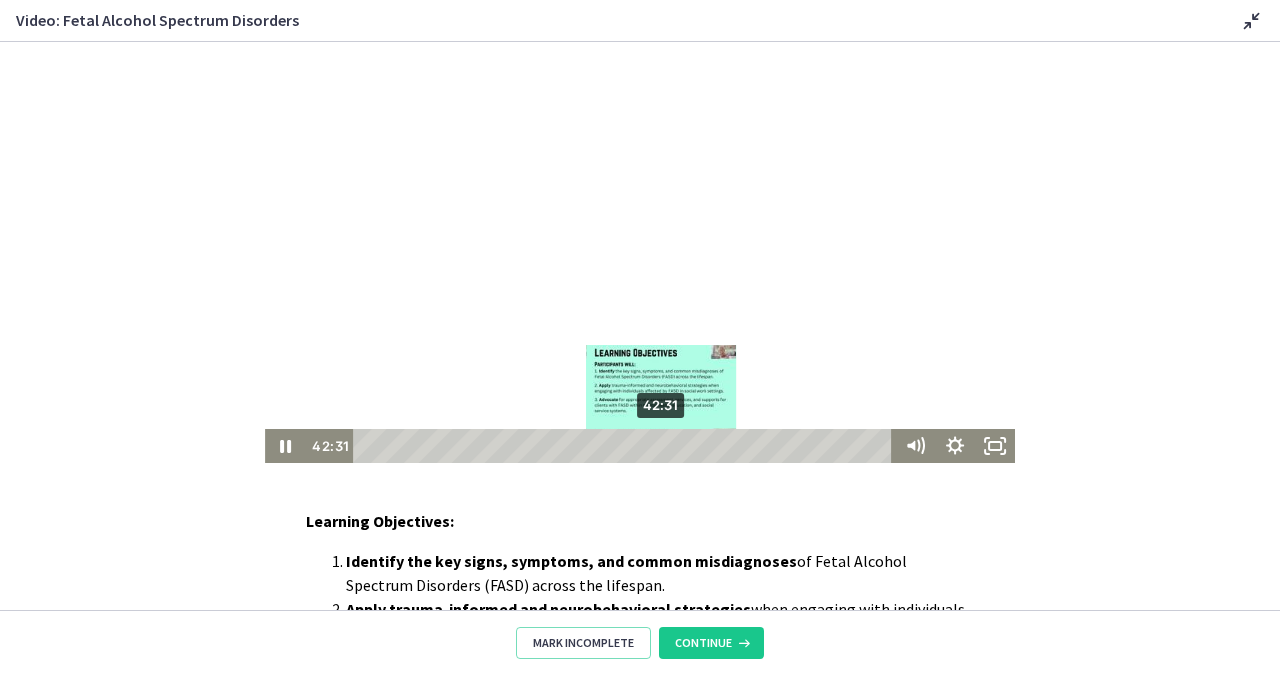 drag, startPoint x: 651, startPoint y: 447, endPoint x: 663, endPoint y: 448, distance: 12.0415945 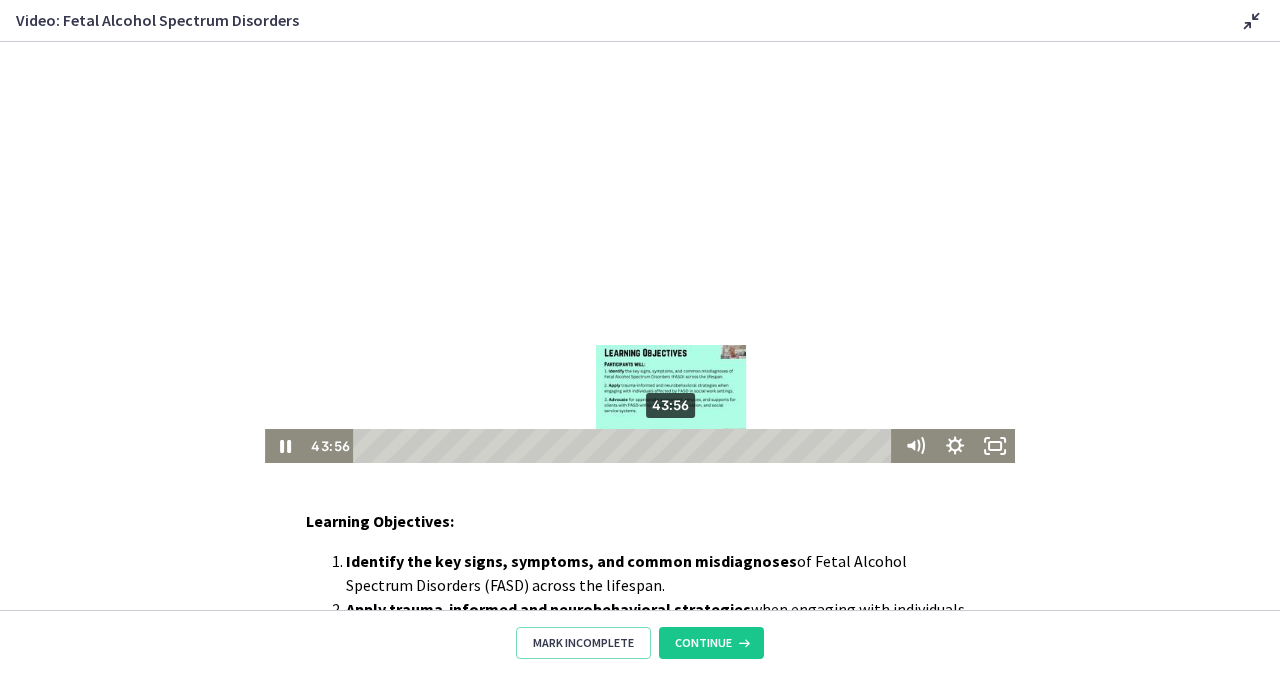 drag, startPoint x: 660, startPoint y: 446, endPoint x: 673, endPoint y: 447, distance: 13.038404 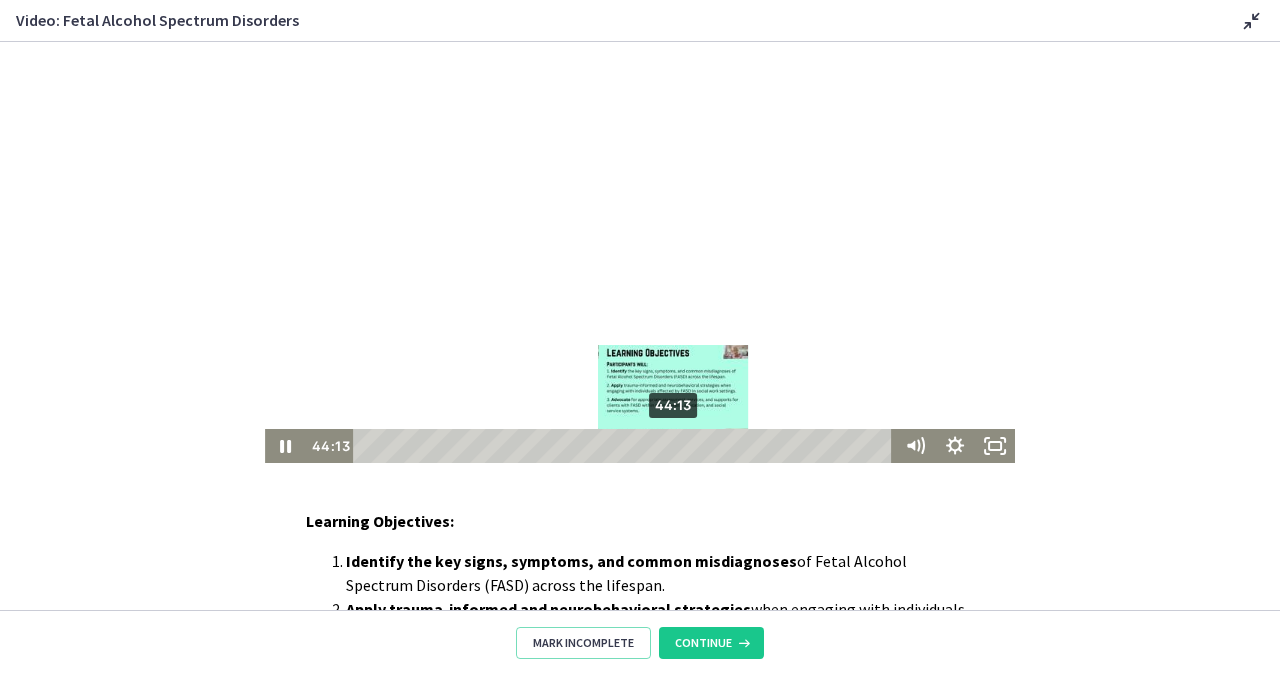 click at bounding box center [672, 445] 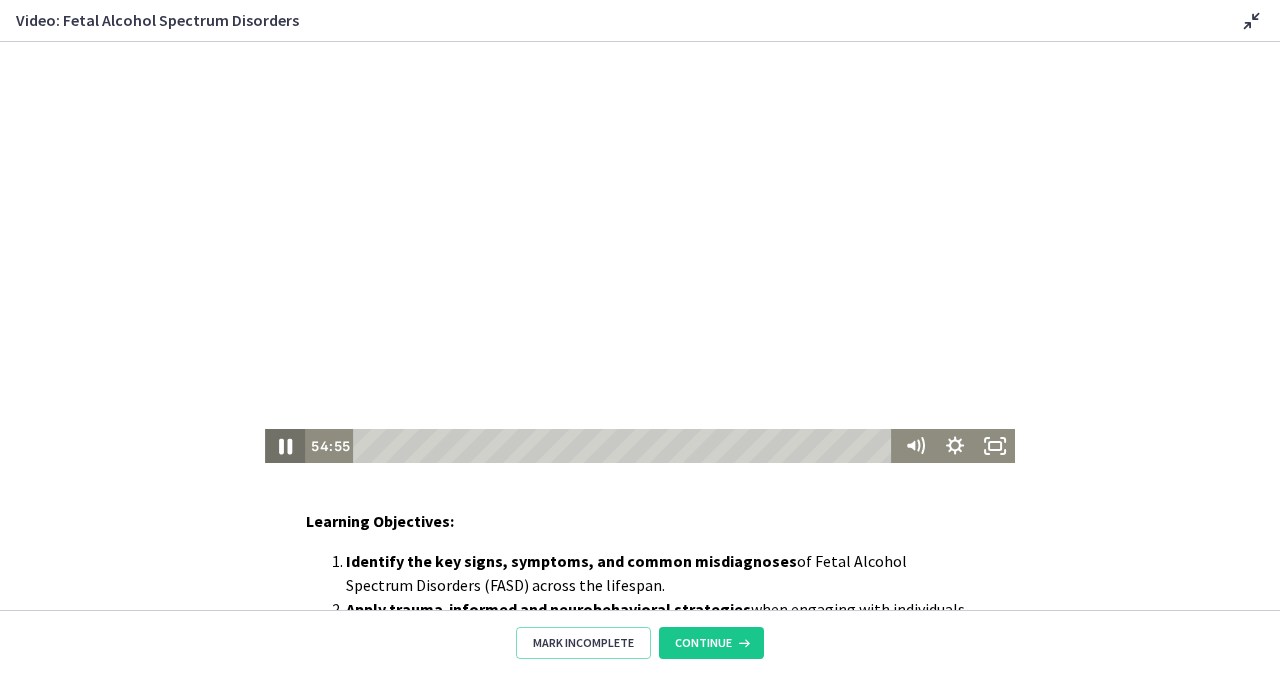 click 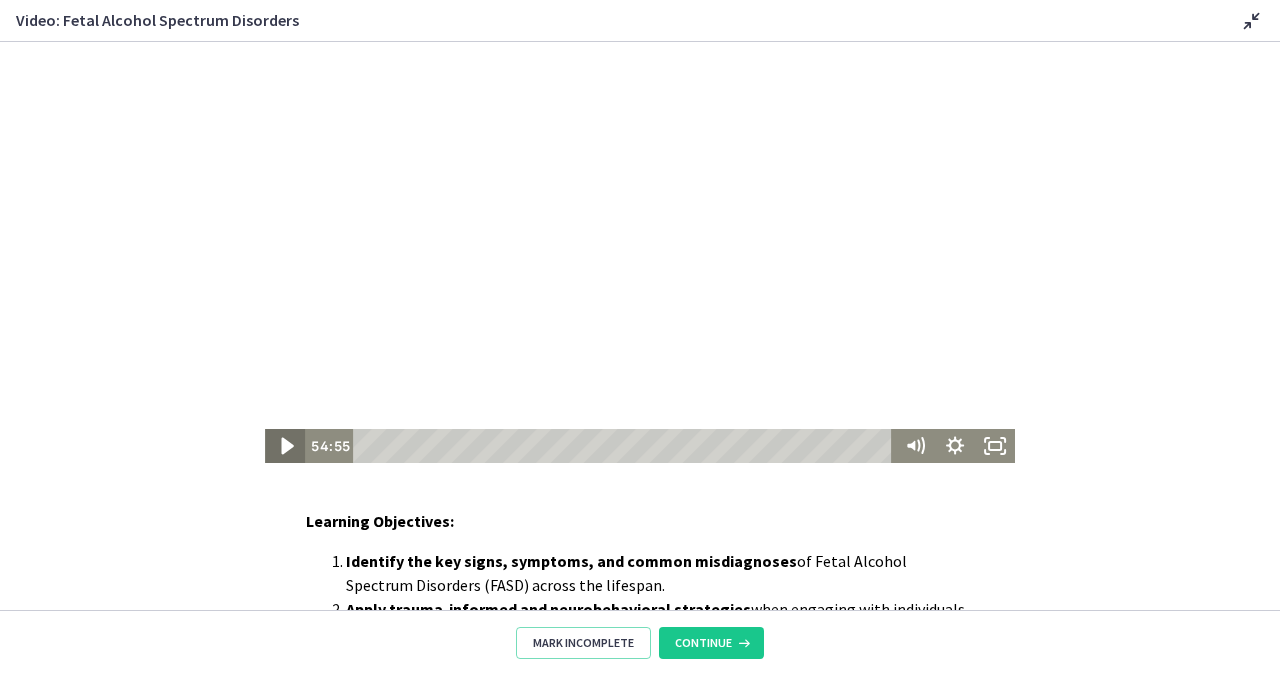 click 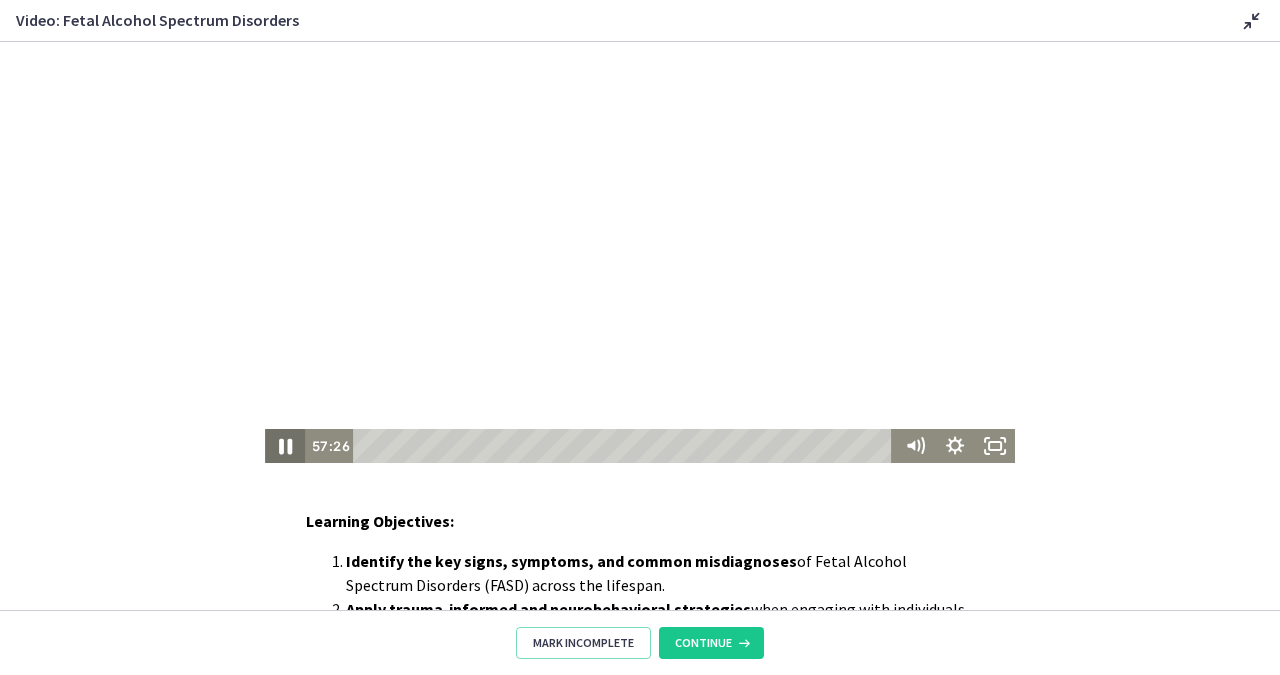 click 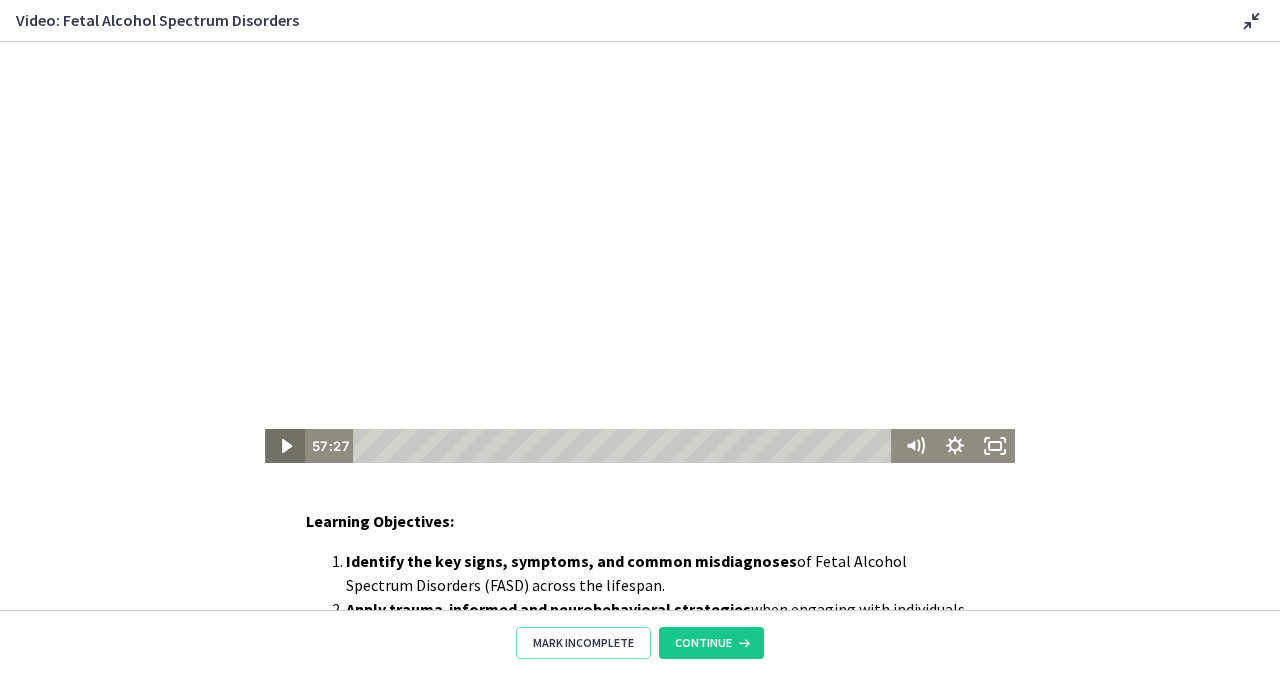 click 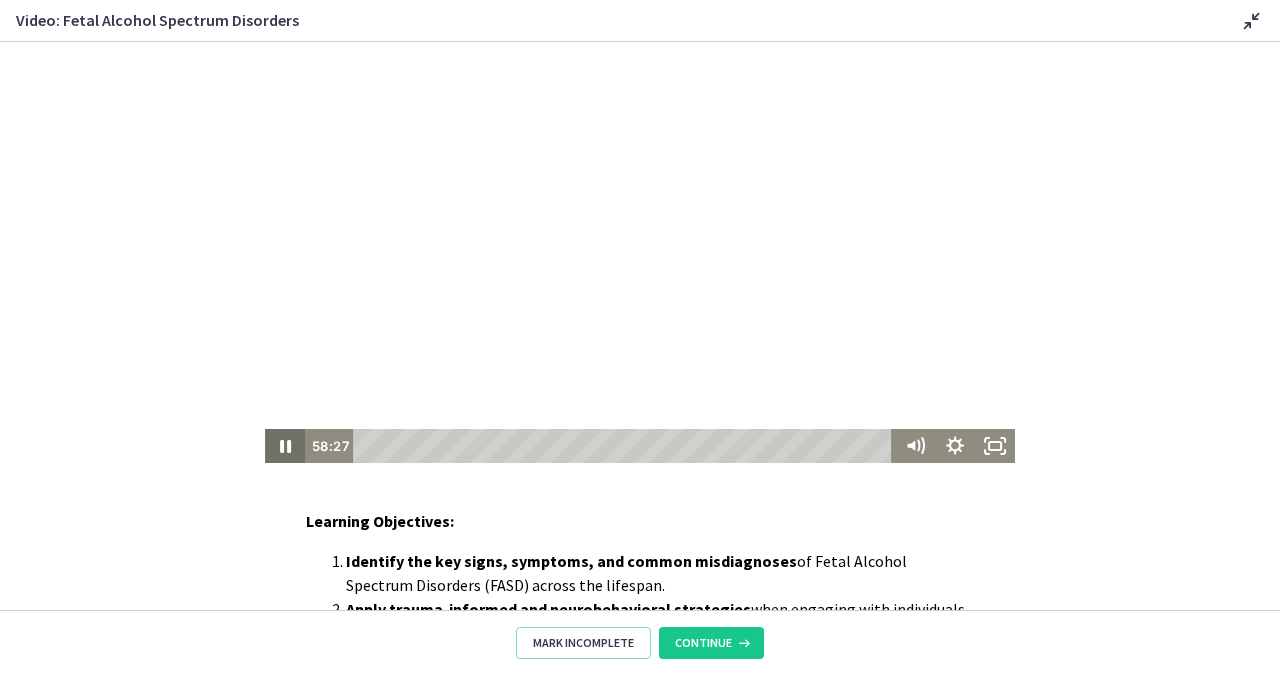 click 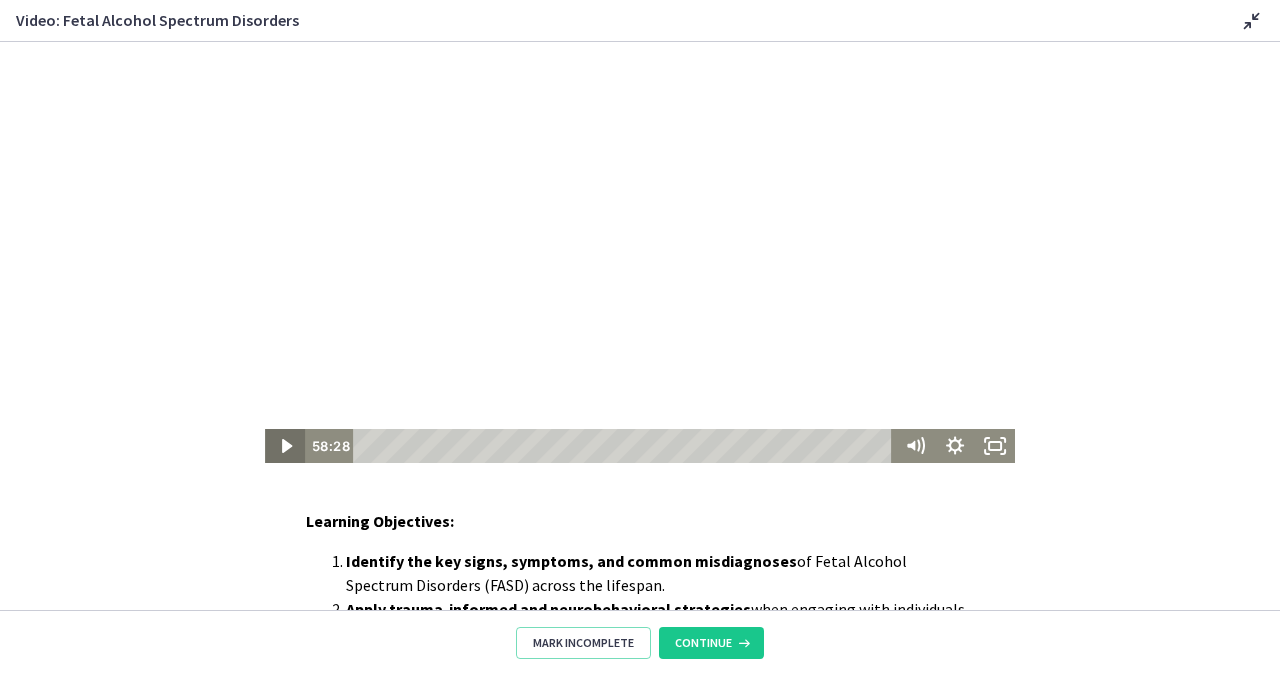 click 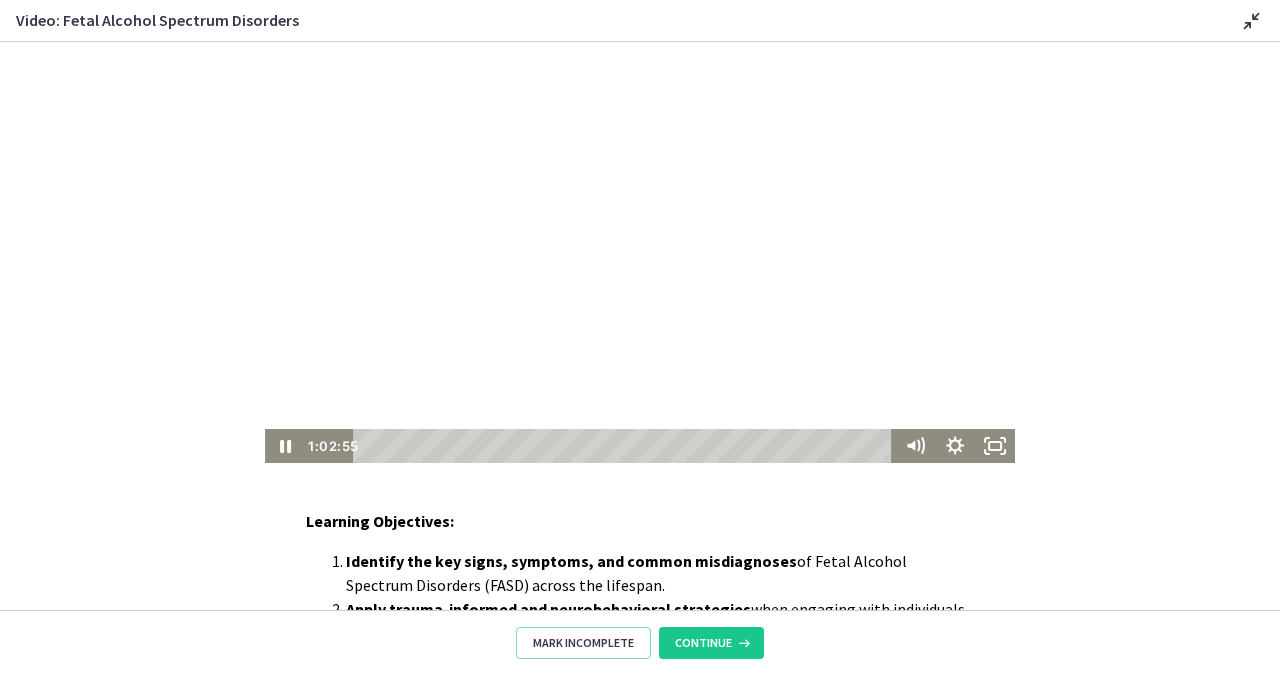 click at bounding box center (640, 252) 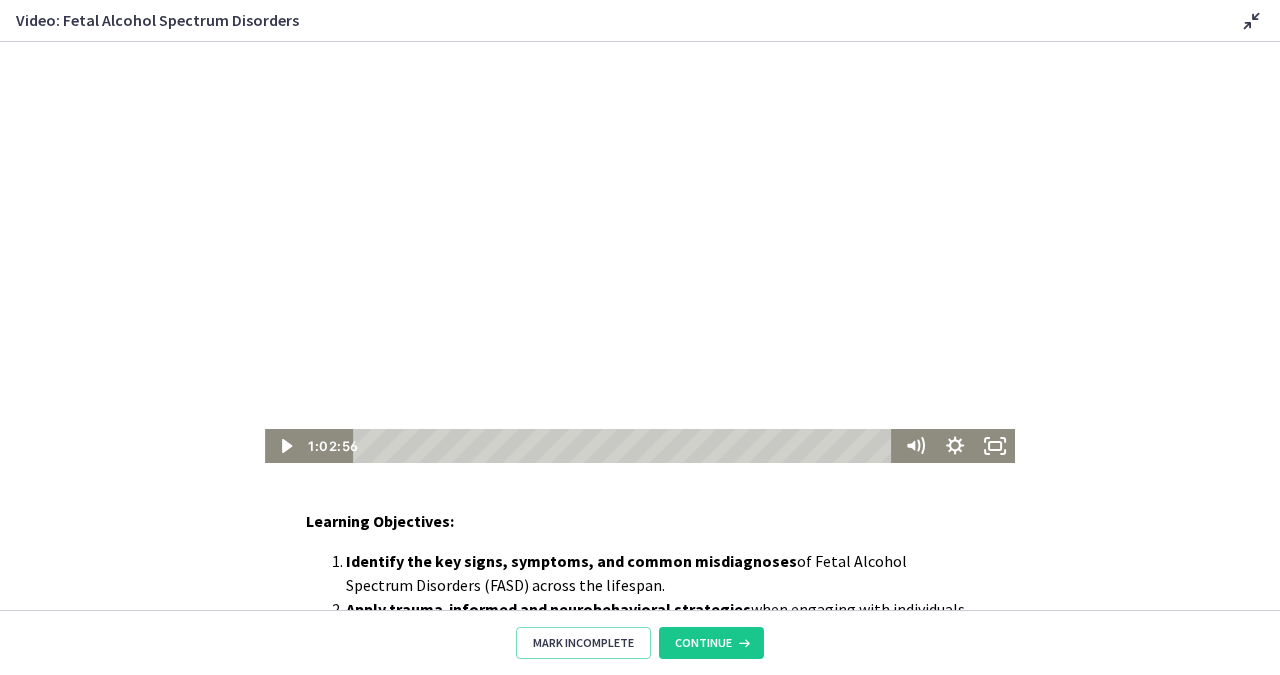 scroll, scrollTop: 0, scrollLeft: 0, axis: both 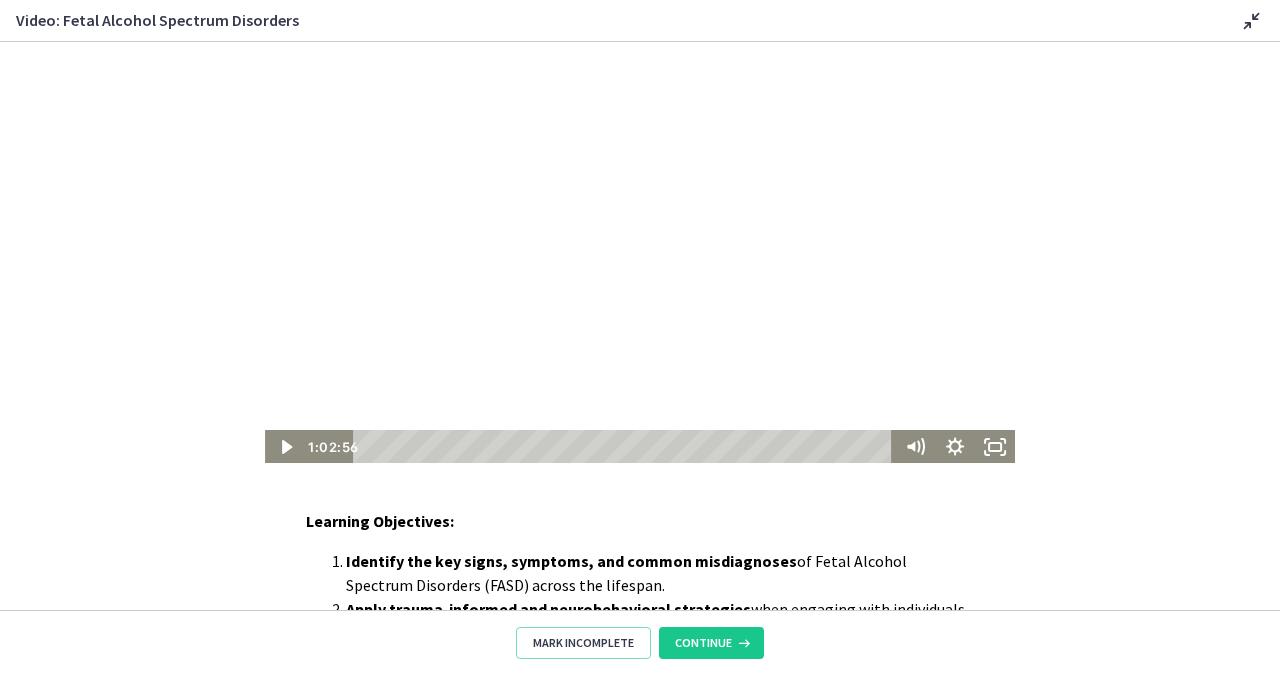 click at bounding box center (640, 253) 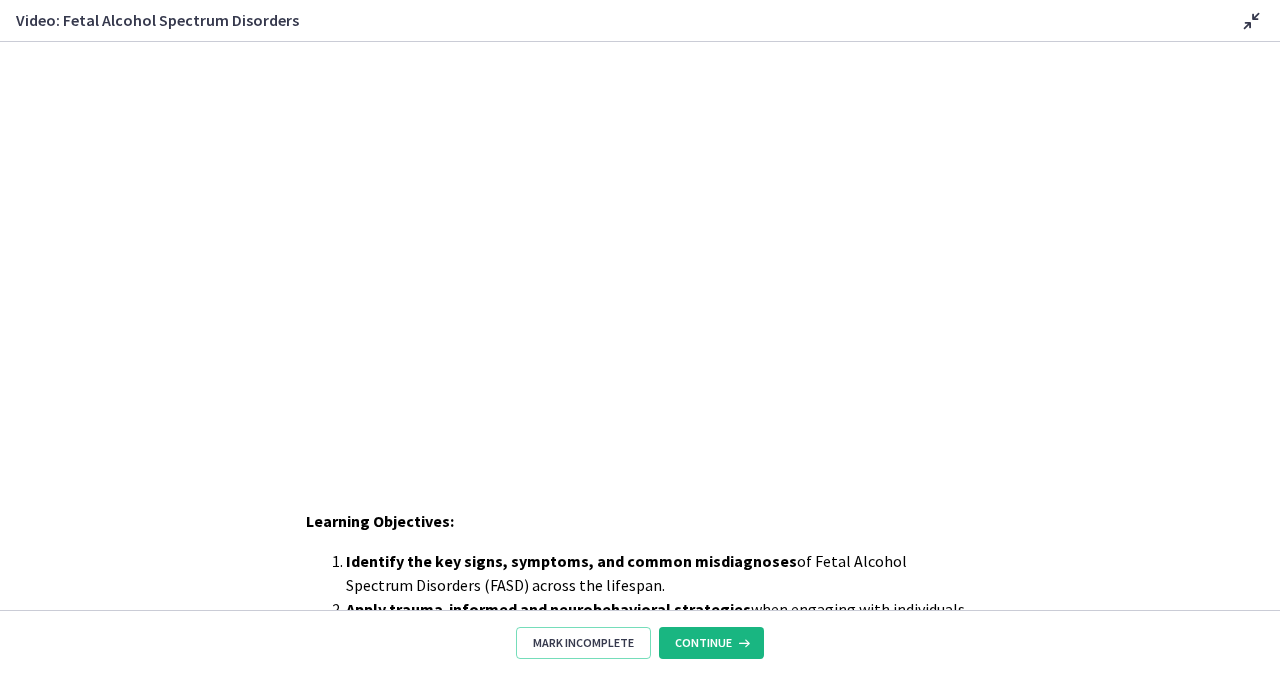 click on "Continue" at bounding box center [703, 643] 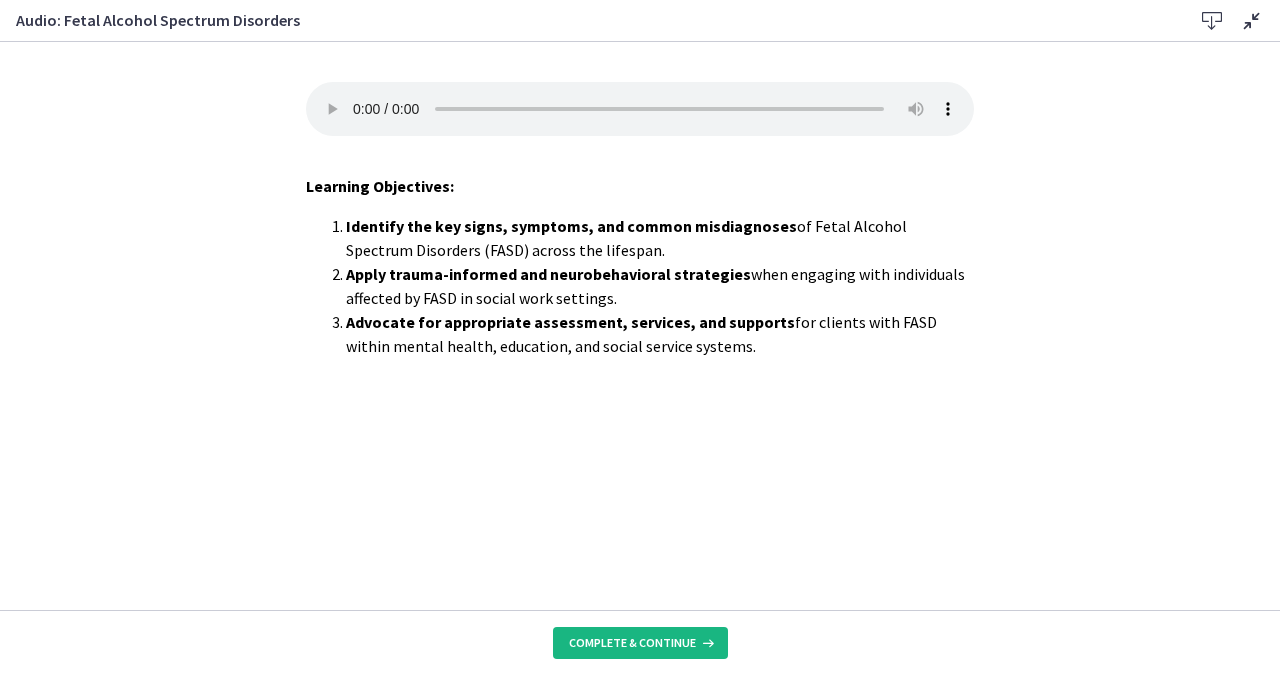 click on "Complete & continue" at bounding box center [632, 643] 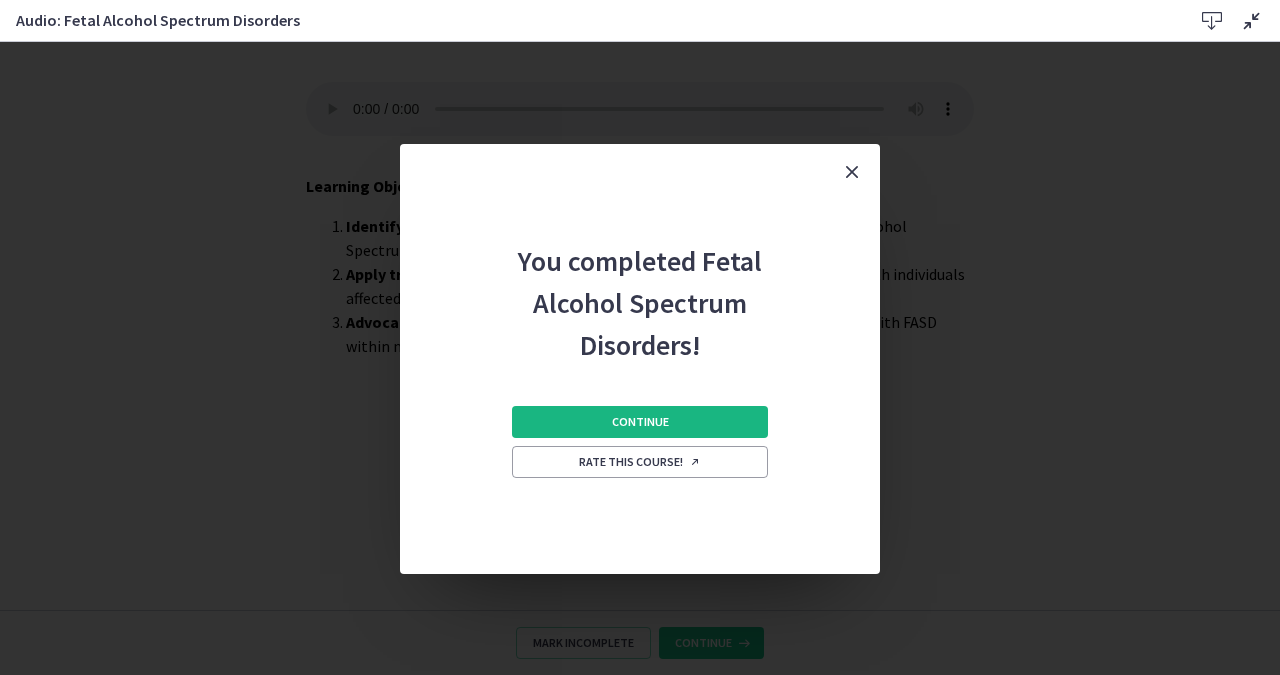 click on "Continue" at bounding box center [640, 422] 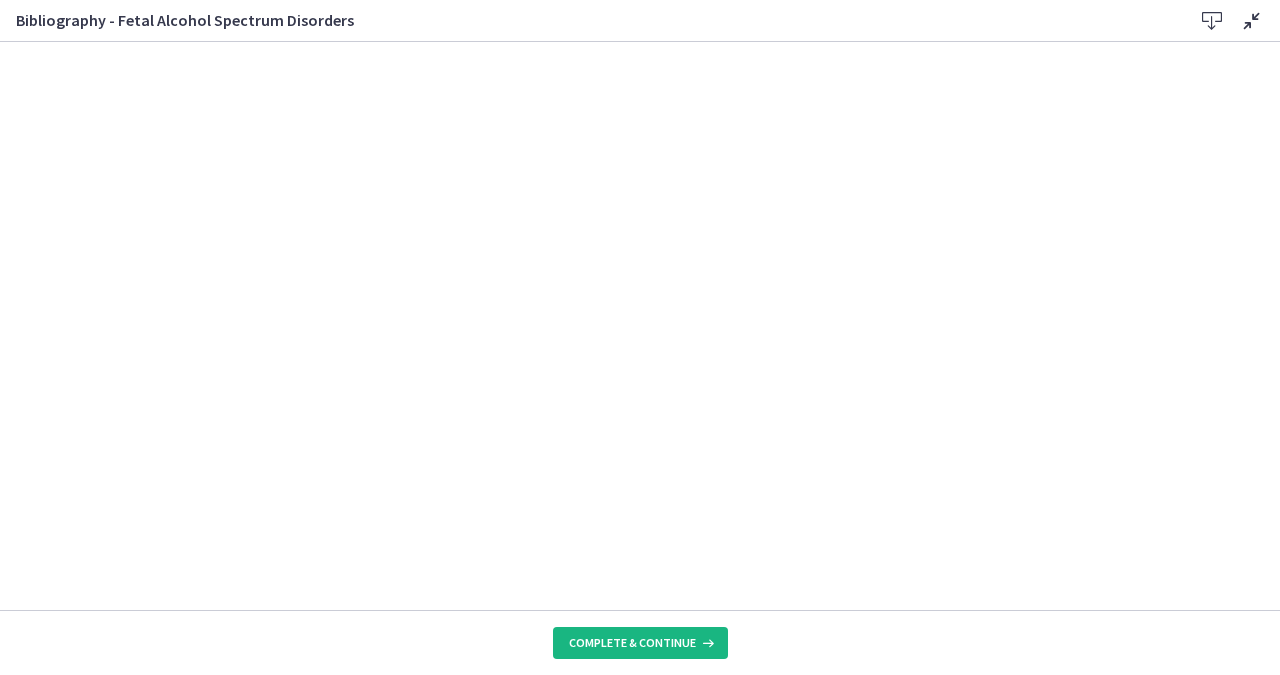 click on "Complete & continue" at bounding box center [632, 643] 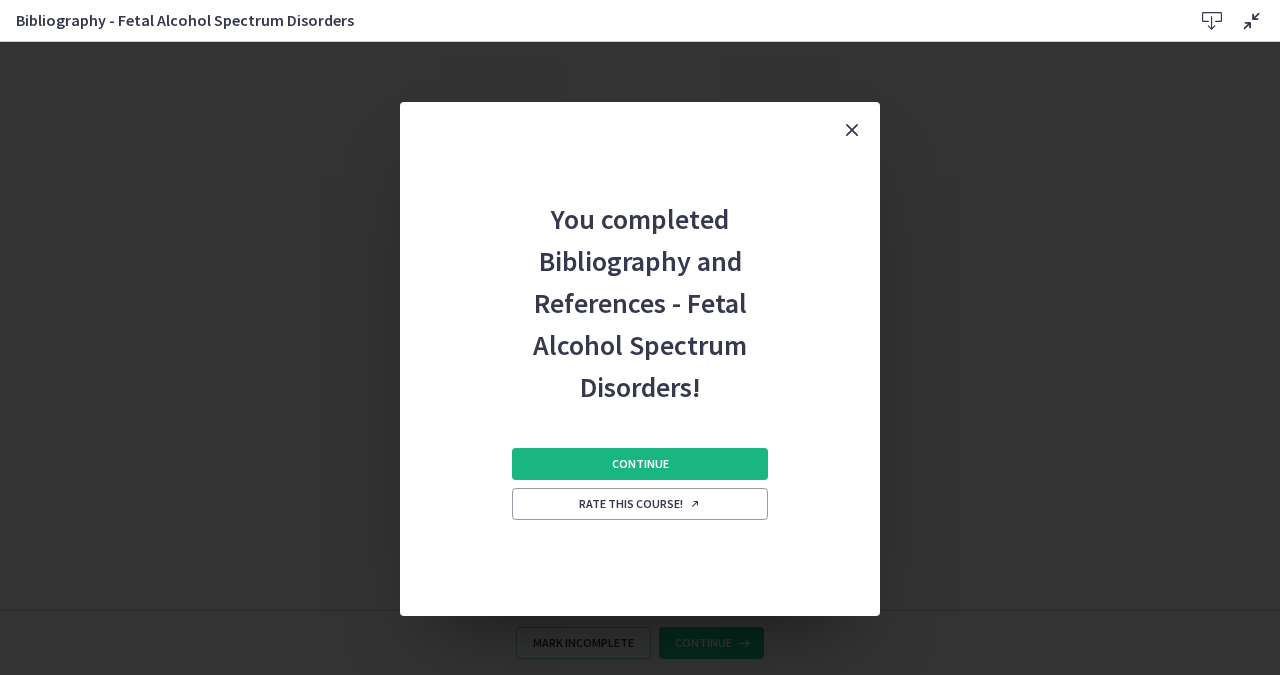 click on "Continue" at bounding box center (640, 464) 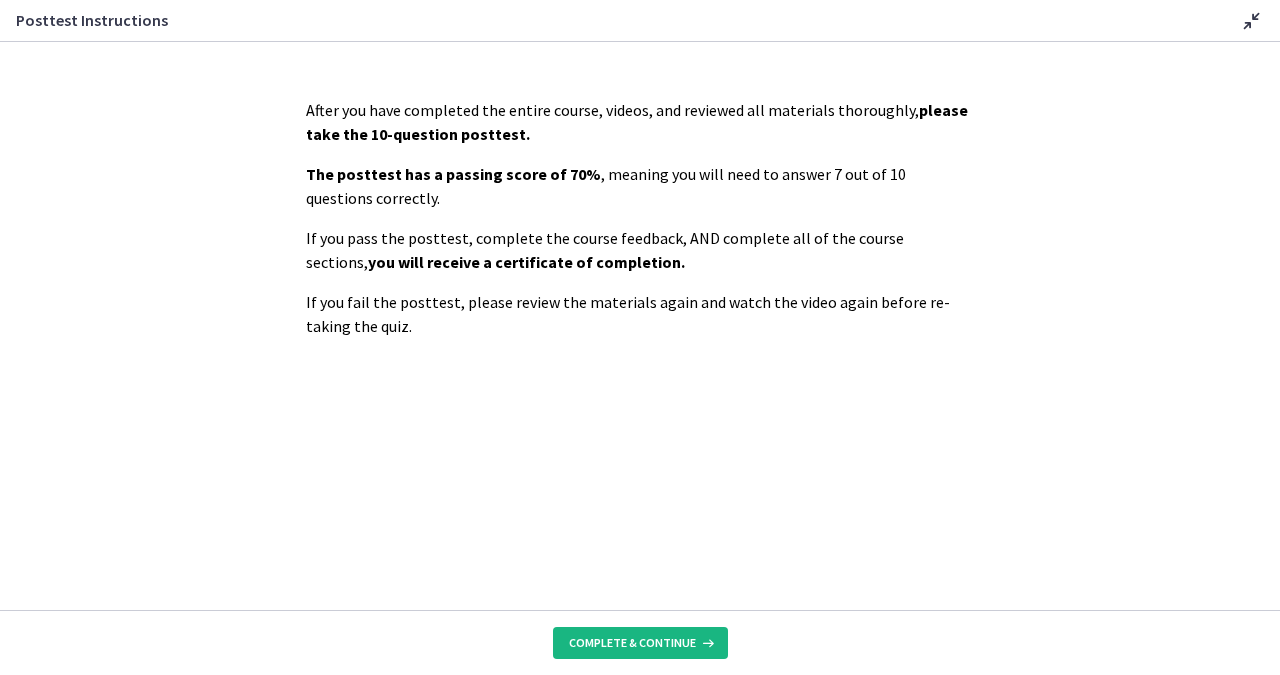 click on "Complete & continue" at bounding box center [632, 643] 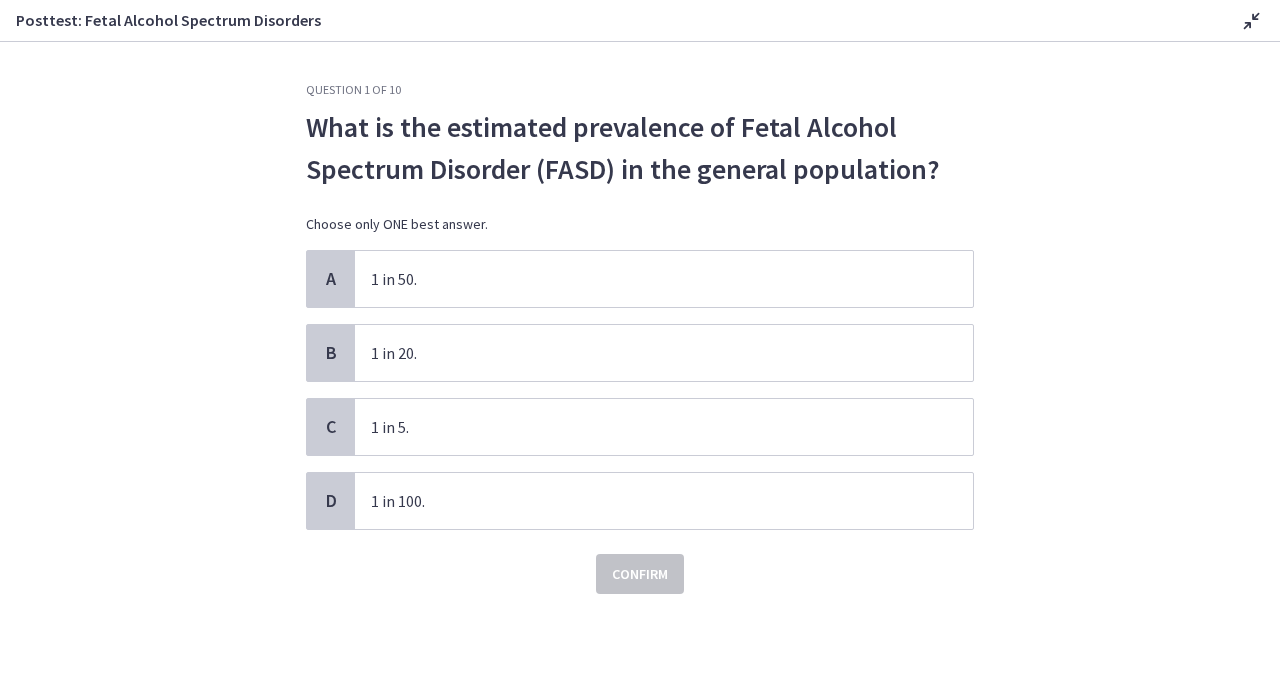 scroll, scrollTop: 6, scrollLeft: 0, axis: vertical 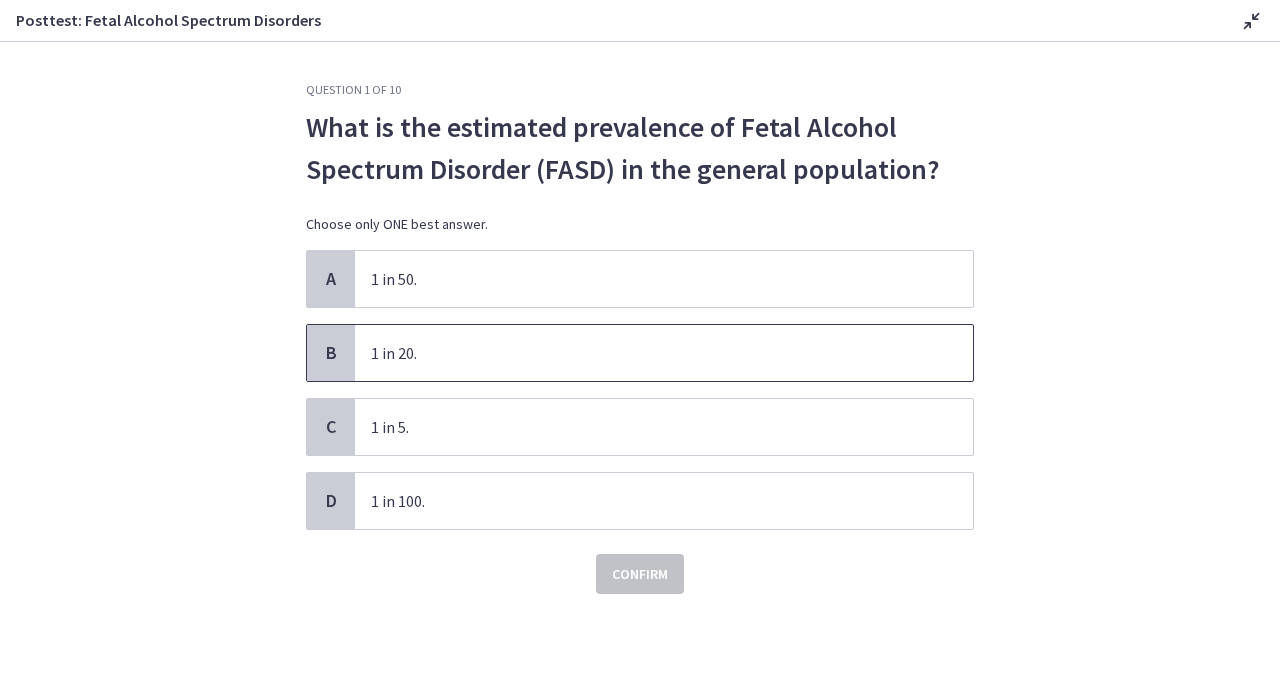 click on "1 in 20." at bounding box center [664, 353] 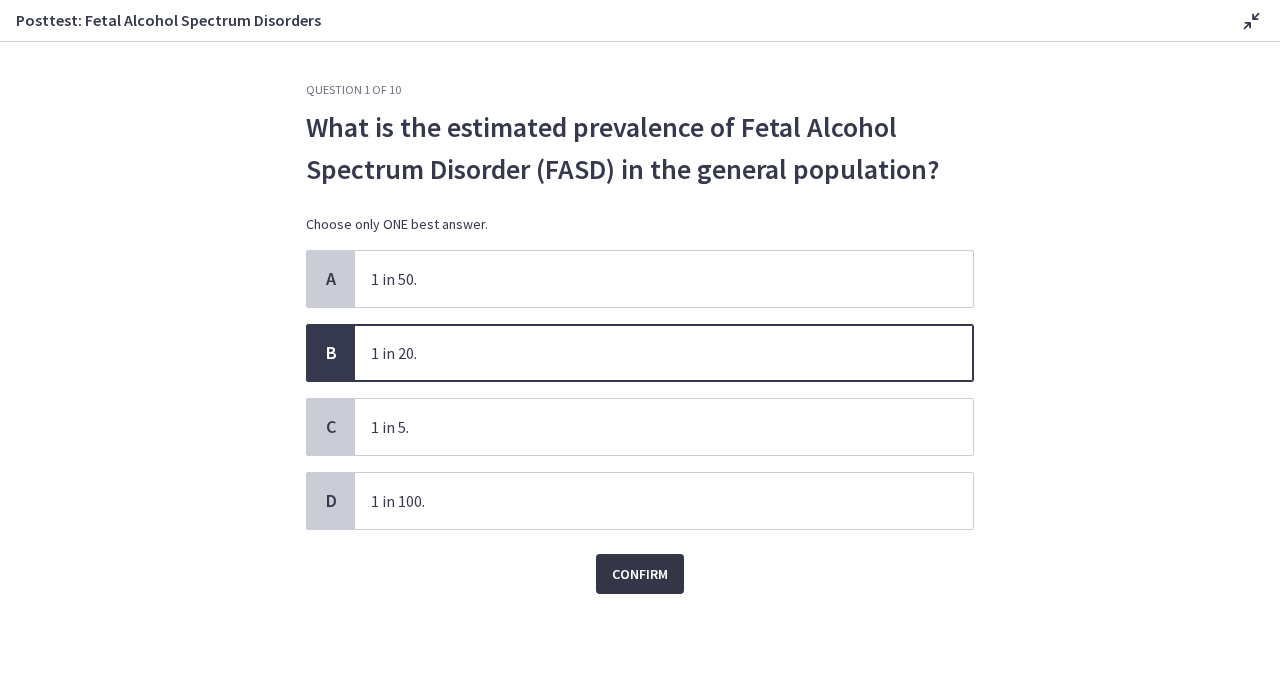 click on "Confirm" at bounding box center [640, 574] 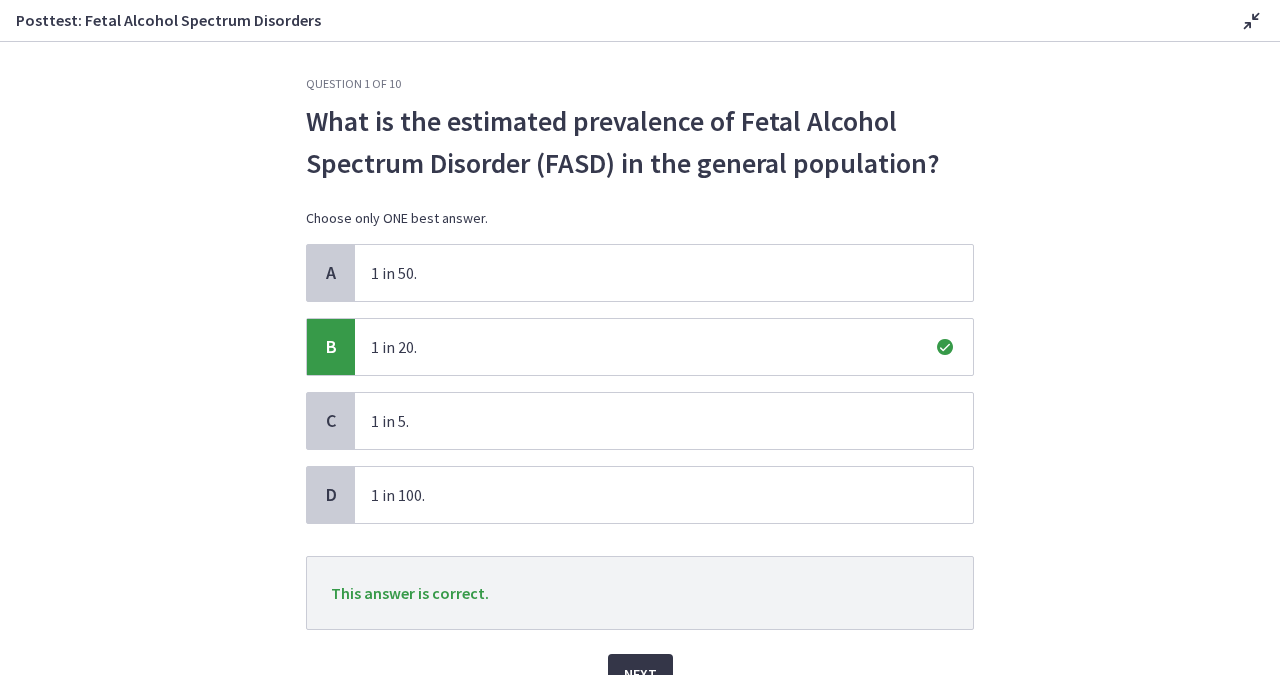 scroll, scrollTop: 66, scrollLeft: 0, axis: vertical 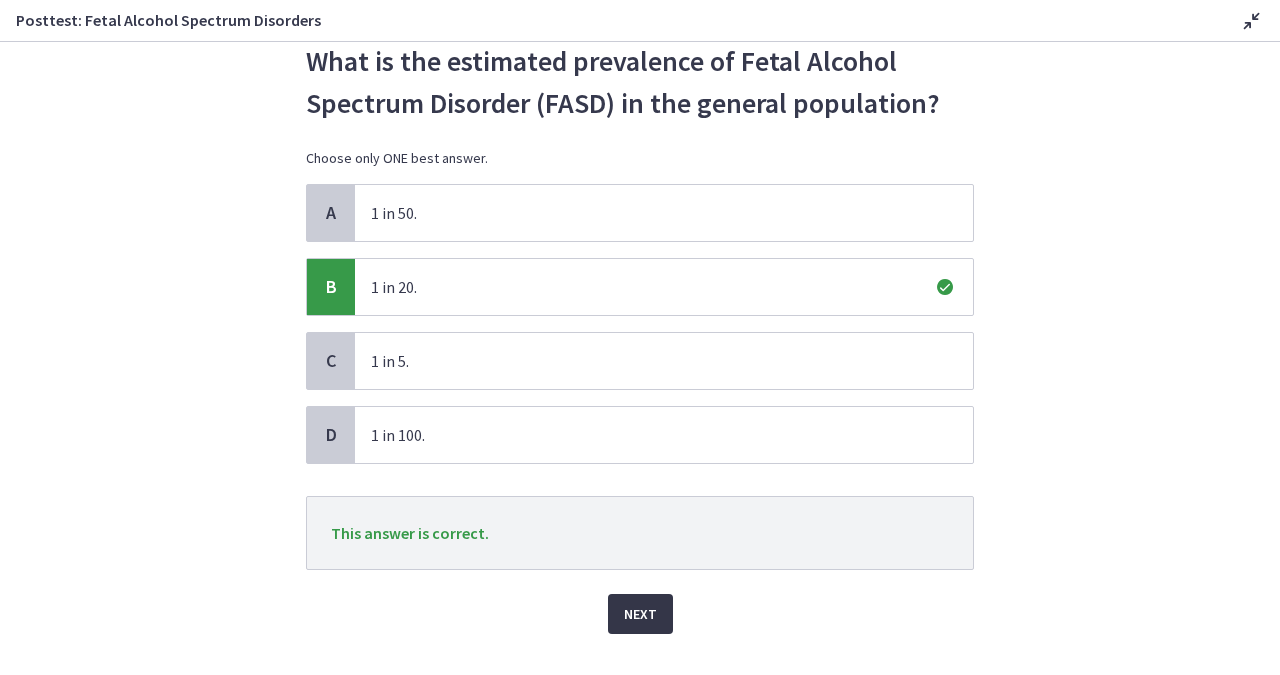 click on "Next" at bounding box center (640, 614) 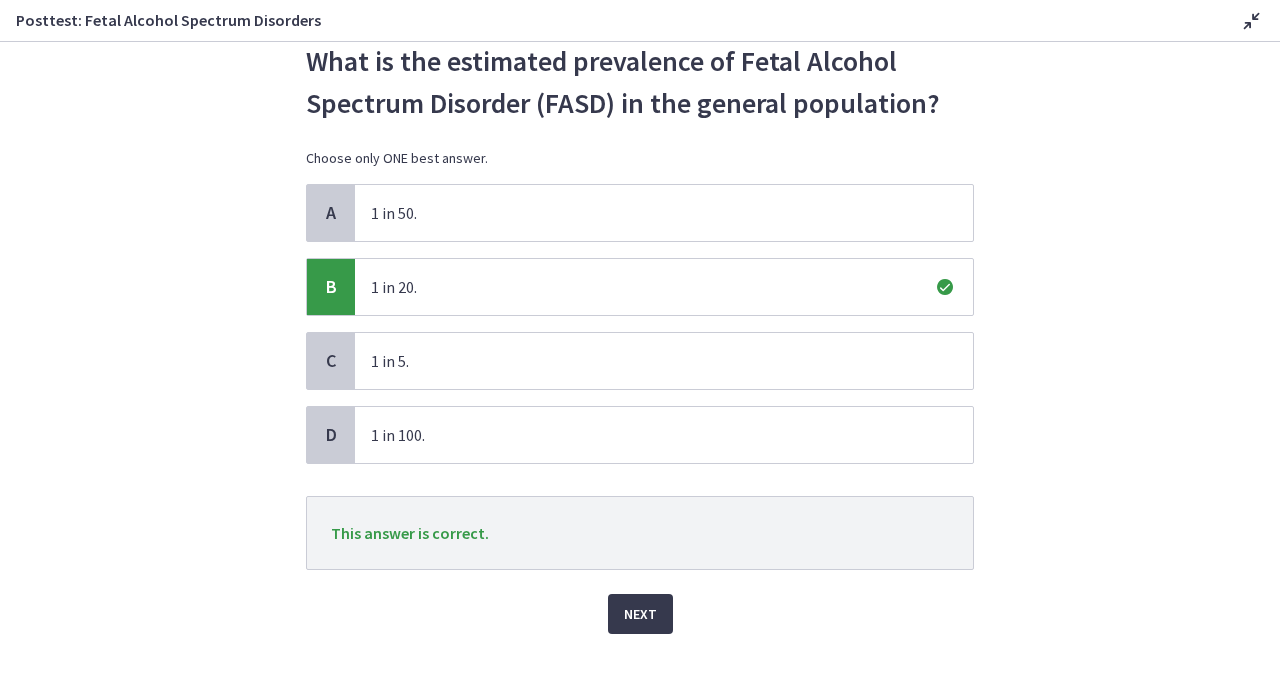 scroll, scrollTop: 0, scrollLeft: 0, axis: both 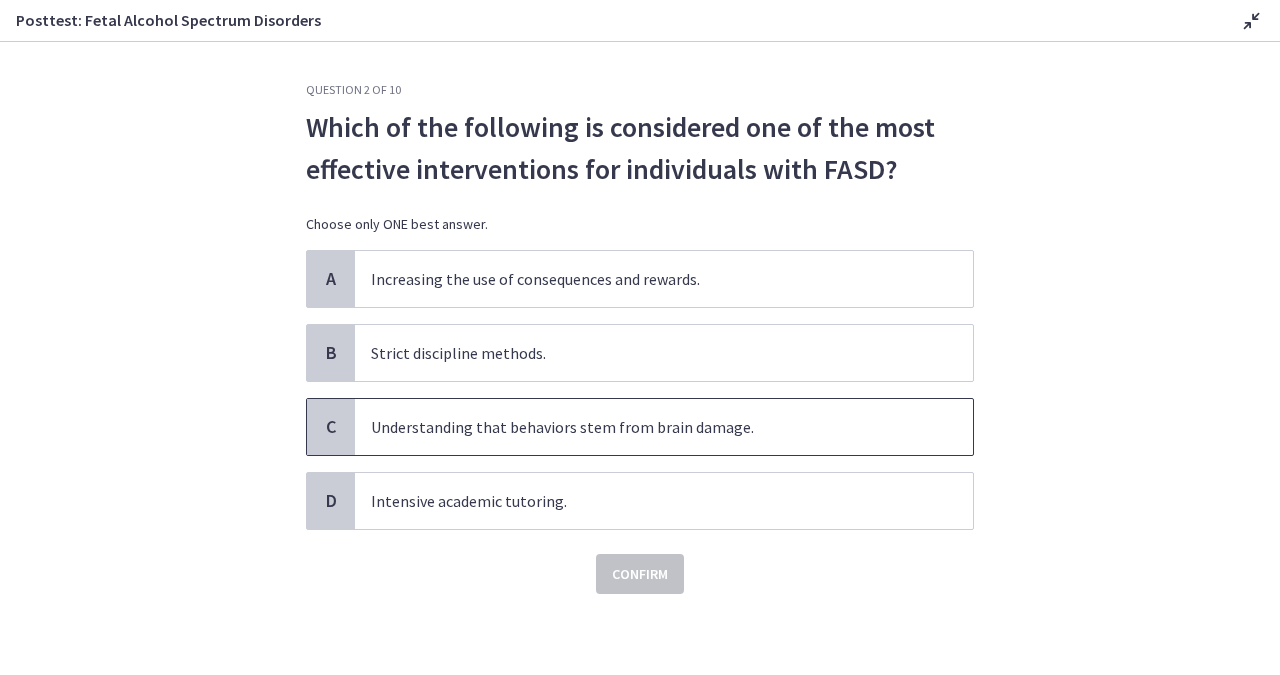 click on "Understanding that behaviors stem from brain damage." at bounding box center [664, 427] 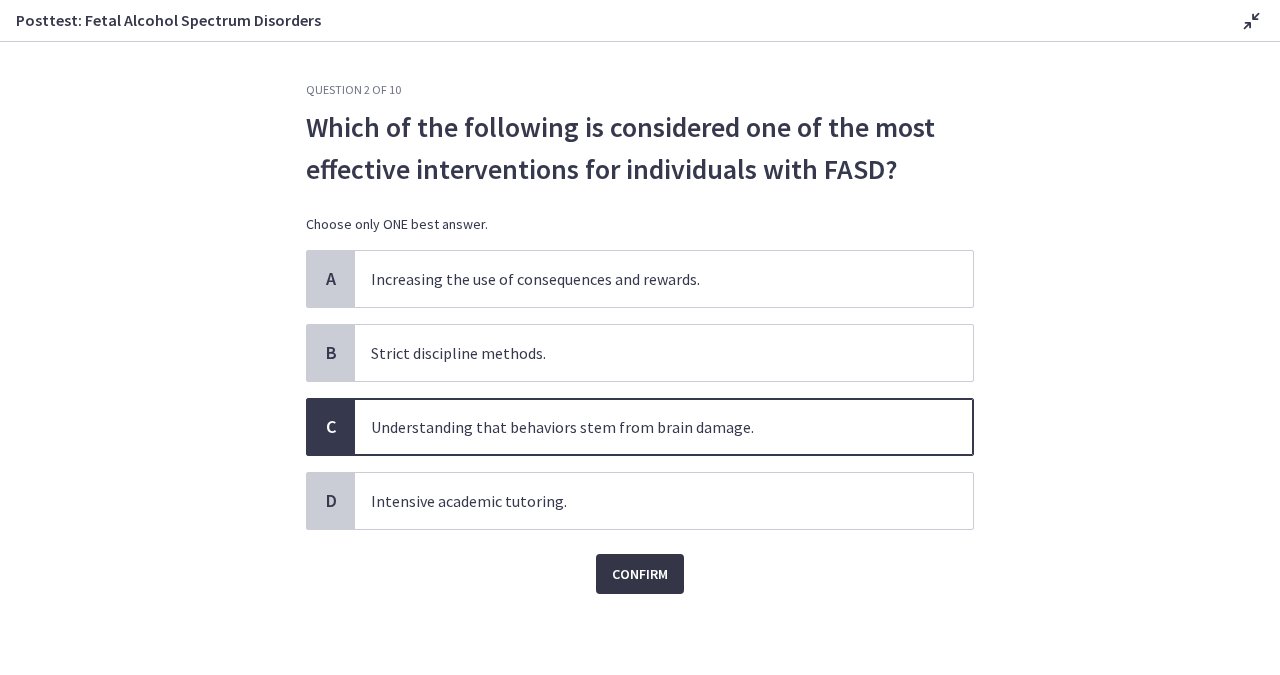 click on "Confirm" at bounding box center (640, 574) 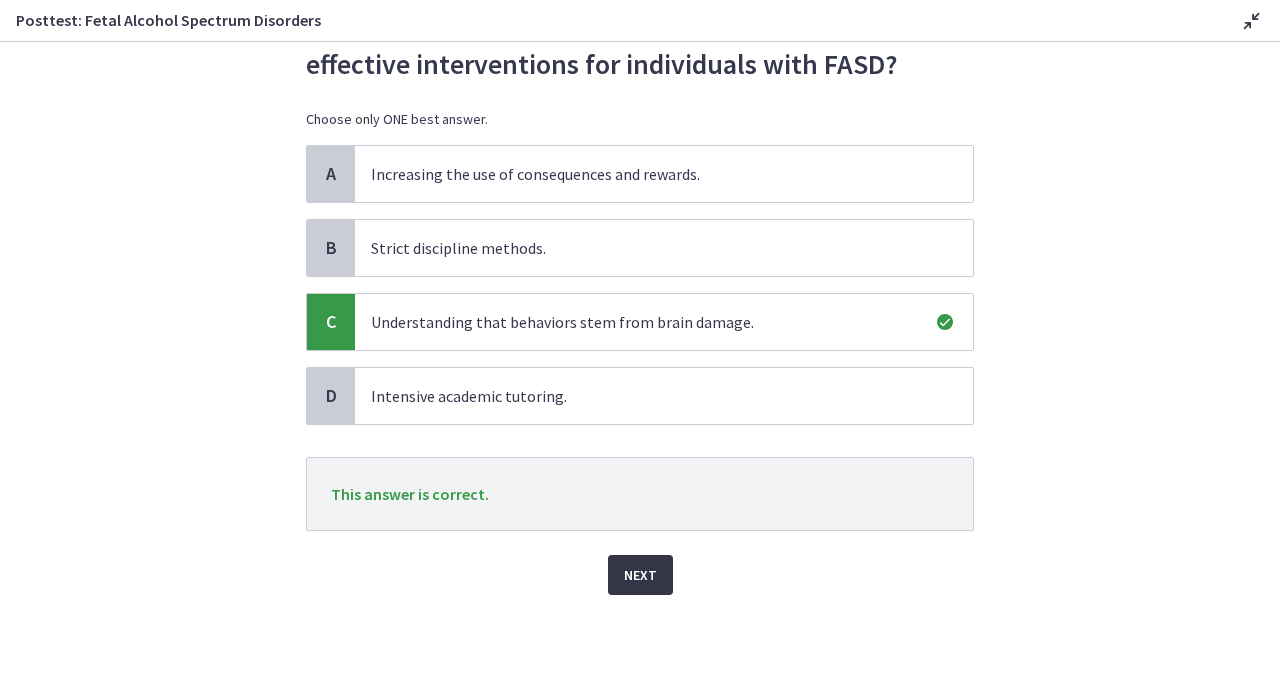 scroll, scrollTop: 112, scrollLeft: 0, axis: vertical 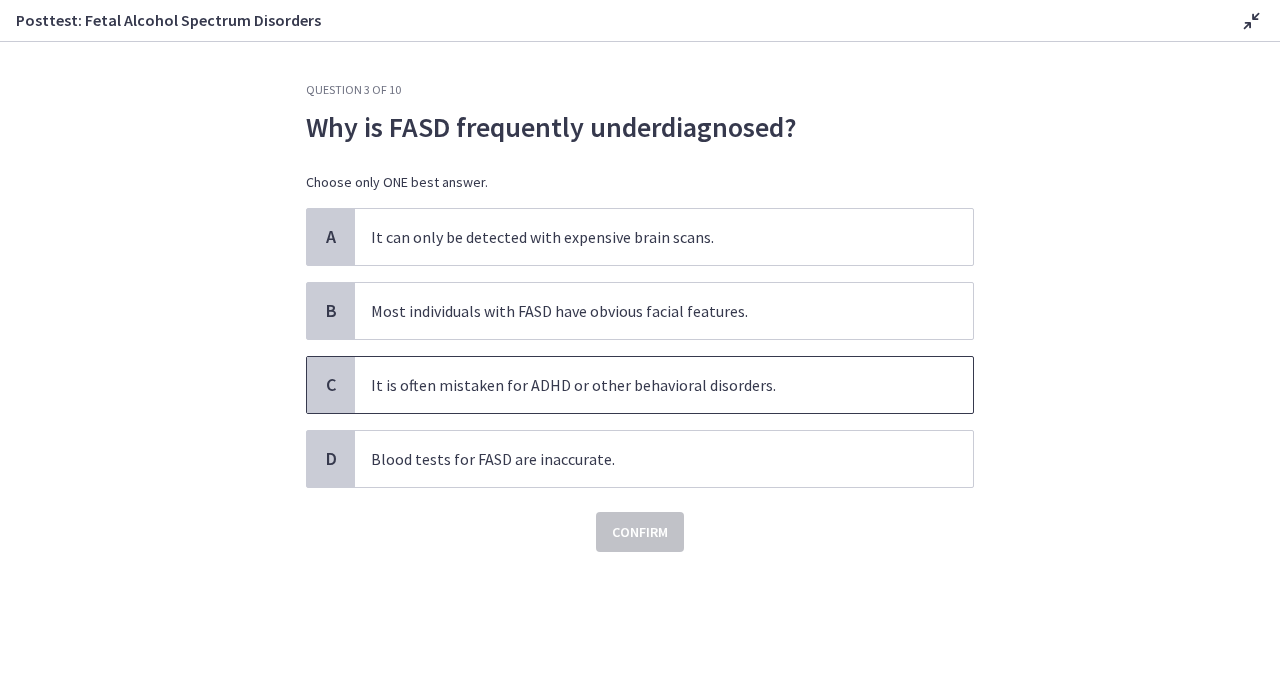 click on "It is often mistaken for ADHD or other behavioral disorders." at bounding box center [664, 385] 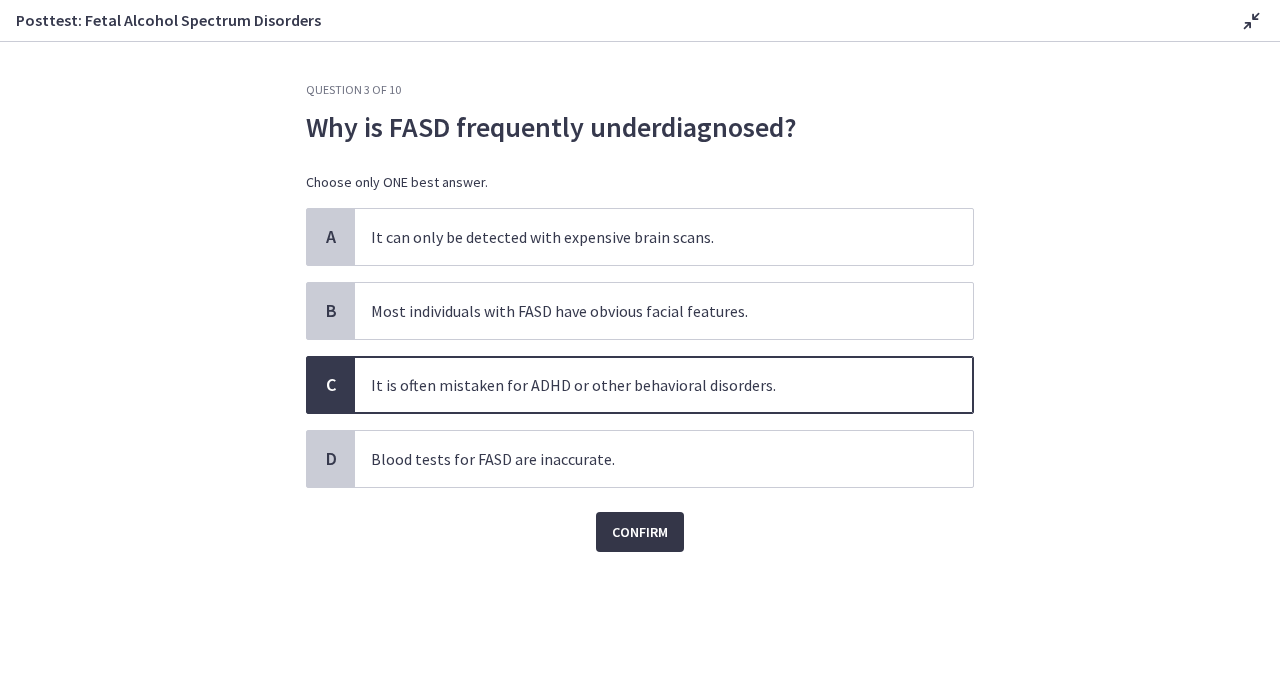 click on "Confirm" at bounding box center (640, 532) 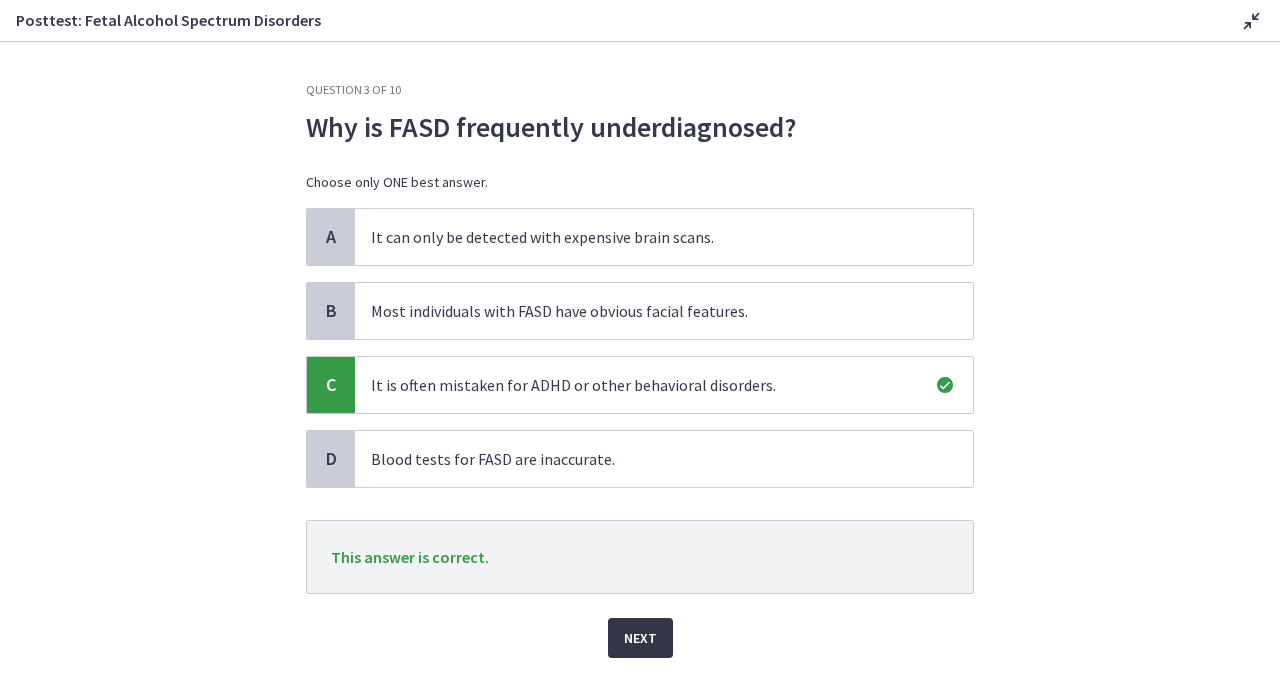 scroll, scrollTop: 69, scrollLeft: 0, axis: vertical 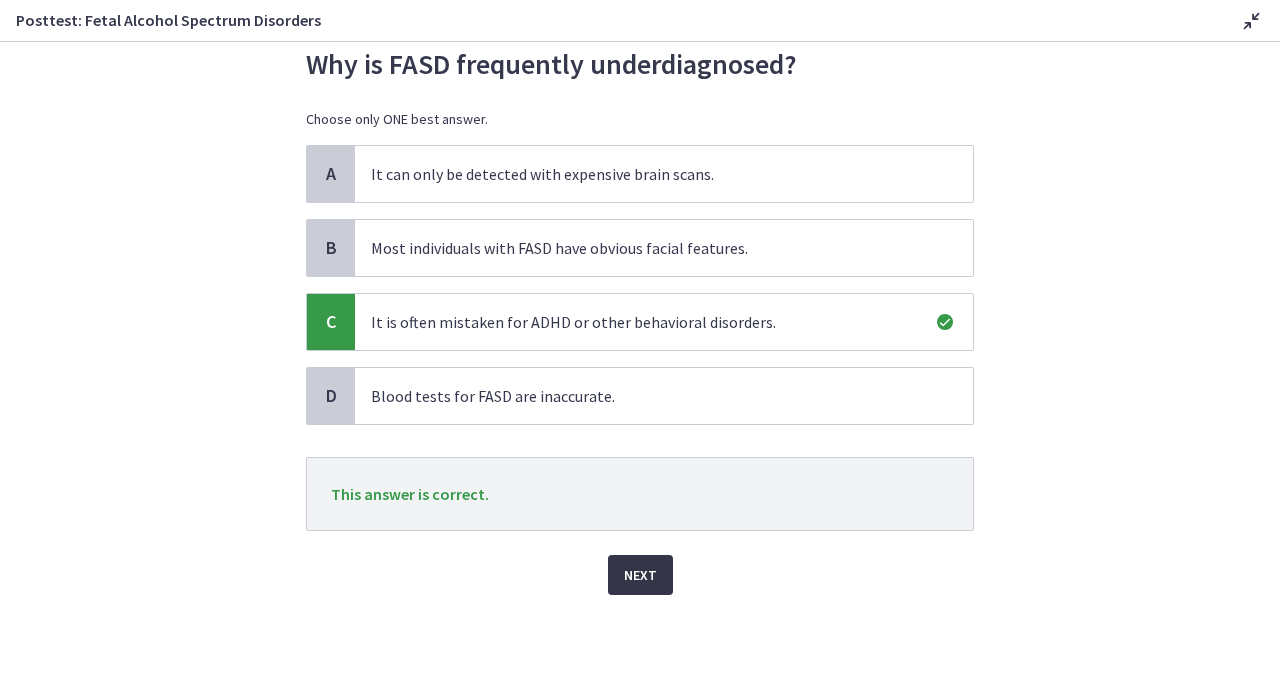 click on "Next" at bounding box center (640, 575) 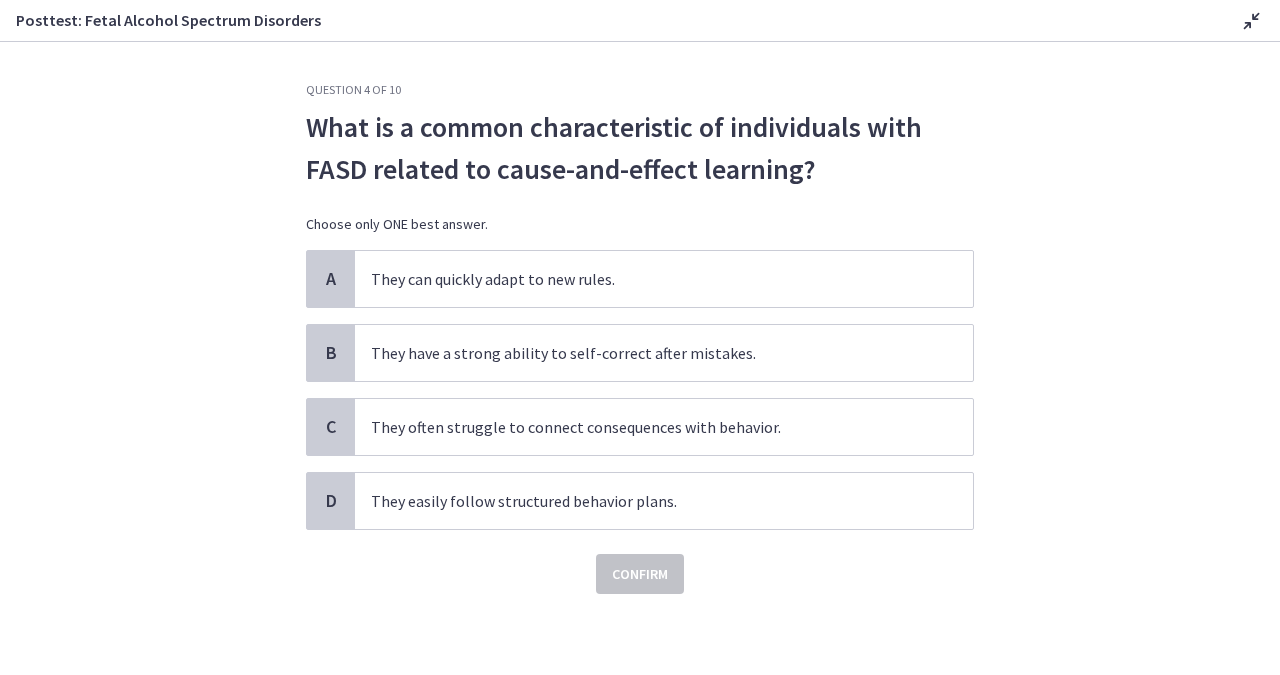 scroll, scrollTop: 0, scrollLeft: 0, axis: both 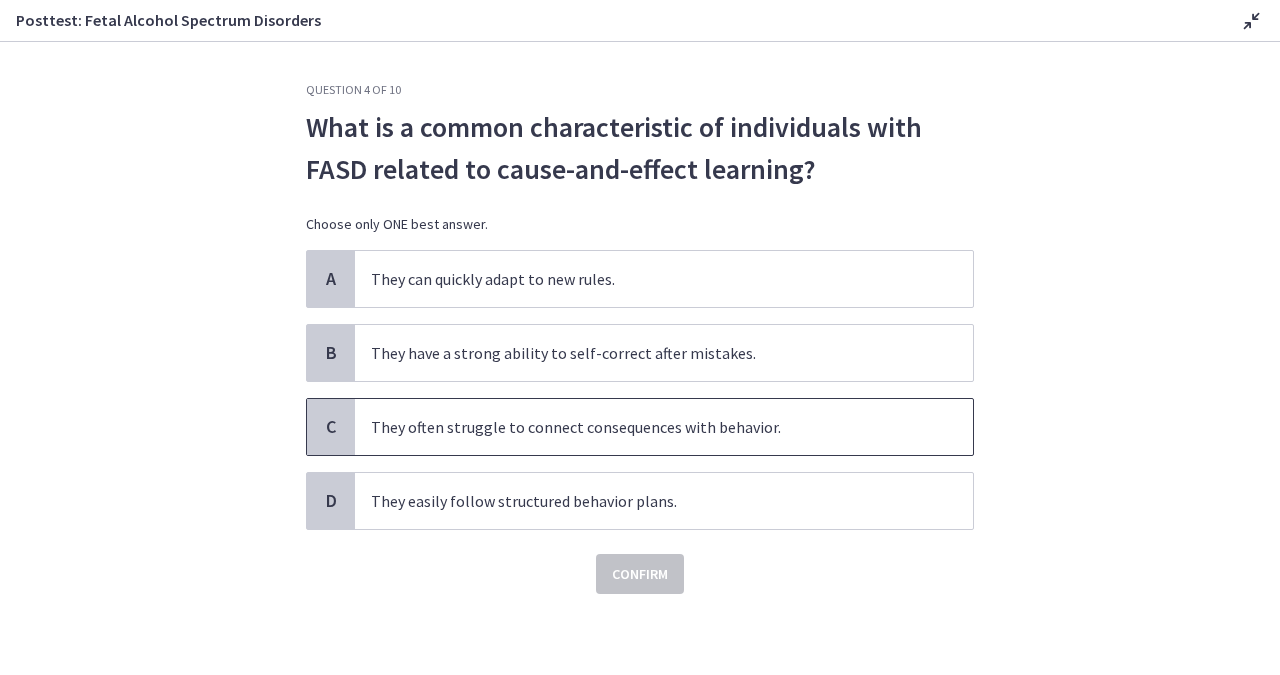 click on "They often struggle to connect consequences with behavior." at bounding box center (664, 427) 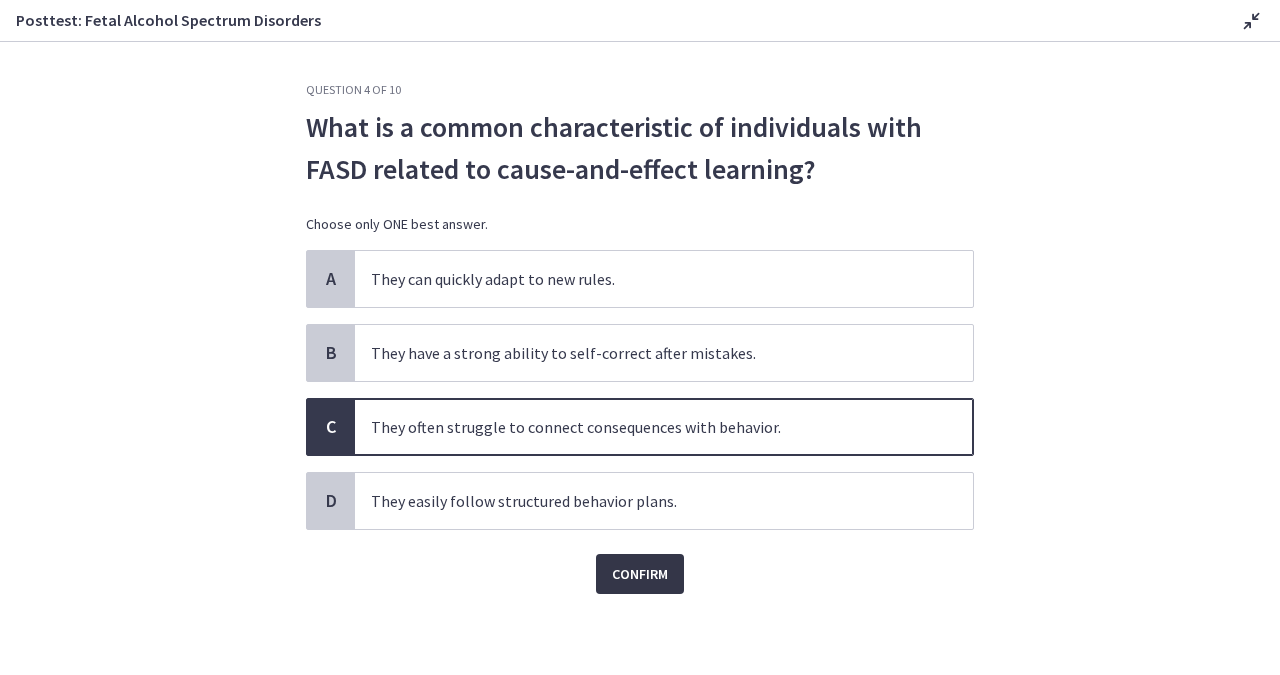 click on "Confirm" at bounding box center (640, 574) 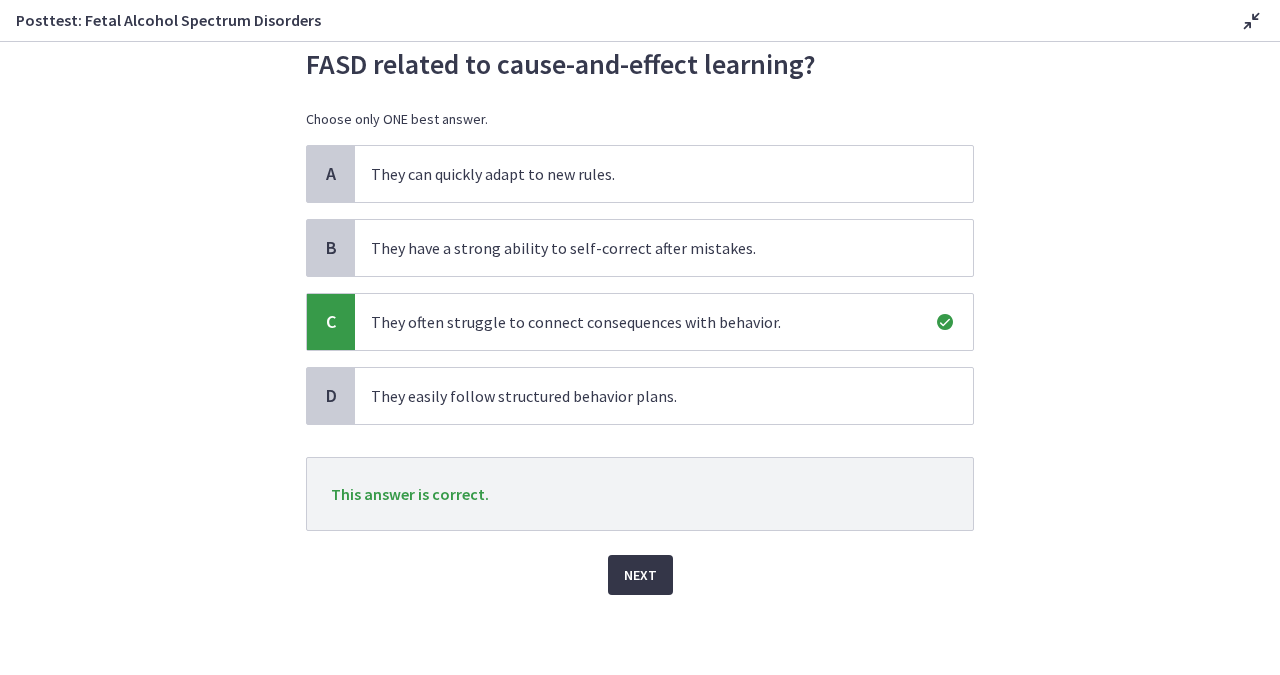 scroll, scrollTop: 111, scrollLeft: 0, axis: vertical 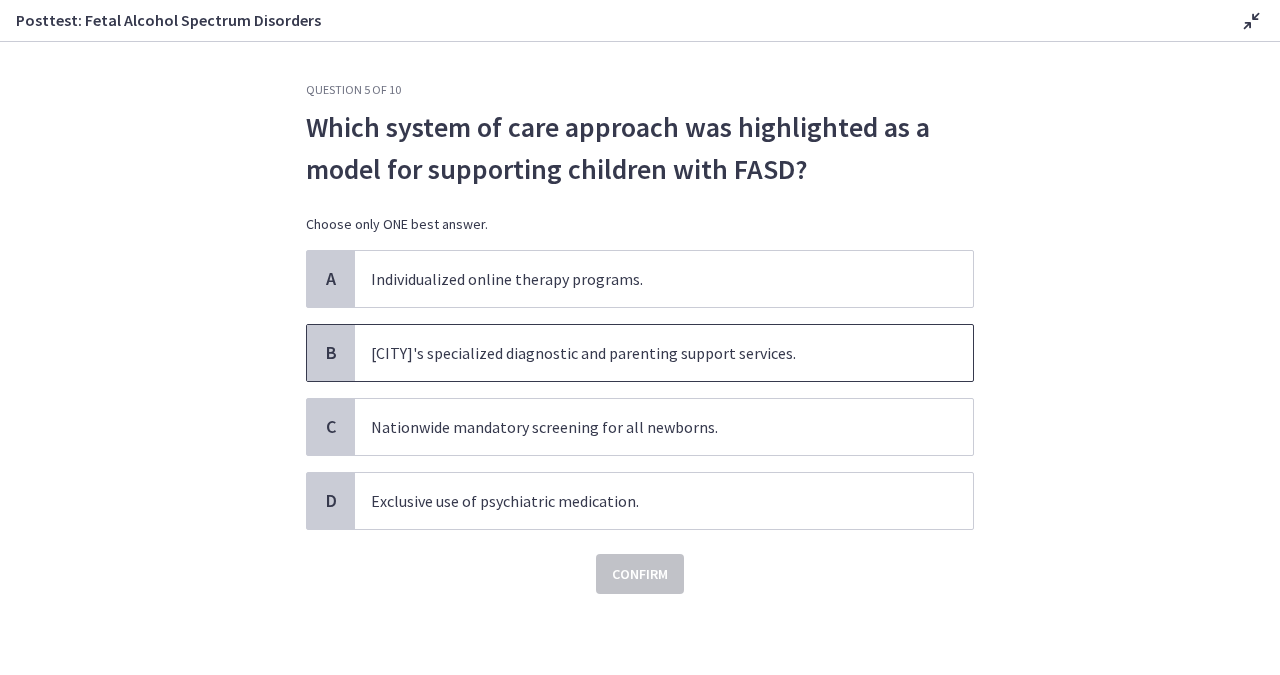 click on "Los Angeles County's specialized diagnostic and parenting support services." at bounding box center [664, 353] 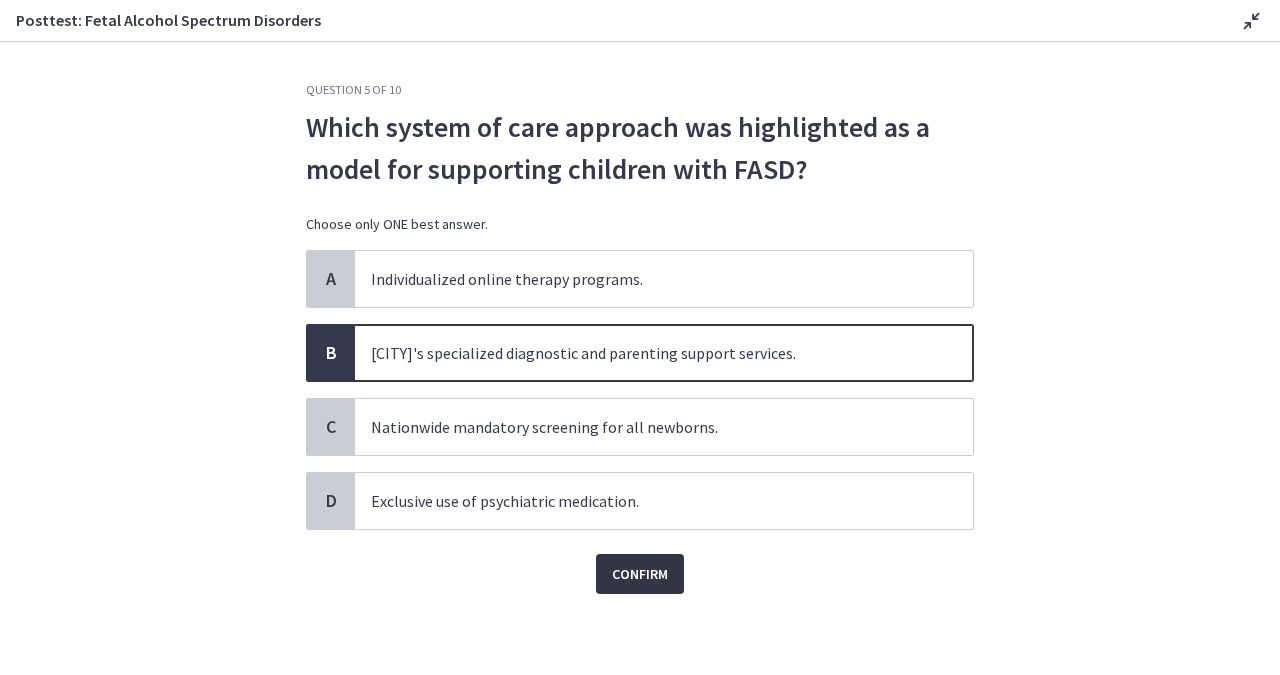click on "Confirm" at bounding box center (640, 574) 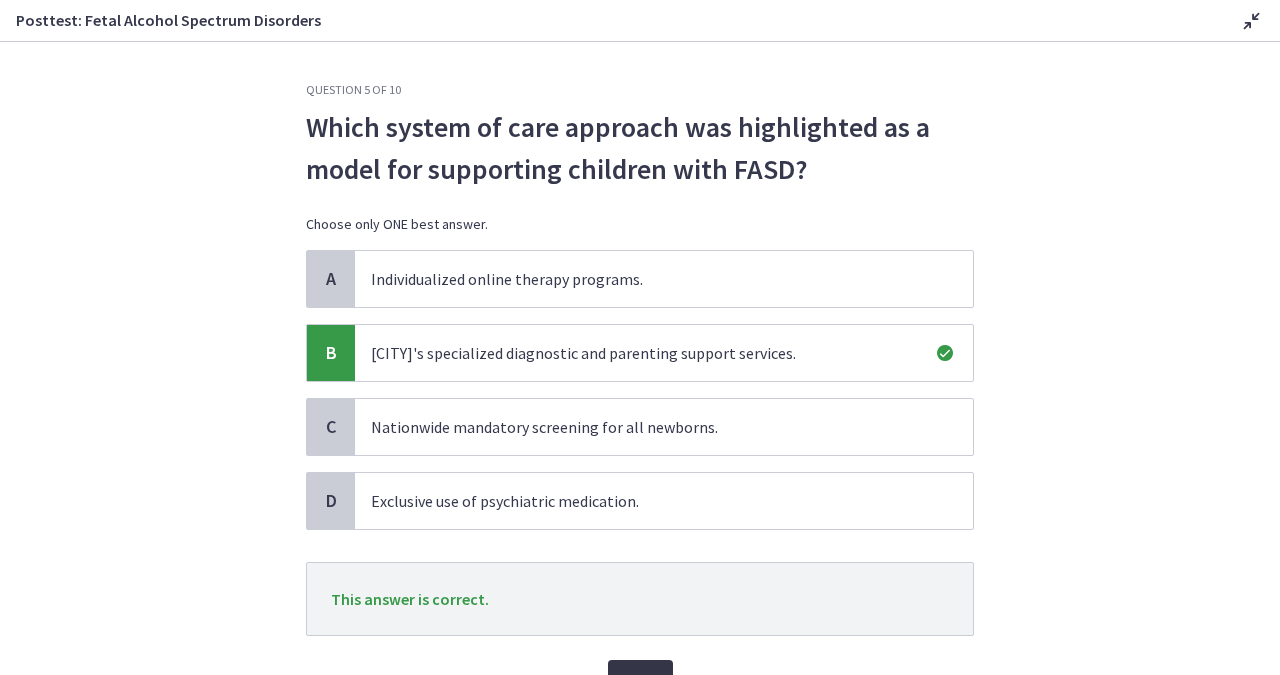 scroll, scrollTop: 93, scrollLeft: 0, axis: vertical 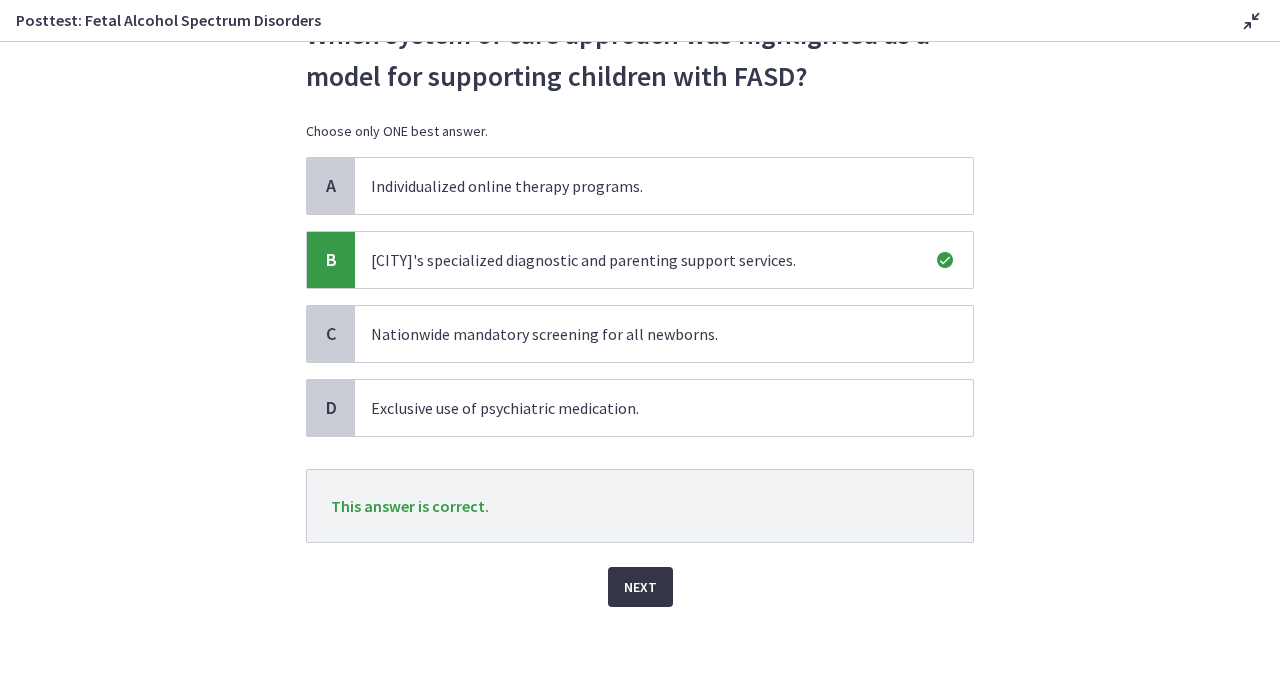 click on "Next" at bounding box center [640, 587] 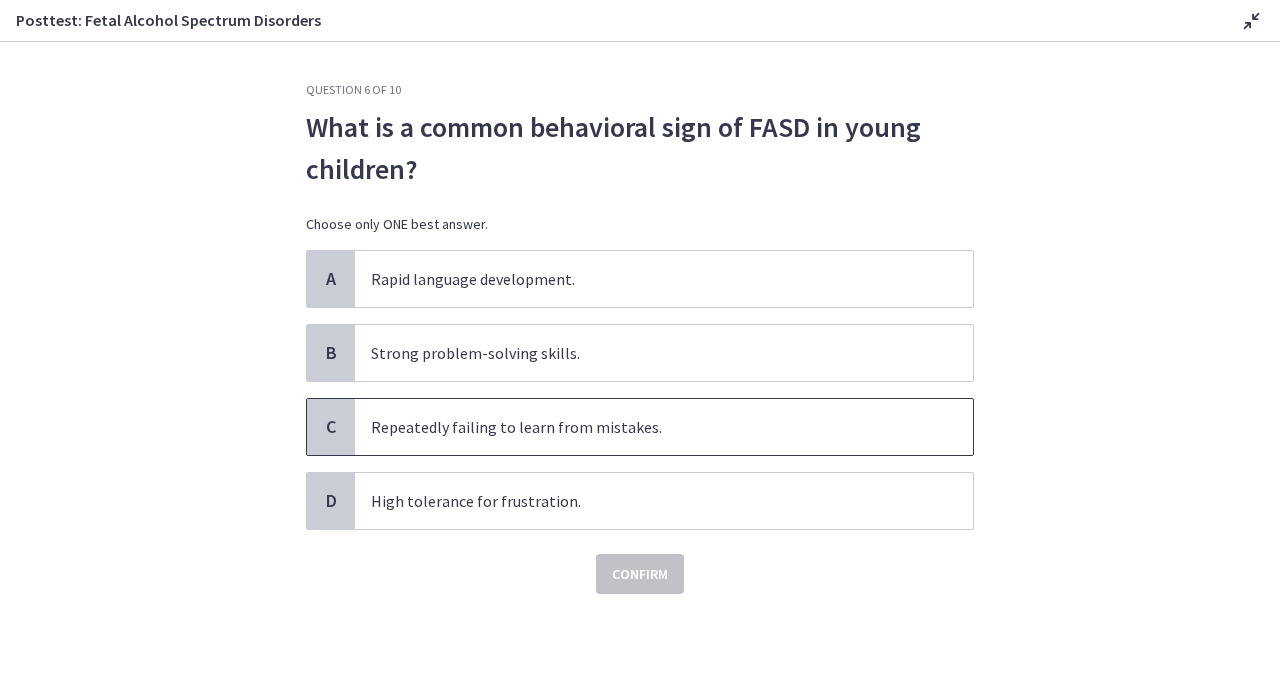 click on "Repeatedly failing to learn from mistakes." at bounding box center (664, 427) 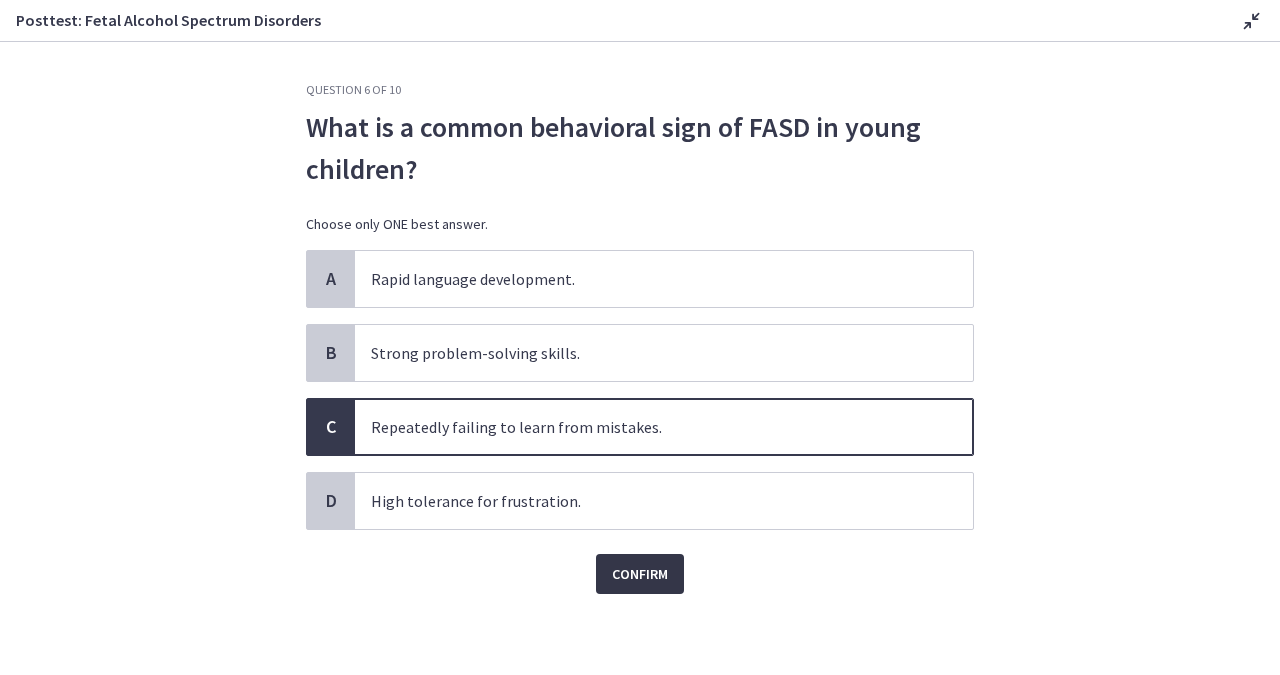click on "Confirm" at bounding box center [640, 574] 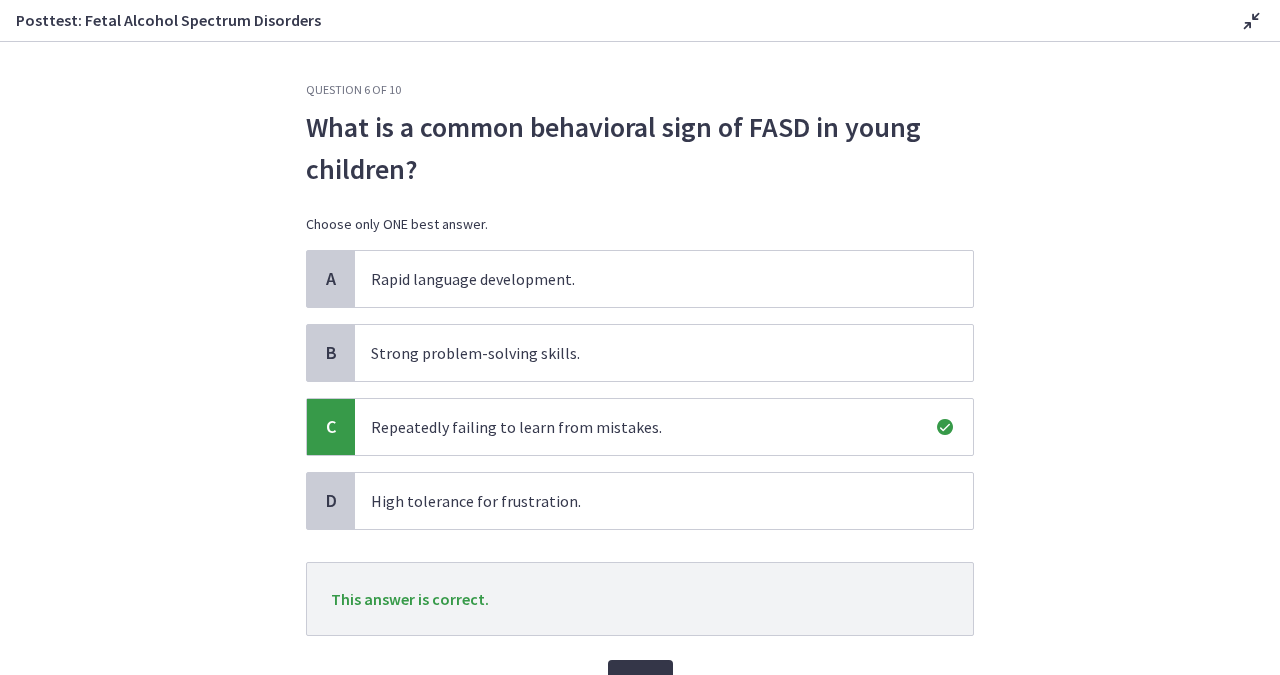 scroll, scrollTop: 45, scrollLeft: 0, axis: vertical 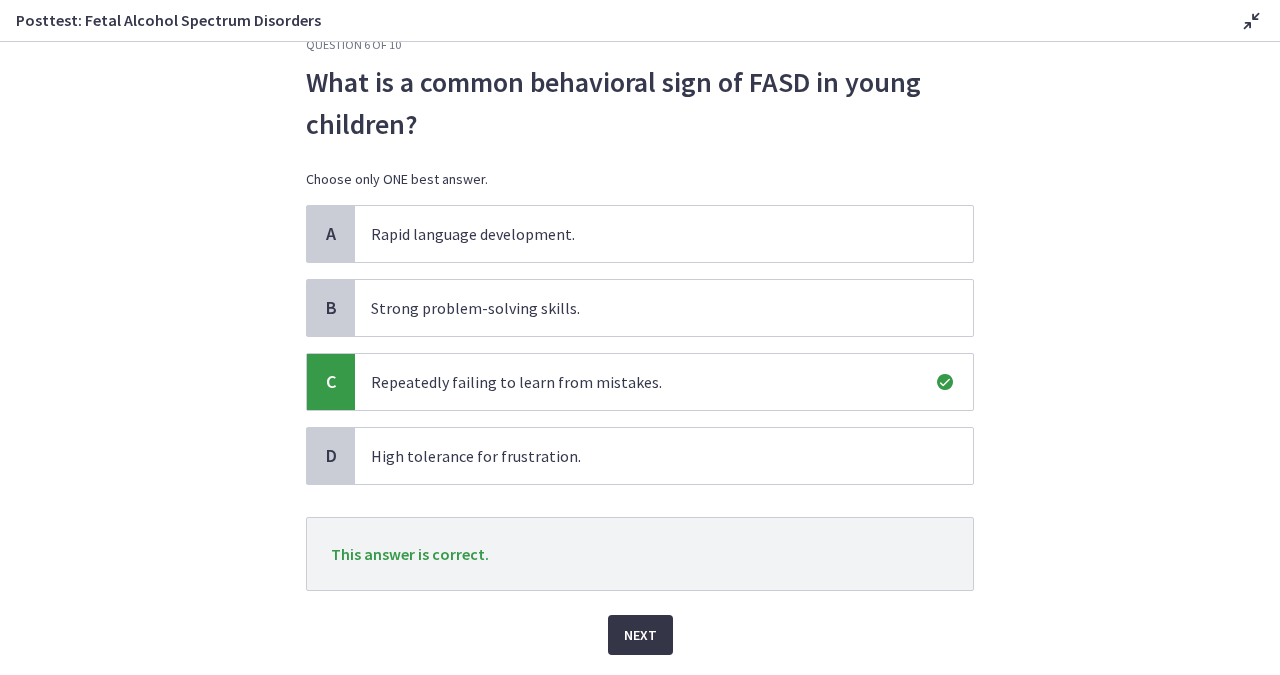 click on "Next" at bounding box center [640, 635] 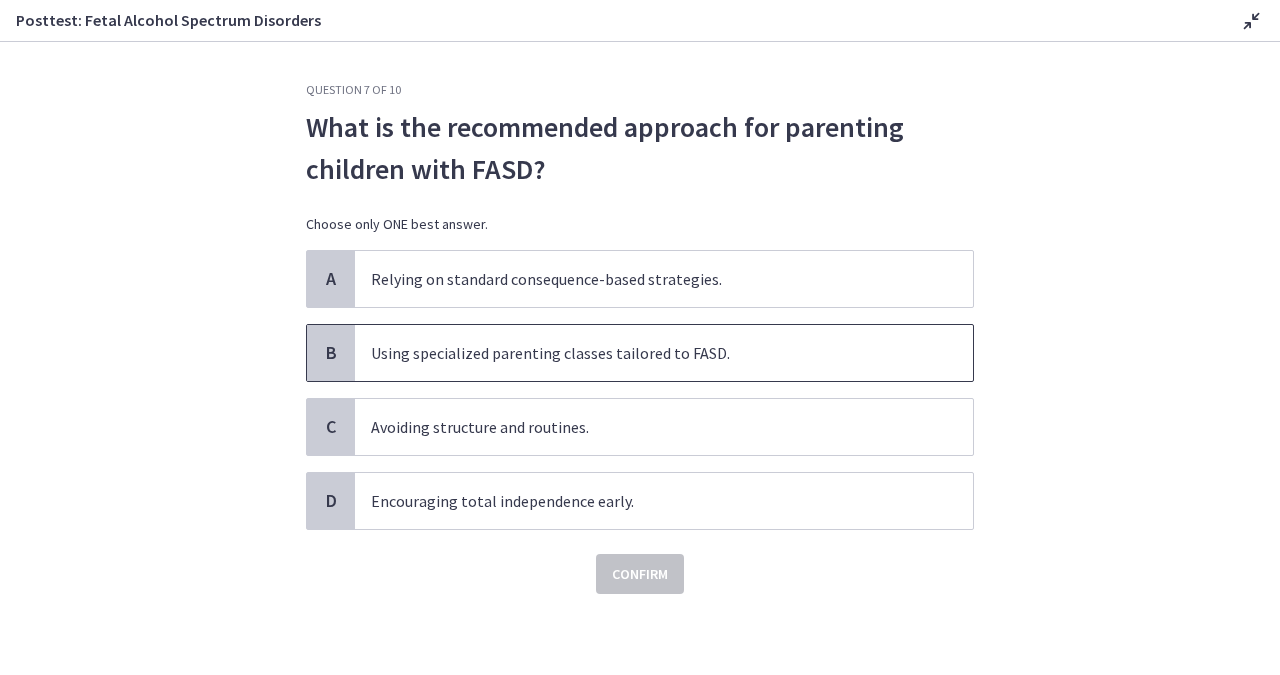 click on "Using specialized parenting classes tailored to FASD." at bounding box center (664, 353) 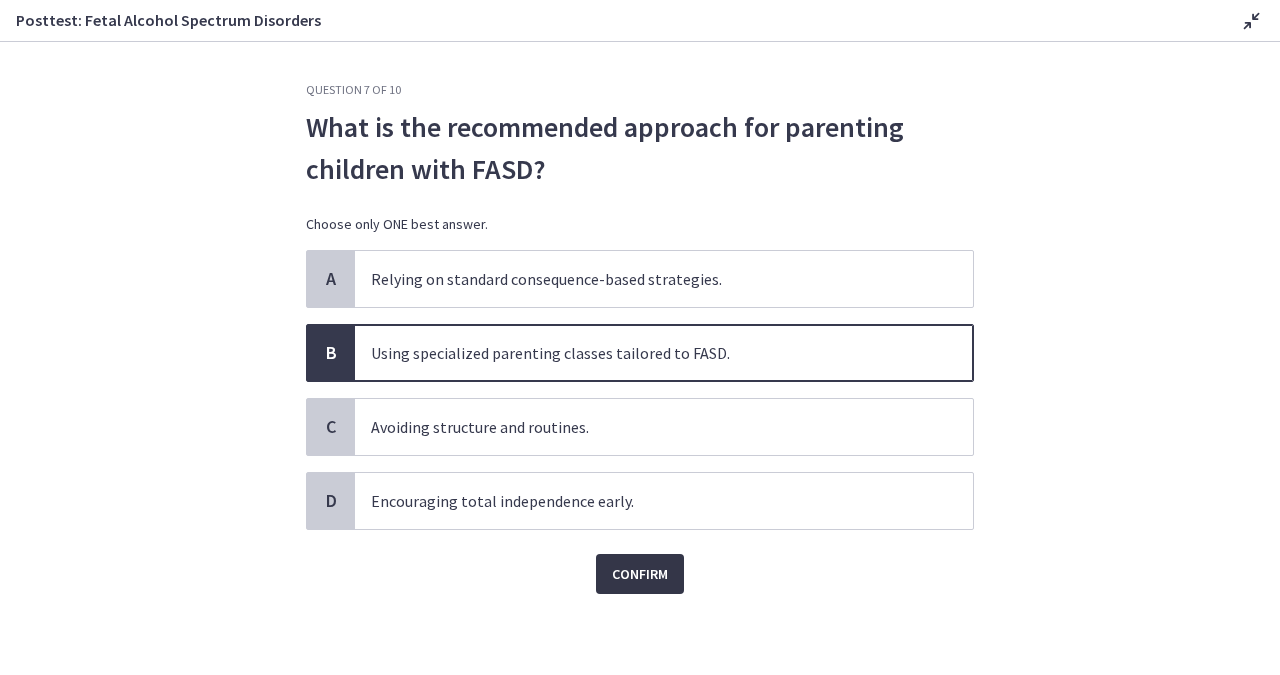 click on "Confirm" at bounding box center (640, 574) 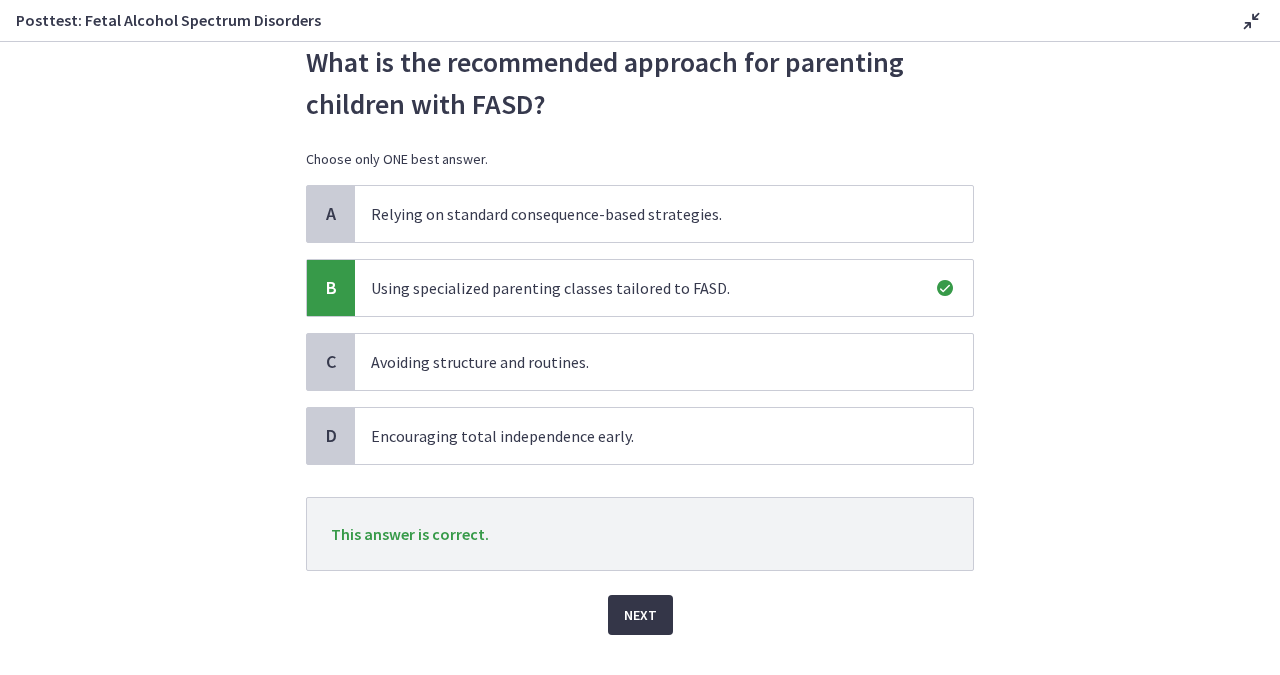 scroll, scrollTop: 86, scrollLeft: 0, axis: vertical 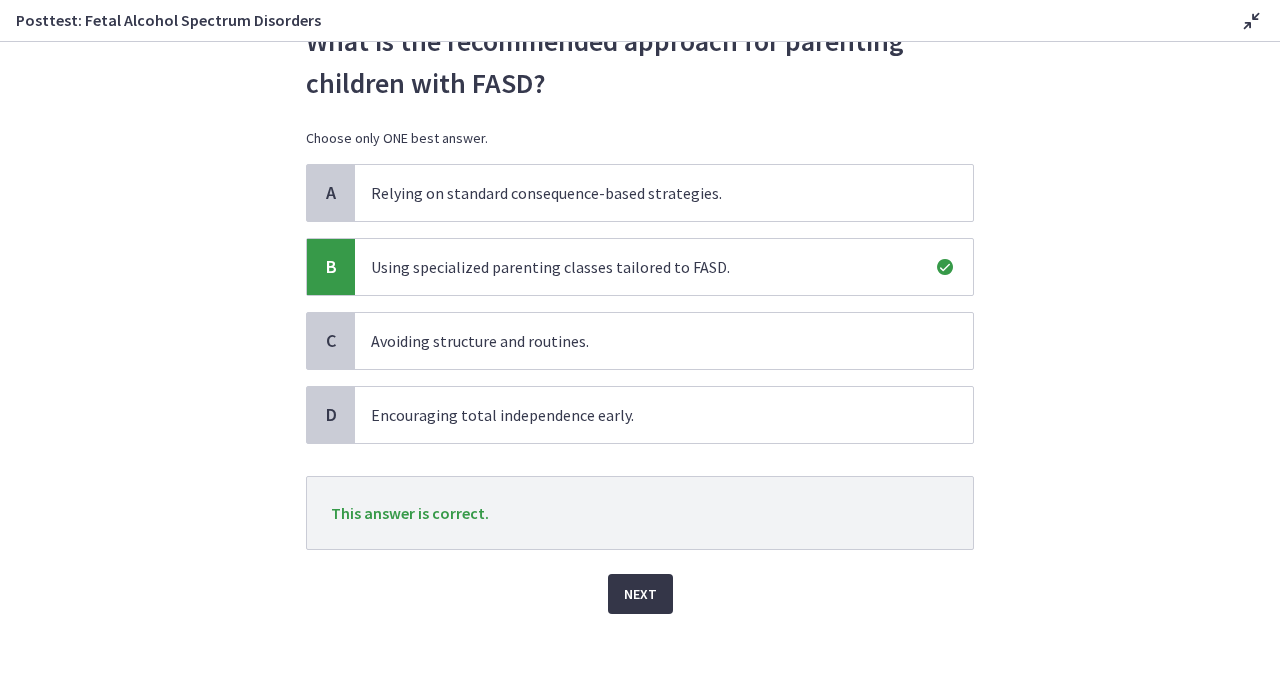 click on "Next" at bounding box center [640, 594] 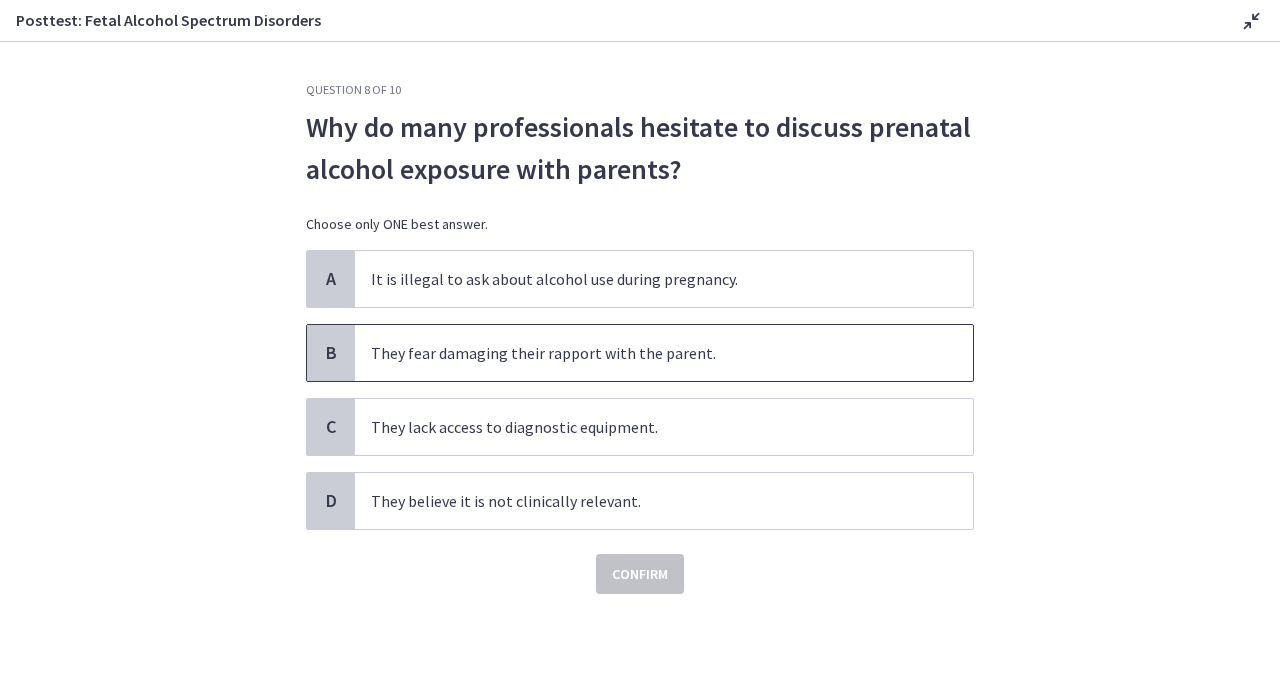 click on "They fear damaging their rapport with the parent." at bounding box center [664, 353] 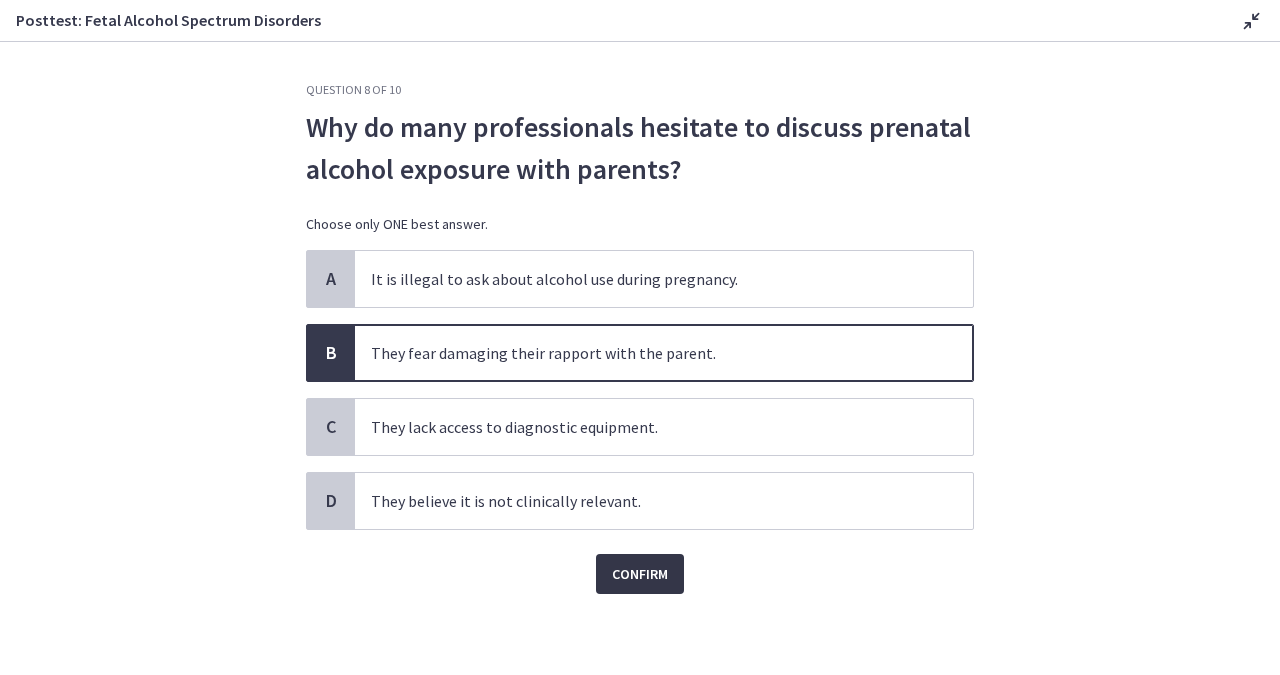 click on "Confirm" at bounding box center [640, 574] 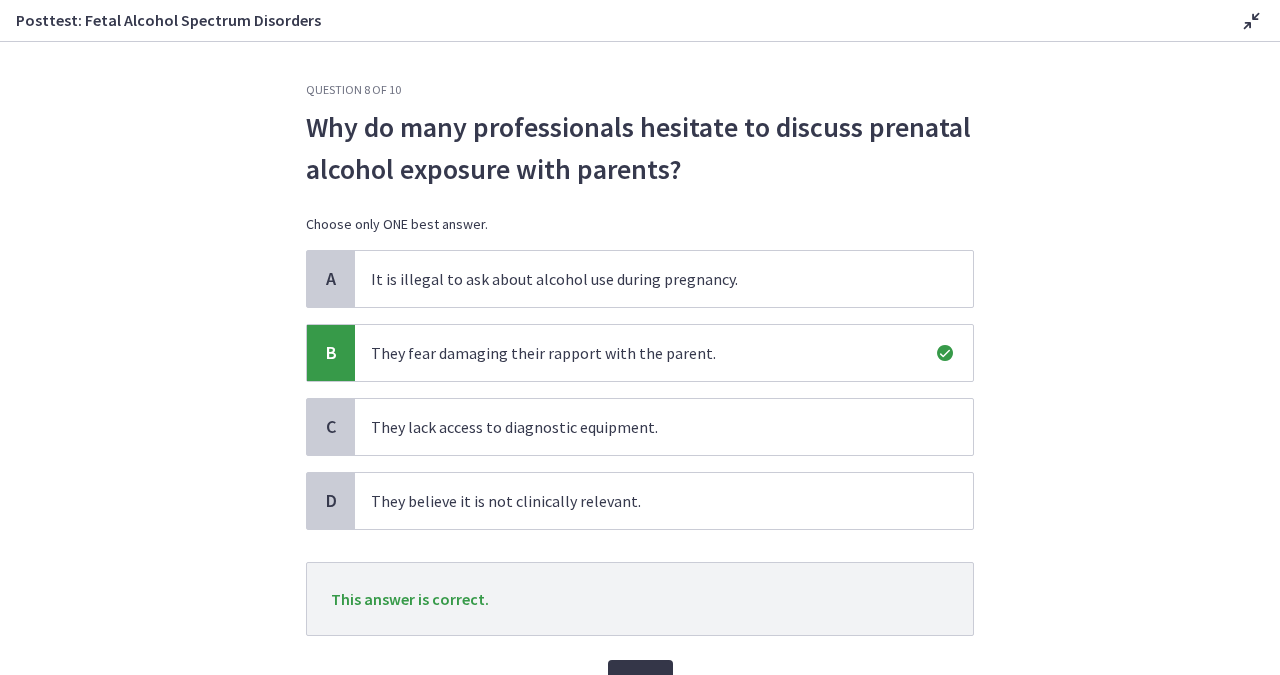 scroll, scrollTop: 41, scrollLeft: 0, axis: vertical 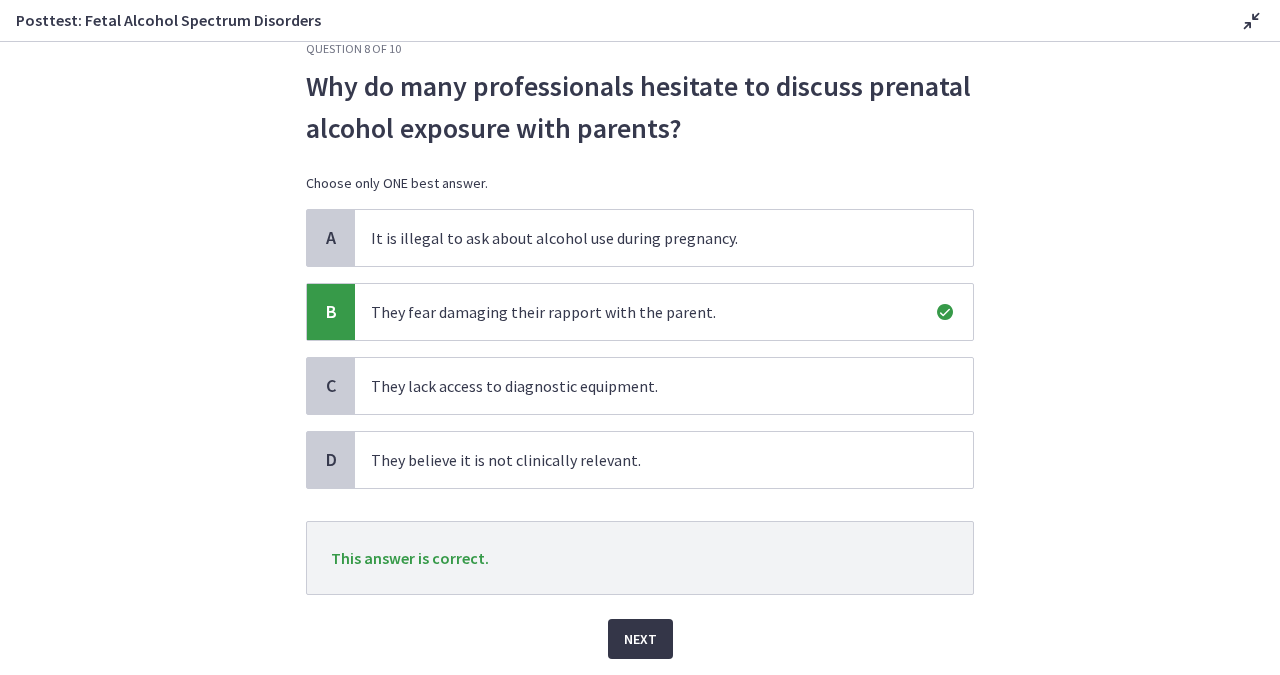 click on "Next" at bounding box center (640, 639) 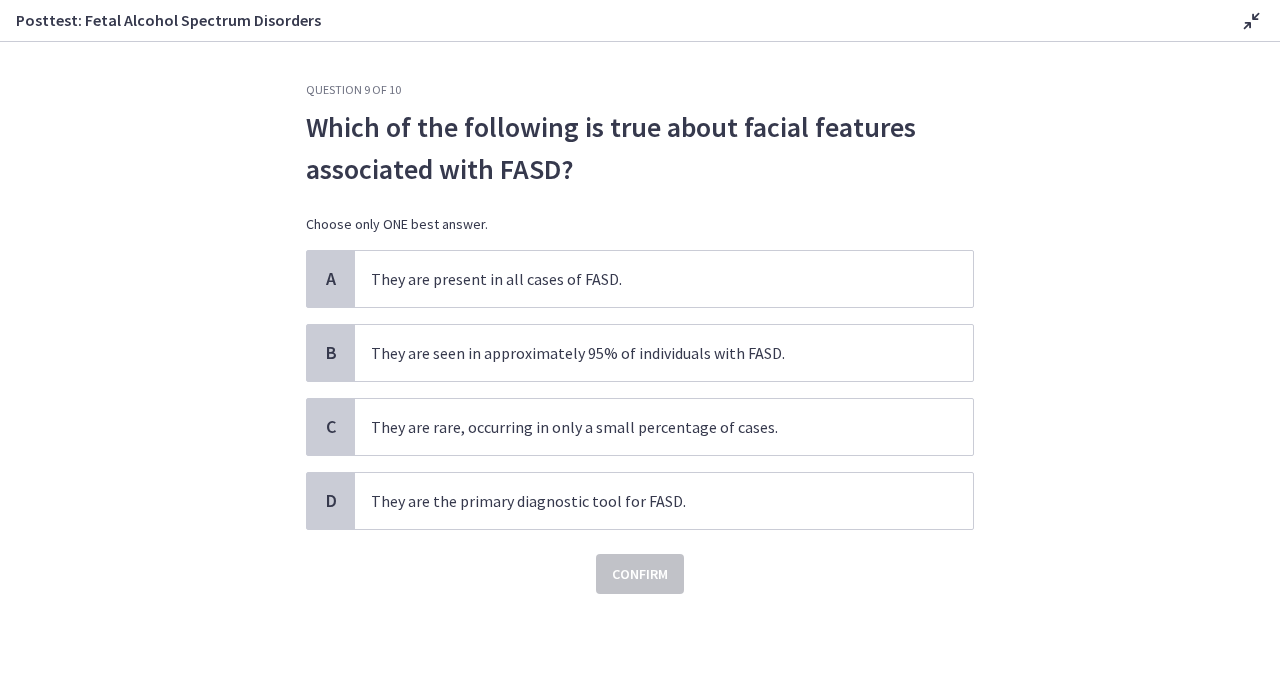 scroll, scrollTop: 0, scrollLeft: 0, axis: both 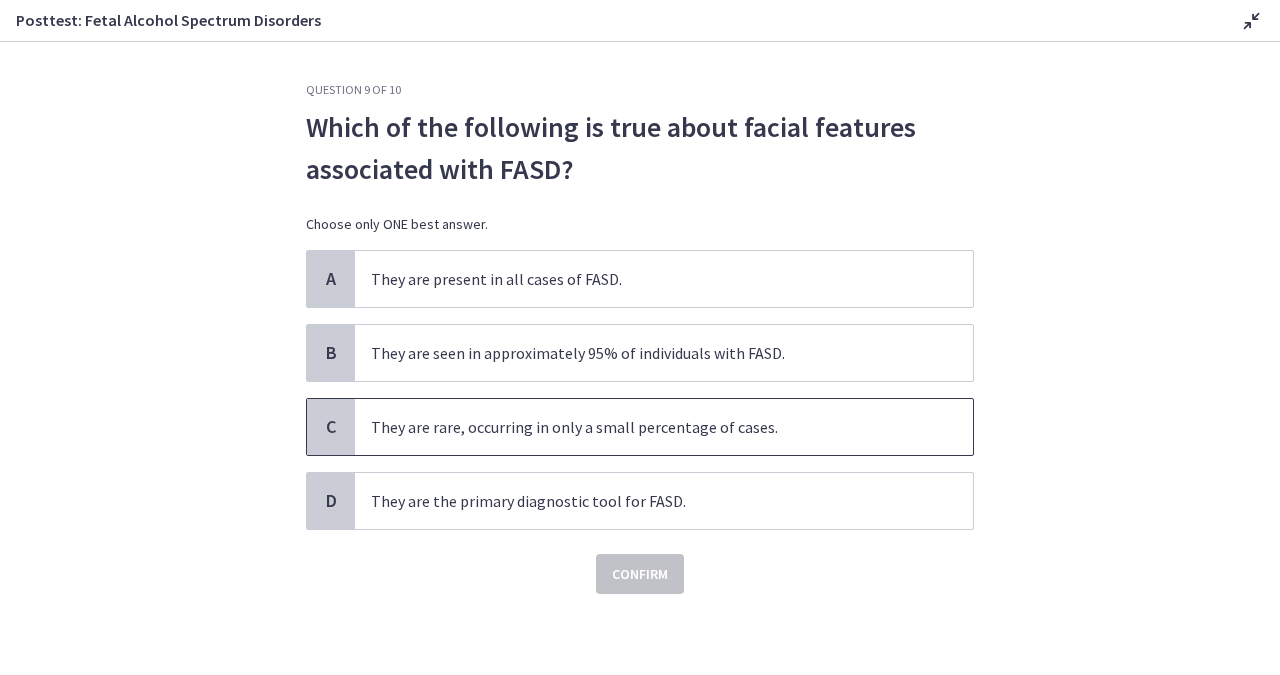 click on "They are rare, occurring in only a small percentage of cases." at bounding box center (664, 427) 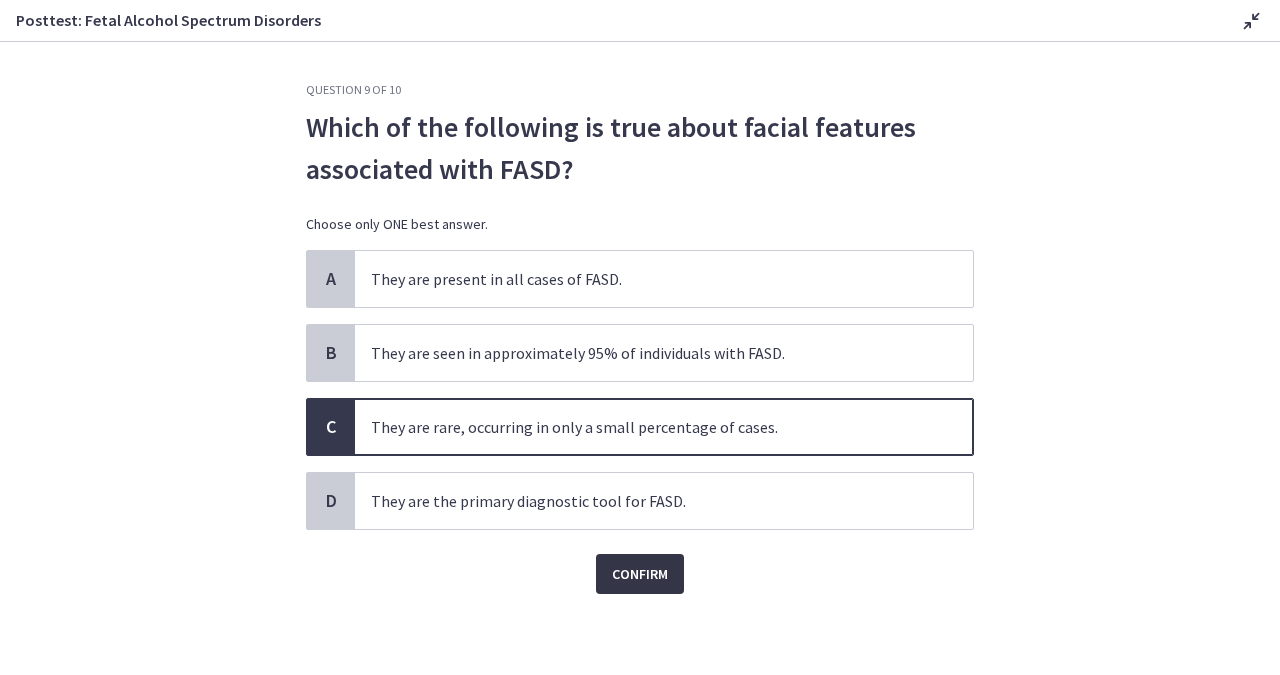 click on "Confirm" at bounding box center [640, 574] 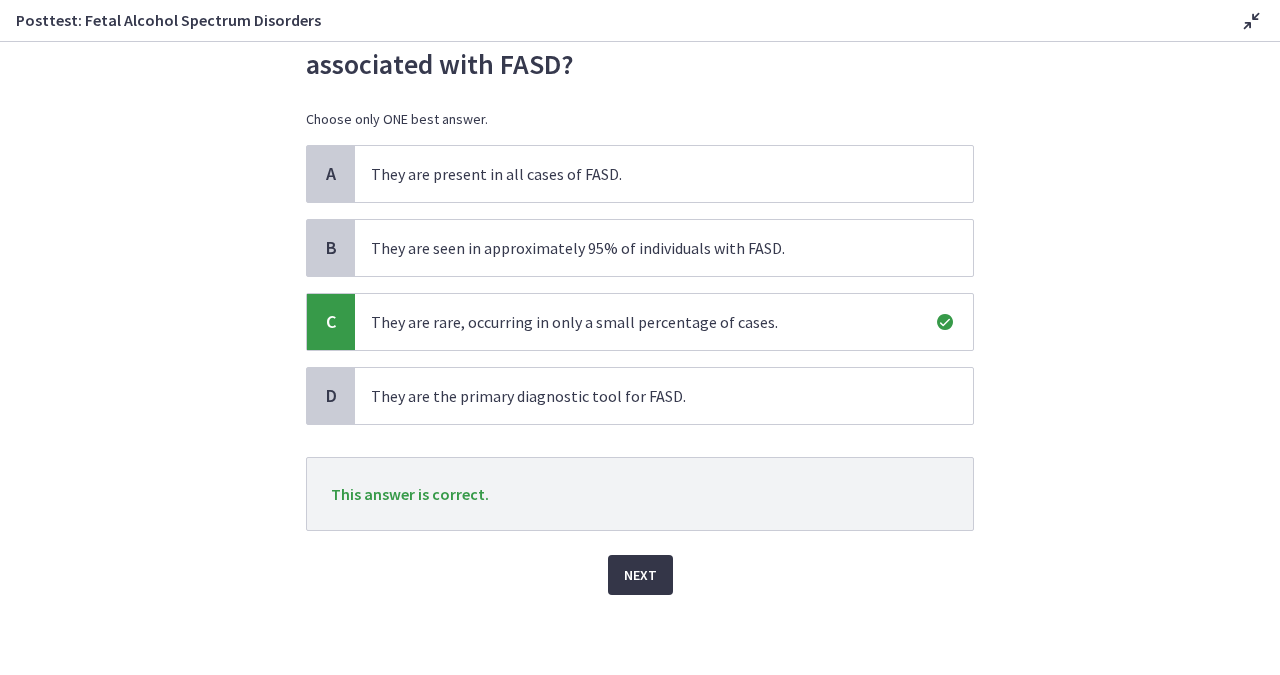 scroll, scrollTop: 112, scrollLeft: 0, axis: vertical 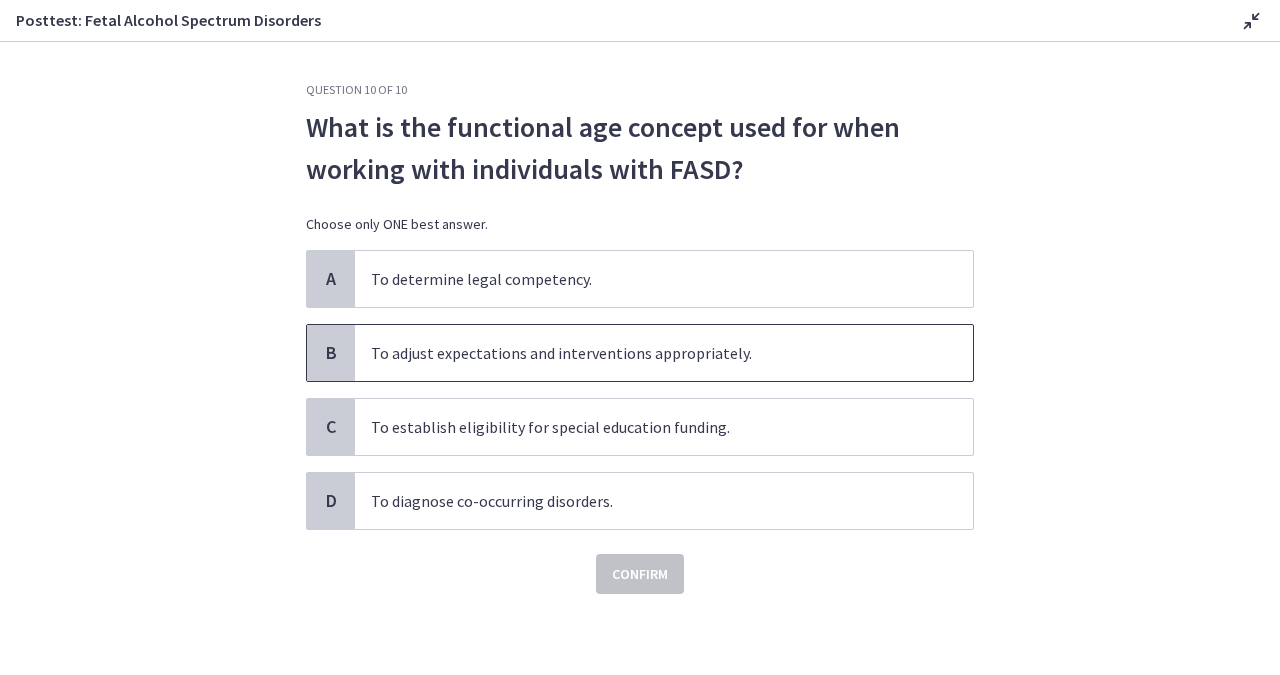 click on "To adjust expectations and interventions appropriately." at bounding box center [664, 353] 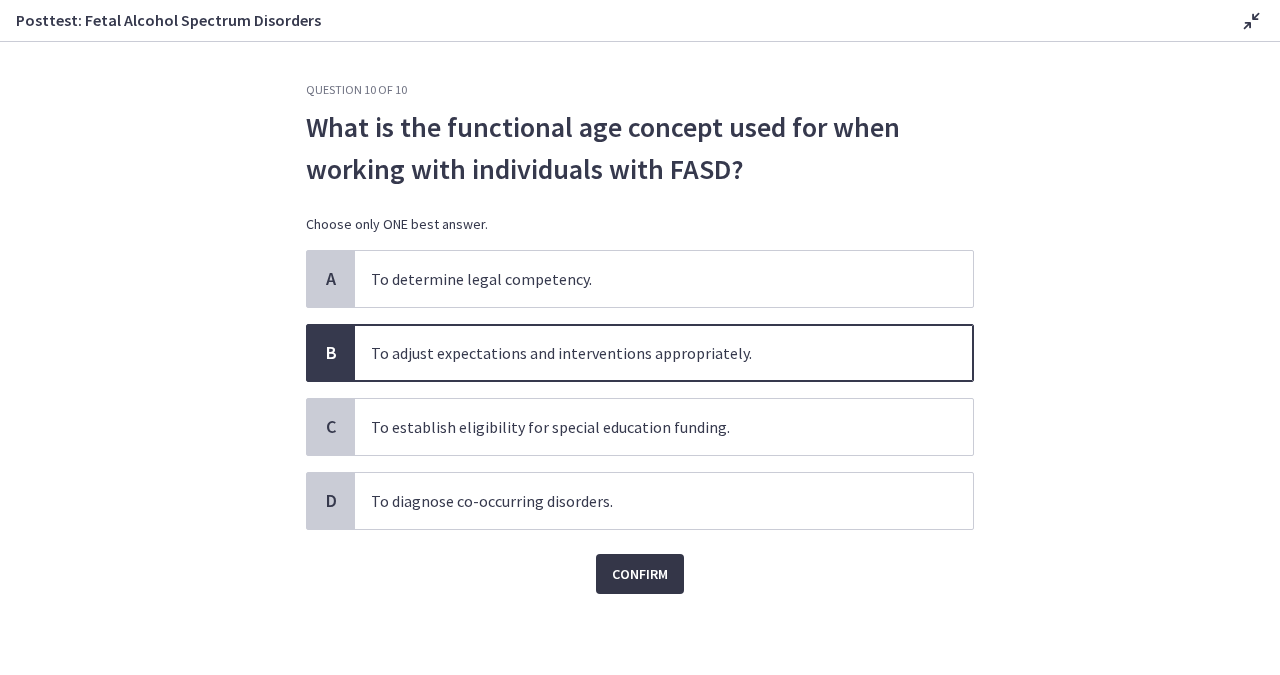 click on "Confirm" at bounding box center [640, 574] 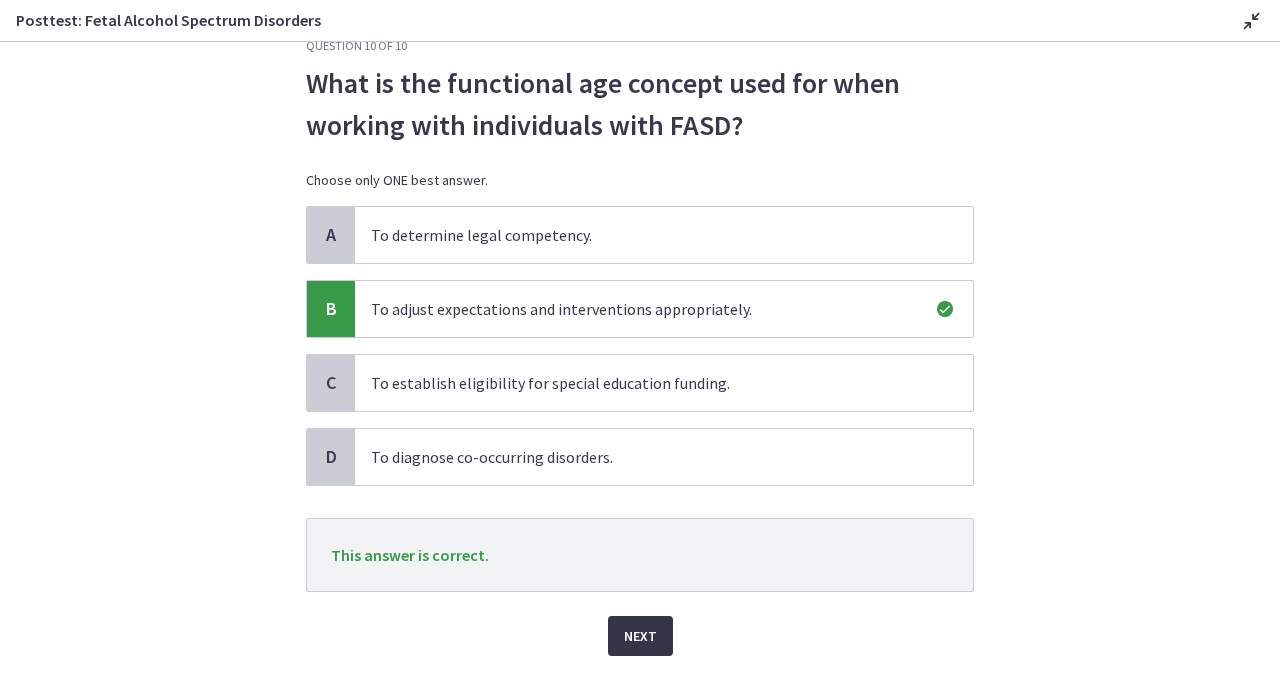 scroll, scrollTop: 46, scrollLeft: 0, axis: vertical 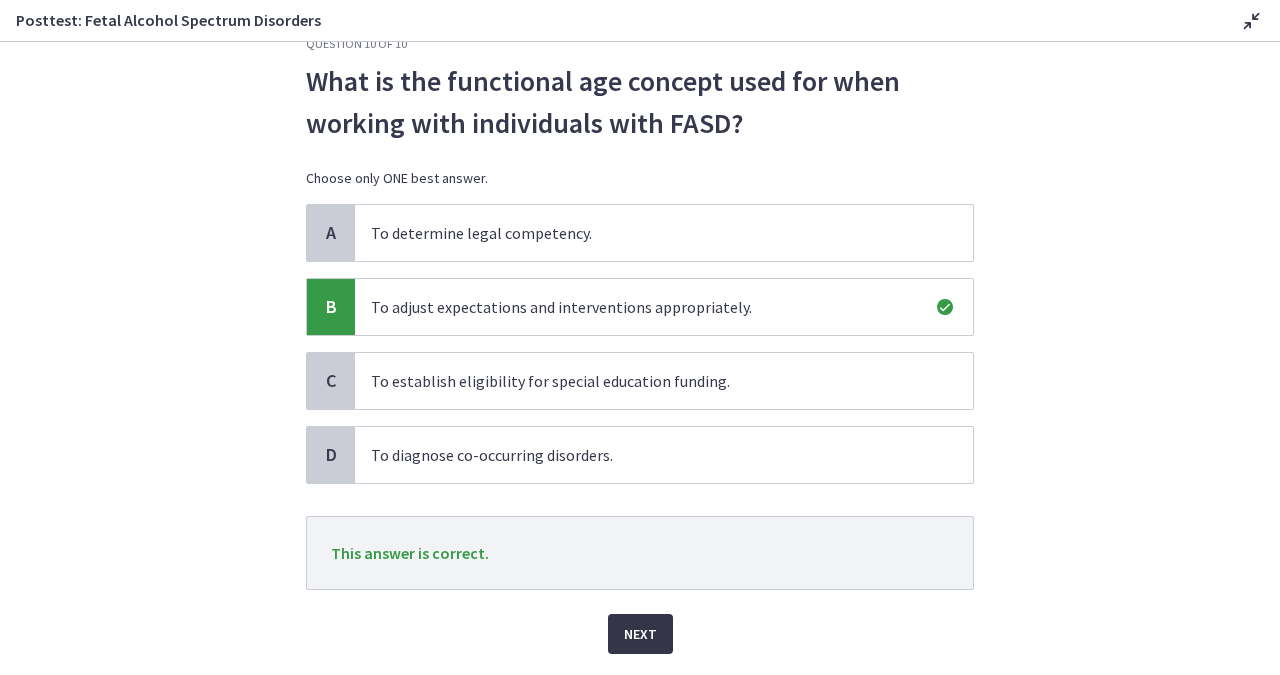 click on "Next" at bounding box center (640, 634) 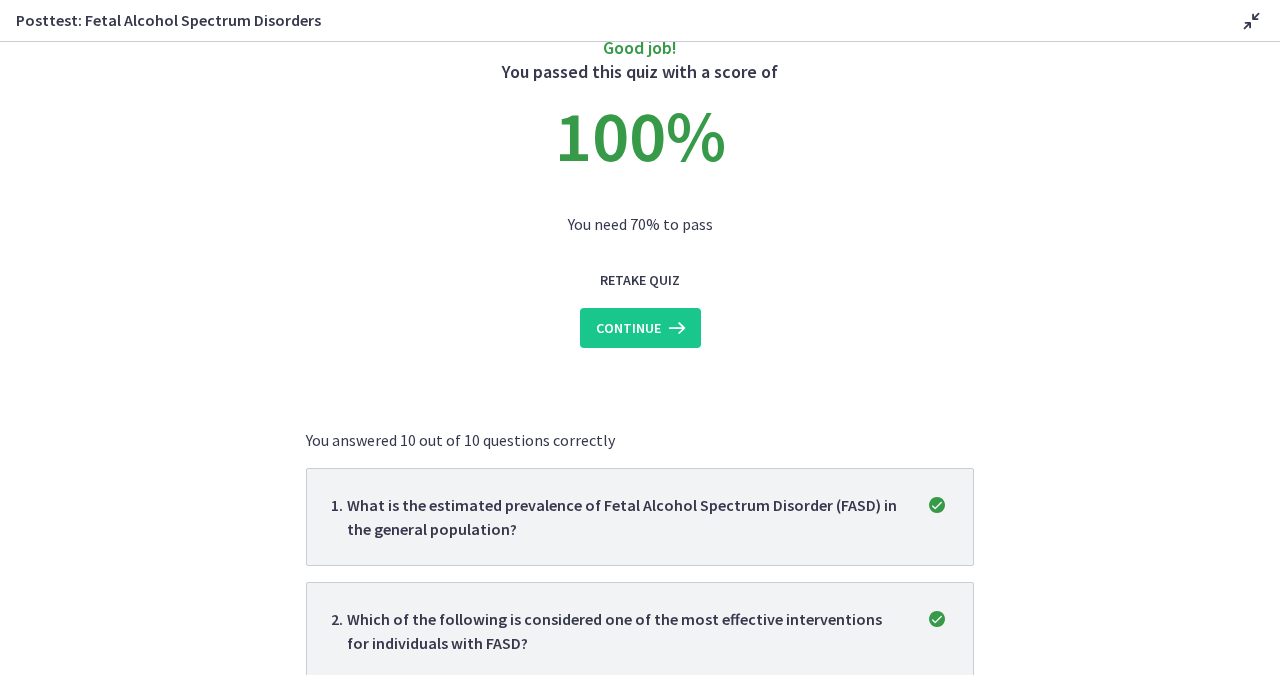 scroll, scrollTop: 0, scrollLeft: 0, axis: both 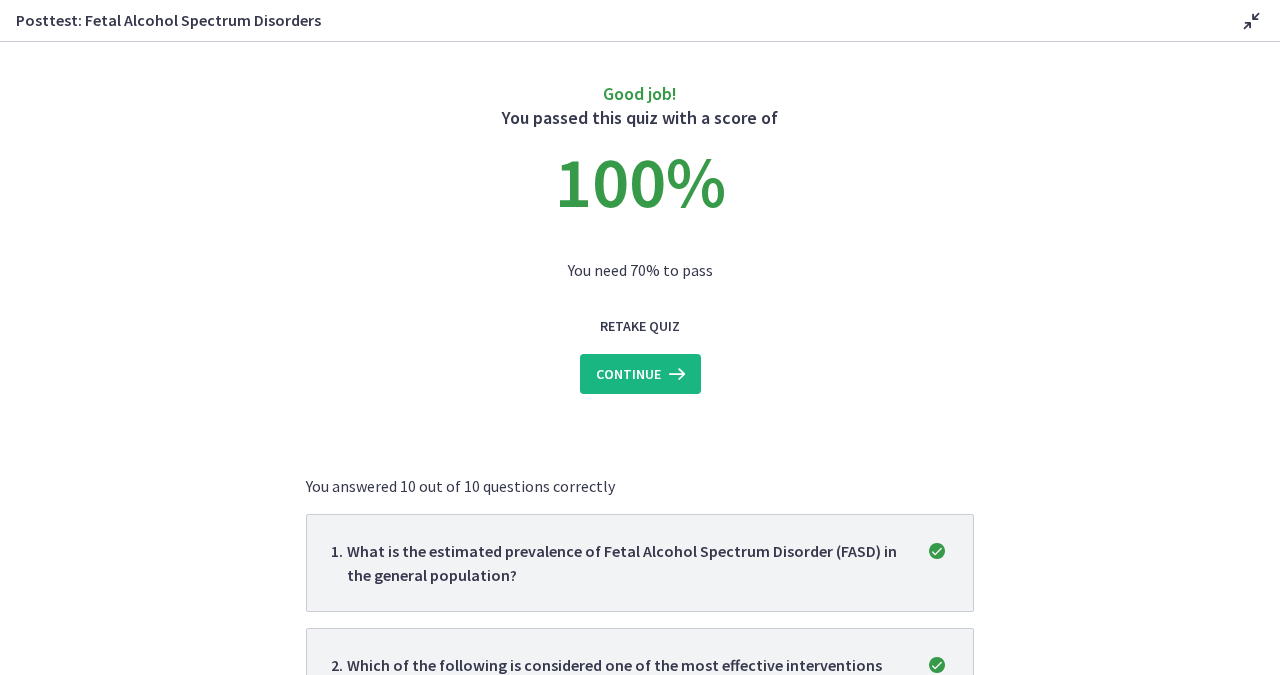 click at bounding box center [675, 374] 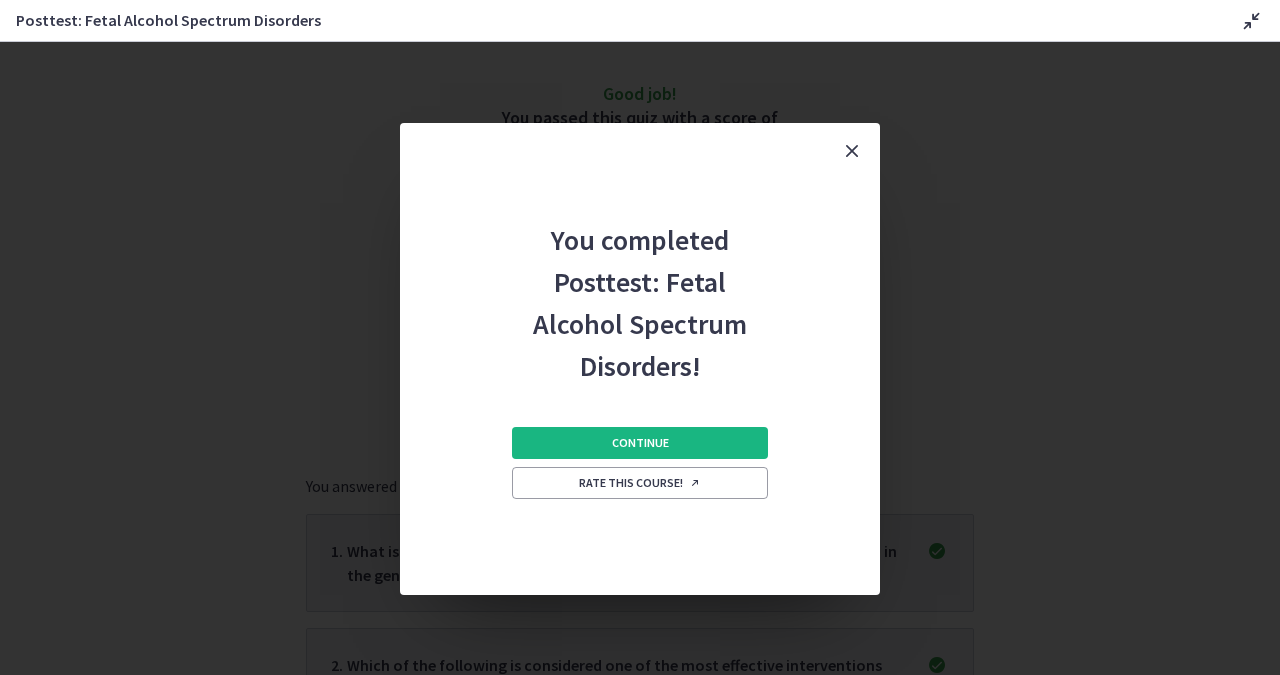 click on "Continue" at bounding box center (640, 443) 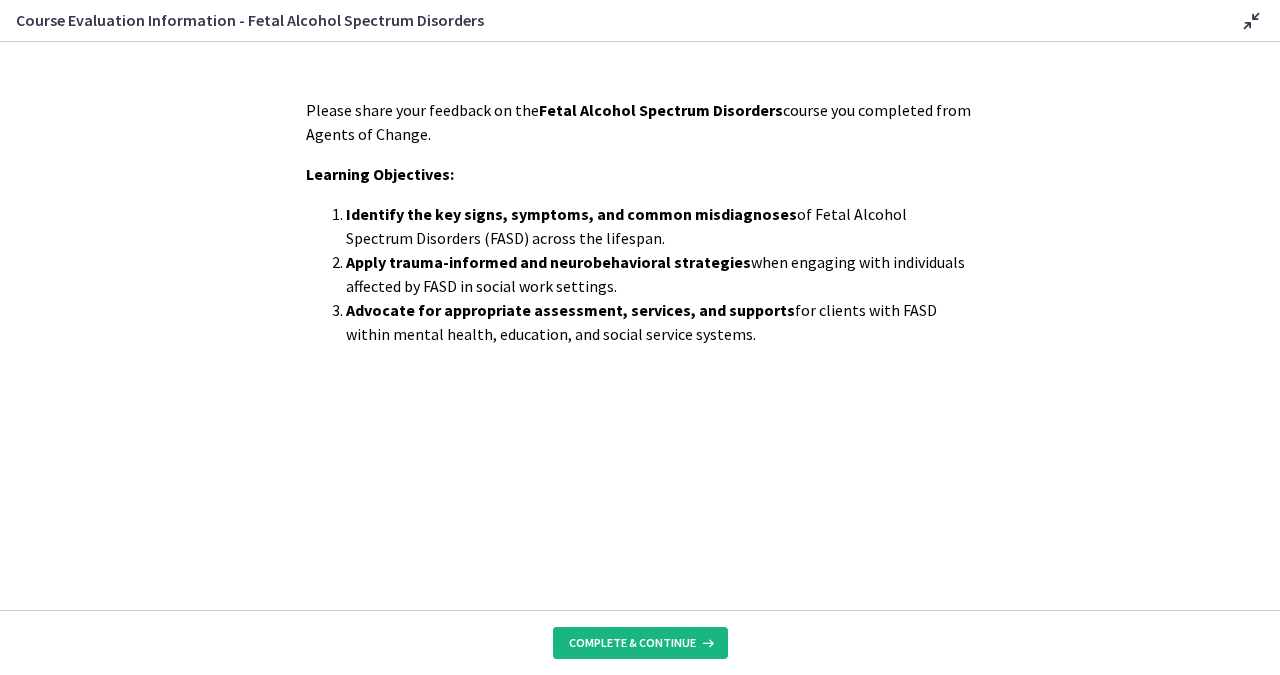 click on "Complete & continue" at bounding box center (632, 643) 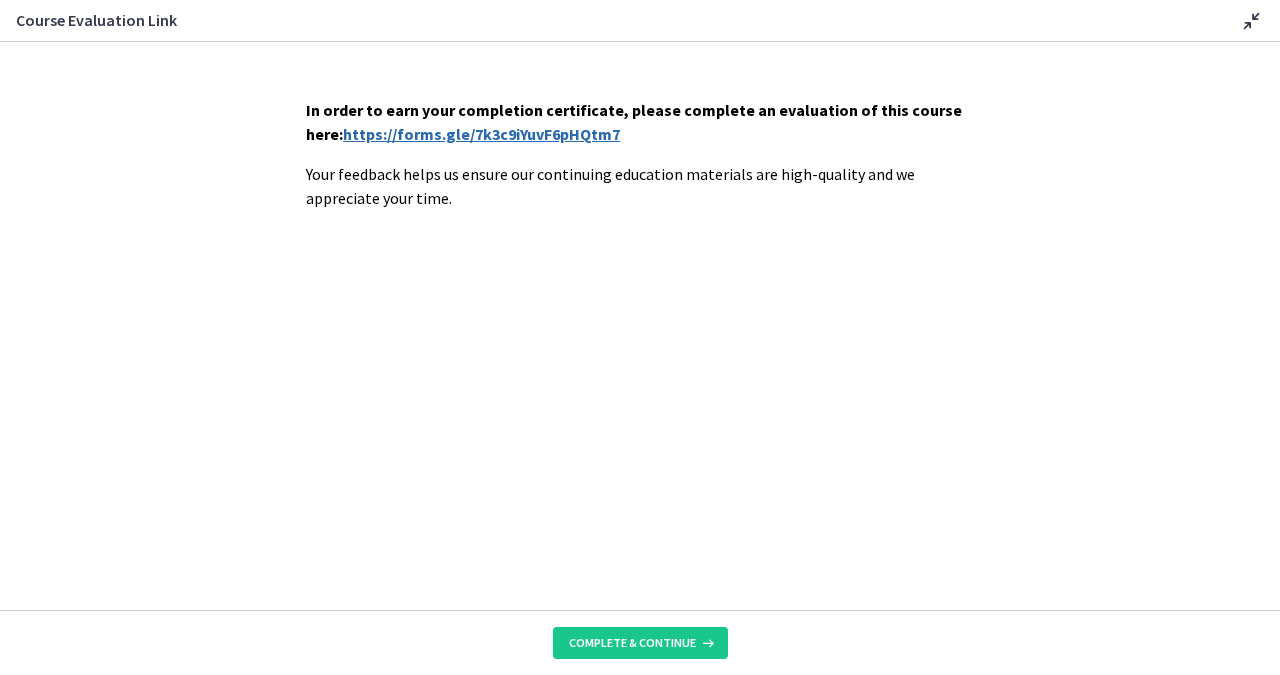 click on "https://forms.gle/7k3c9iYuvF6pHQtm7" at bounding box center (481, 134) 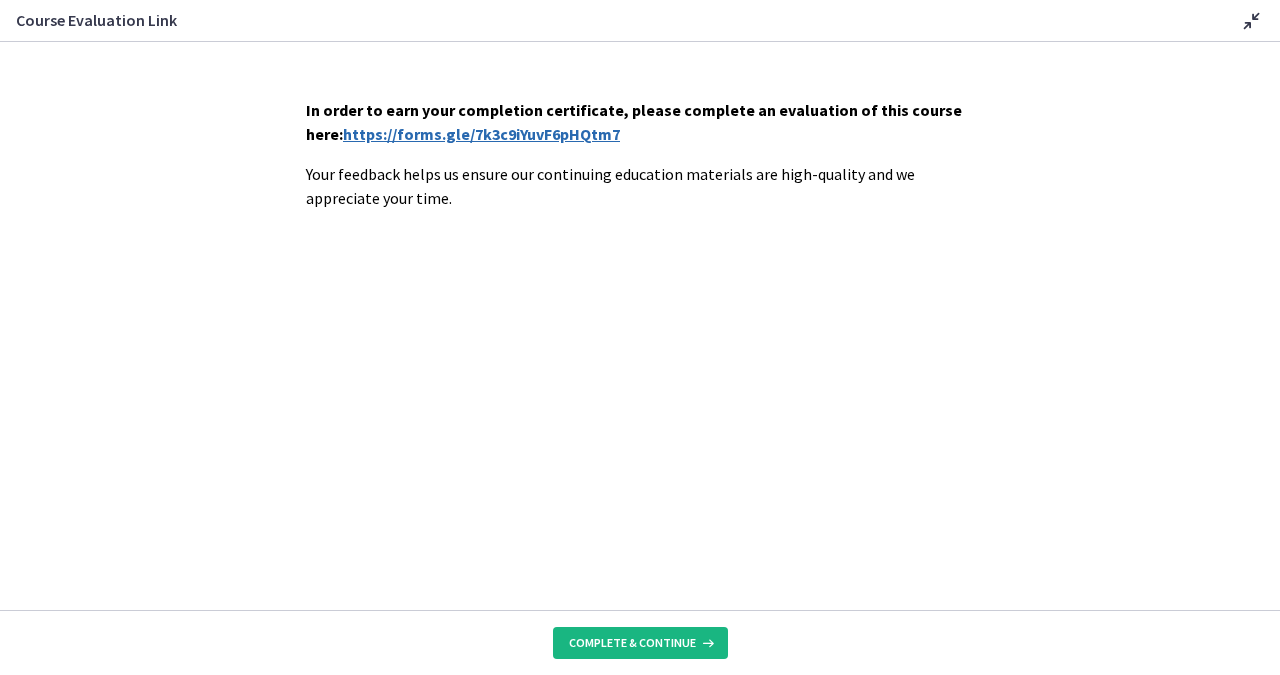 click on "Complete & continue" at bounding box center (632, 643) 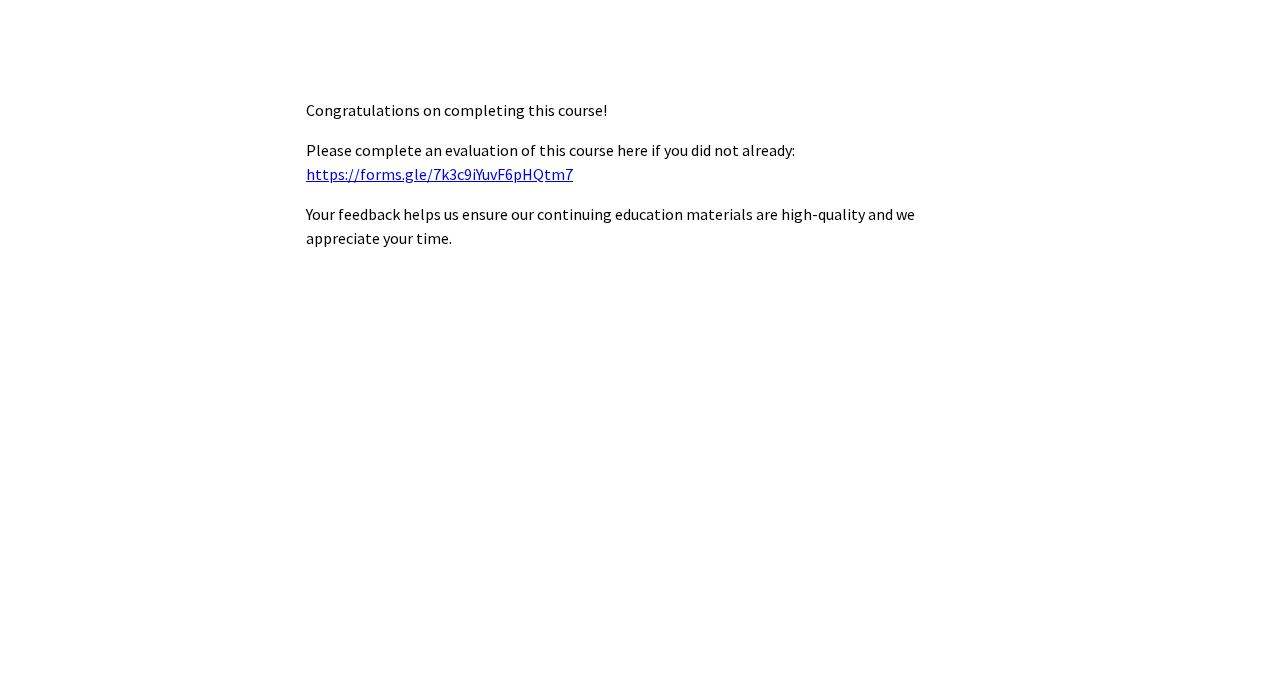 scroll, scrollTop: 0, scrollLeft: 0, axis: both 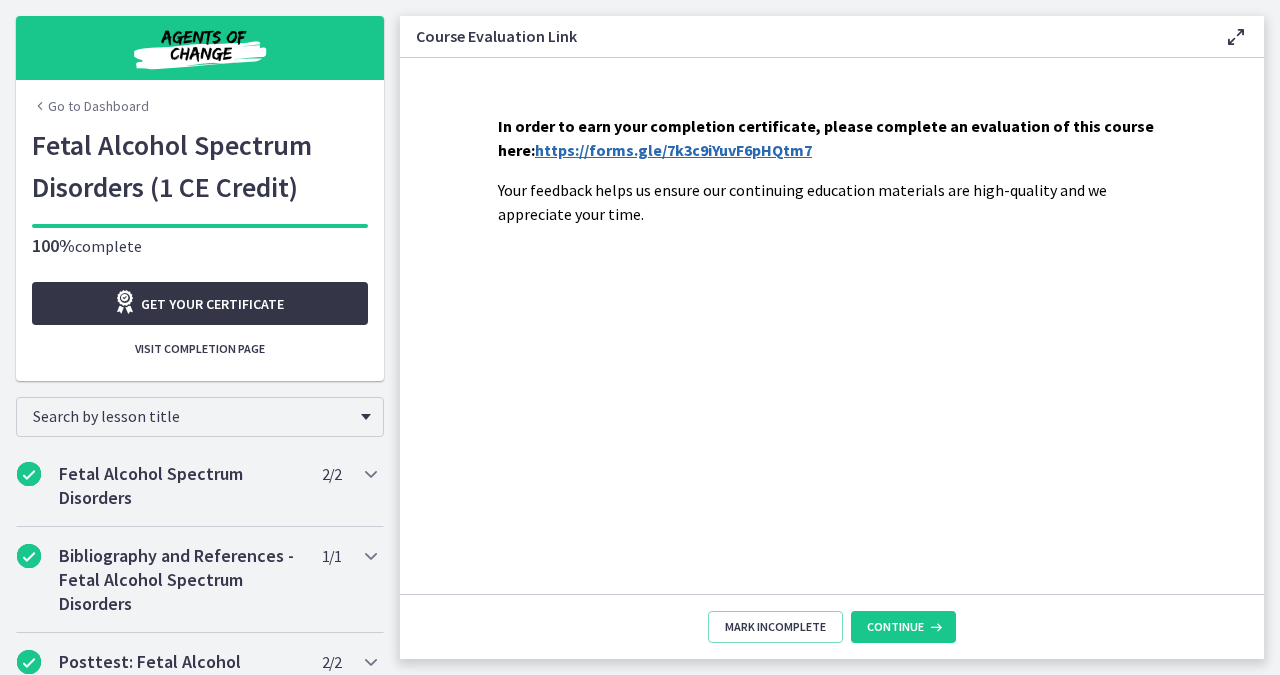 click on "Get your certificate" at bounding box center [212, 304] 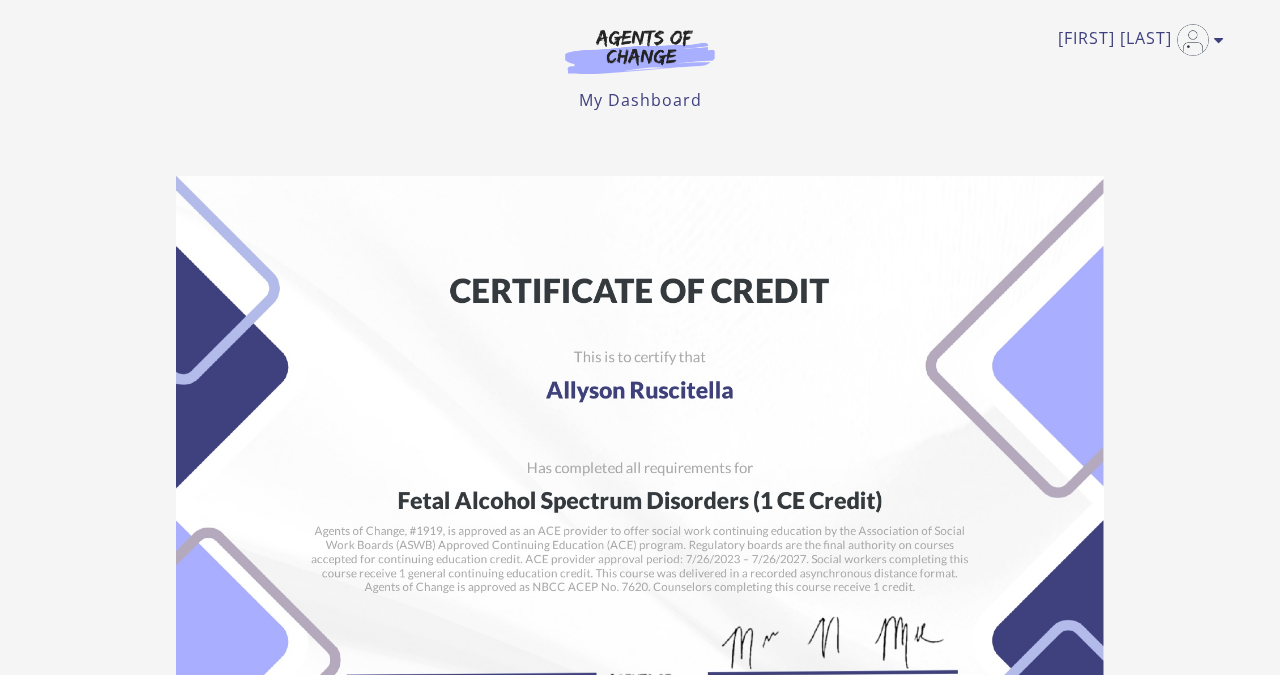 scroll, scrollTop: 0, scrollLeft: 0, axis: both 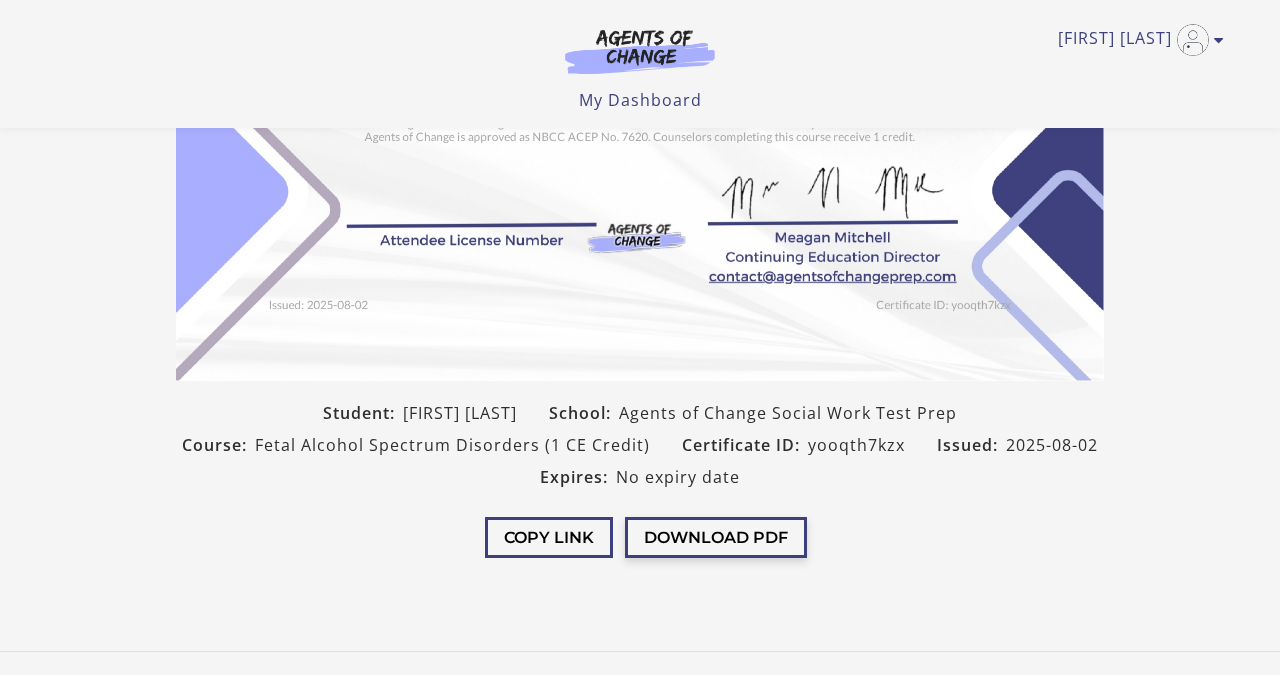 click on "Download PDF" at bounding box center (716, 537) 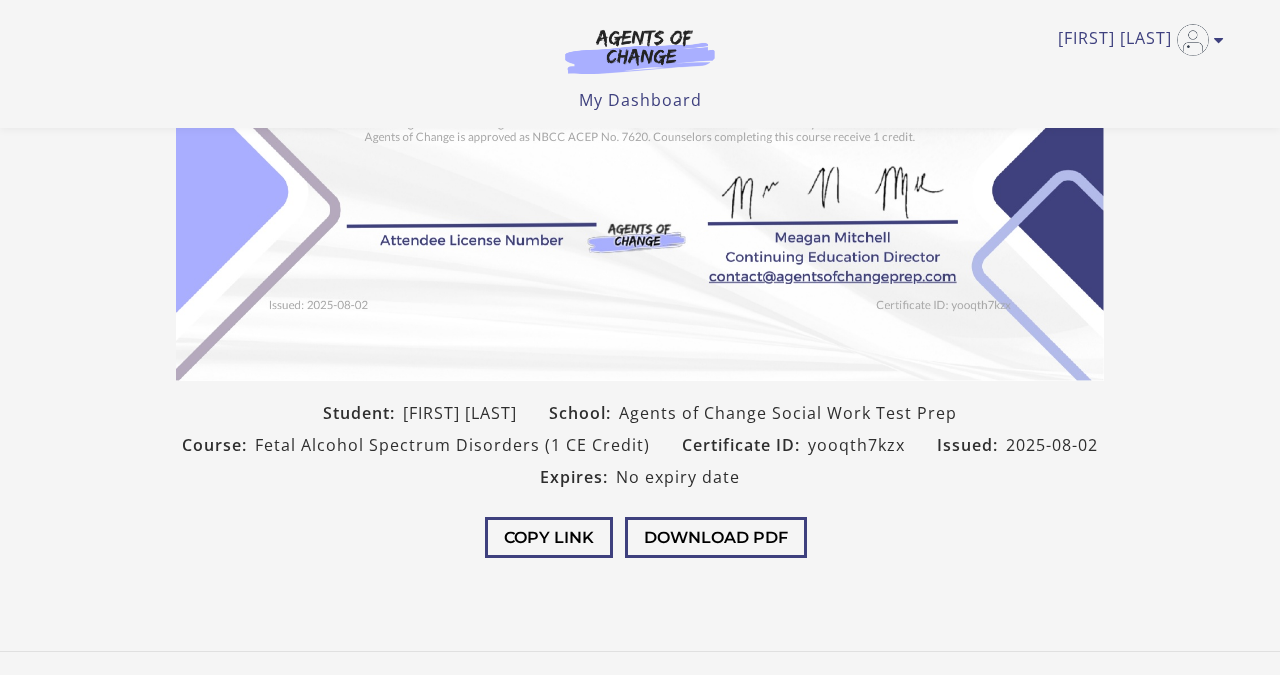click at bounding box center [640, 53] 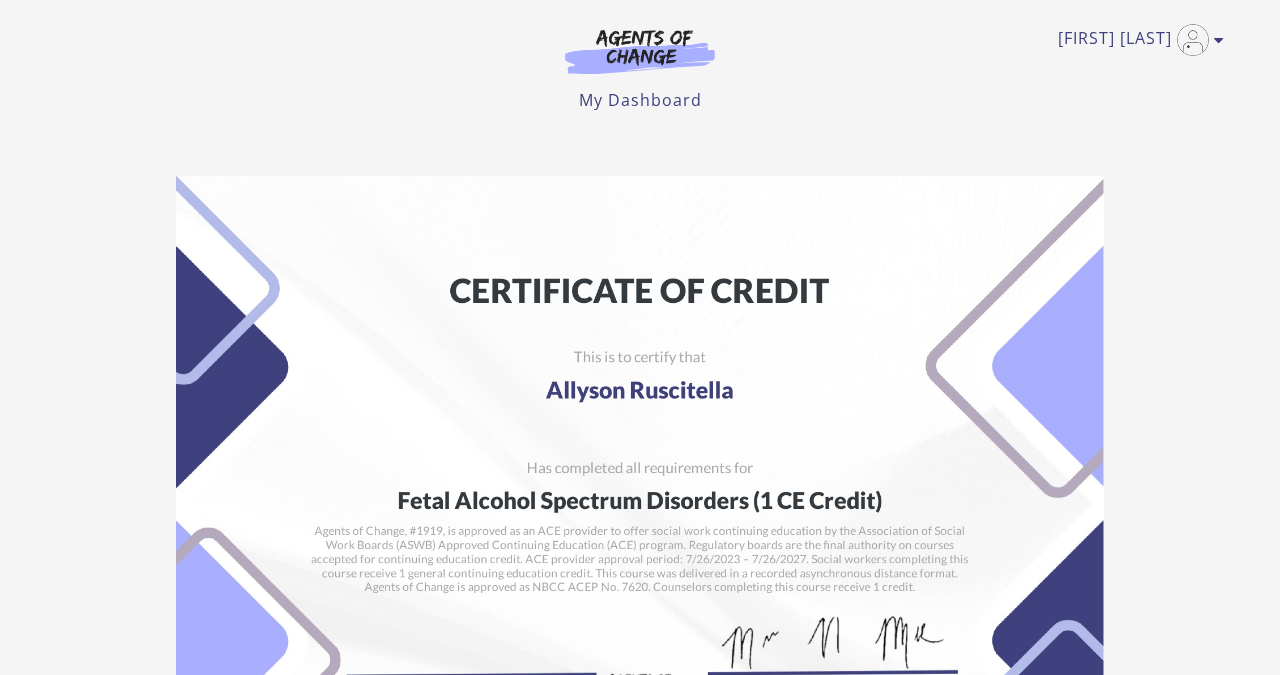 scroll, scrollTop: 0, scrollLeft: 0, axis: both 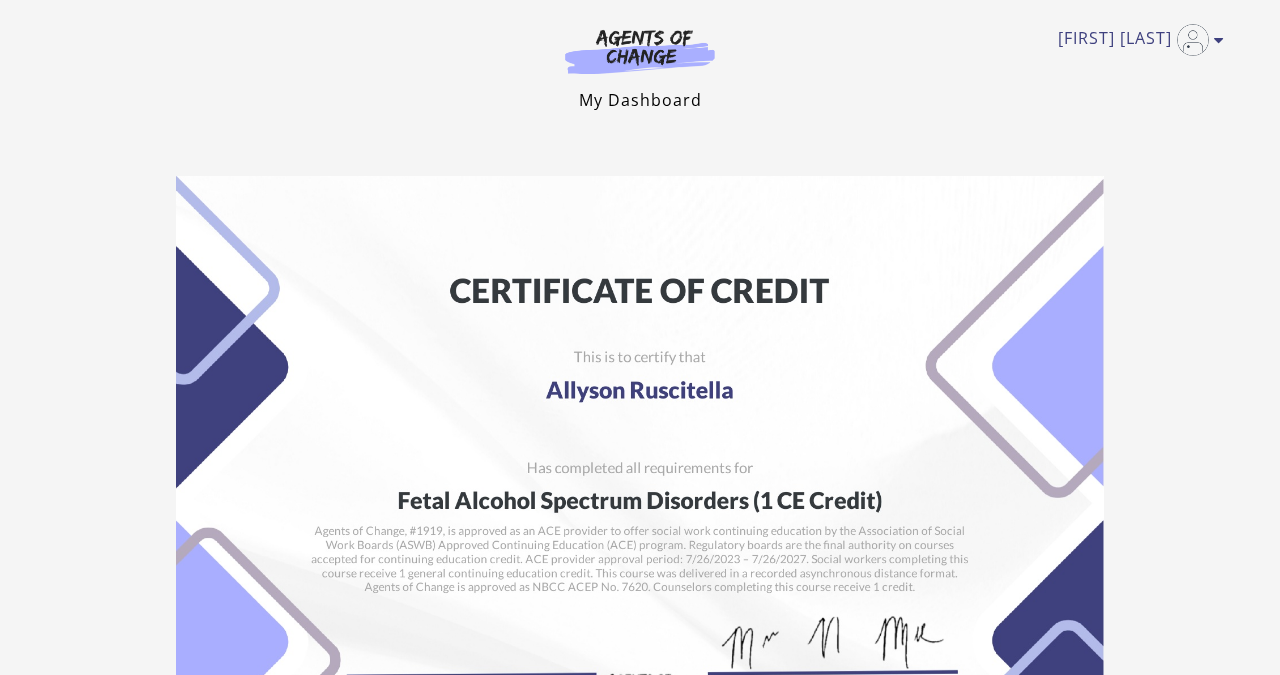 click on "My Dashboard" at bounding box center (640, 100) 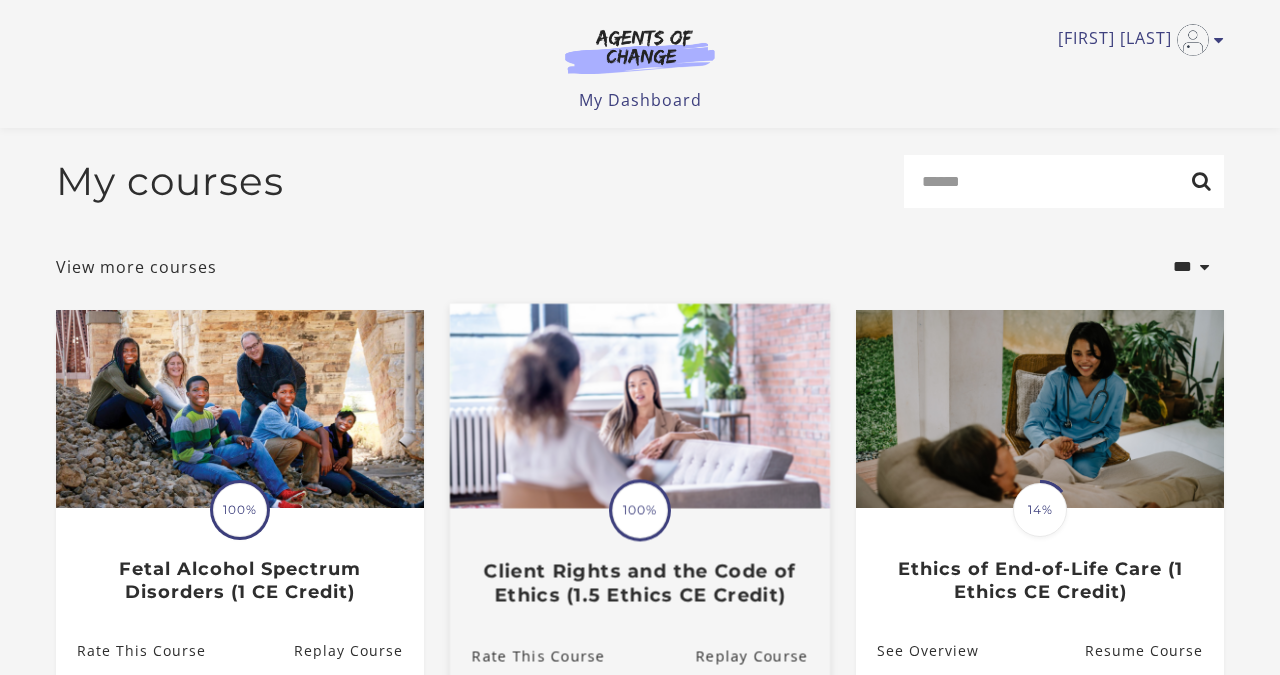 scroll, scrollTop: 263, scrollLeft: 0, axis: vertical 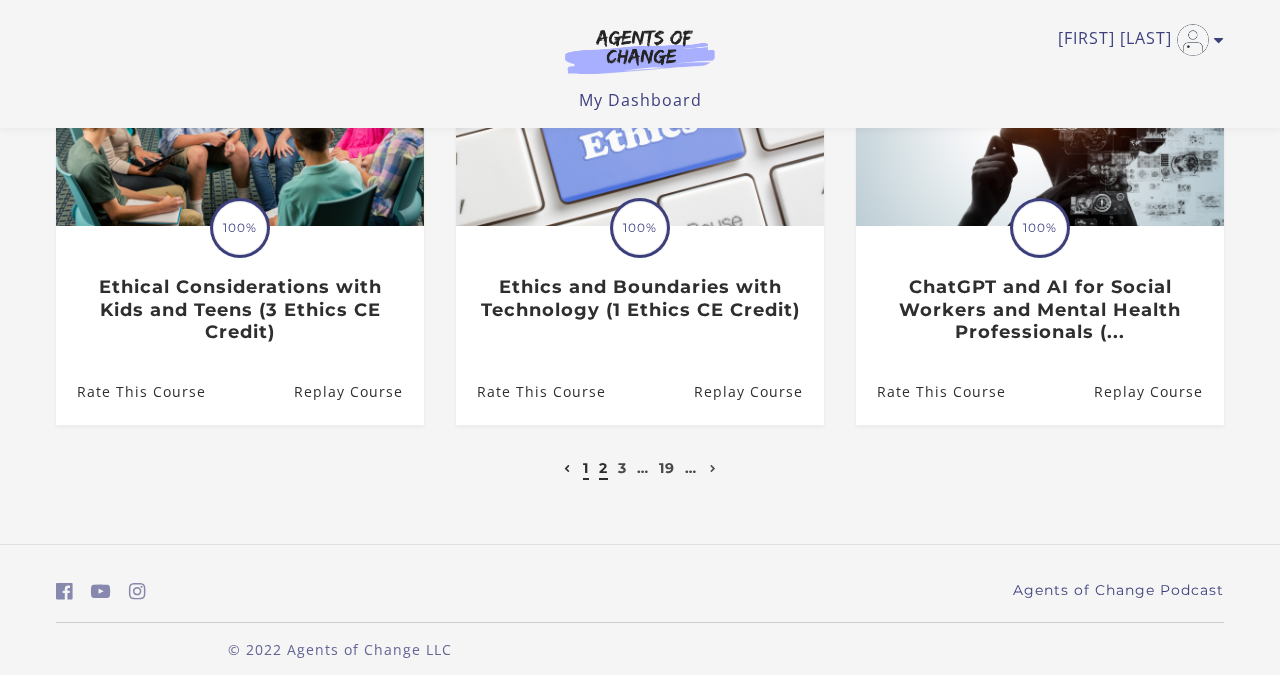 click on "2" at bounding box center [603, 468] 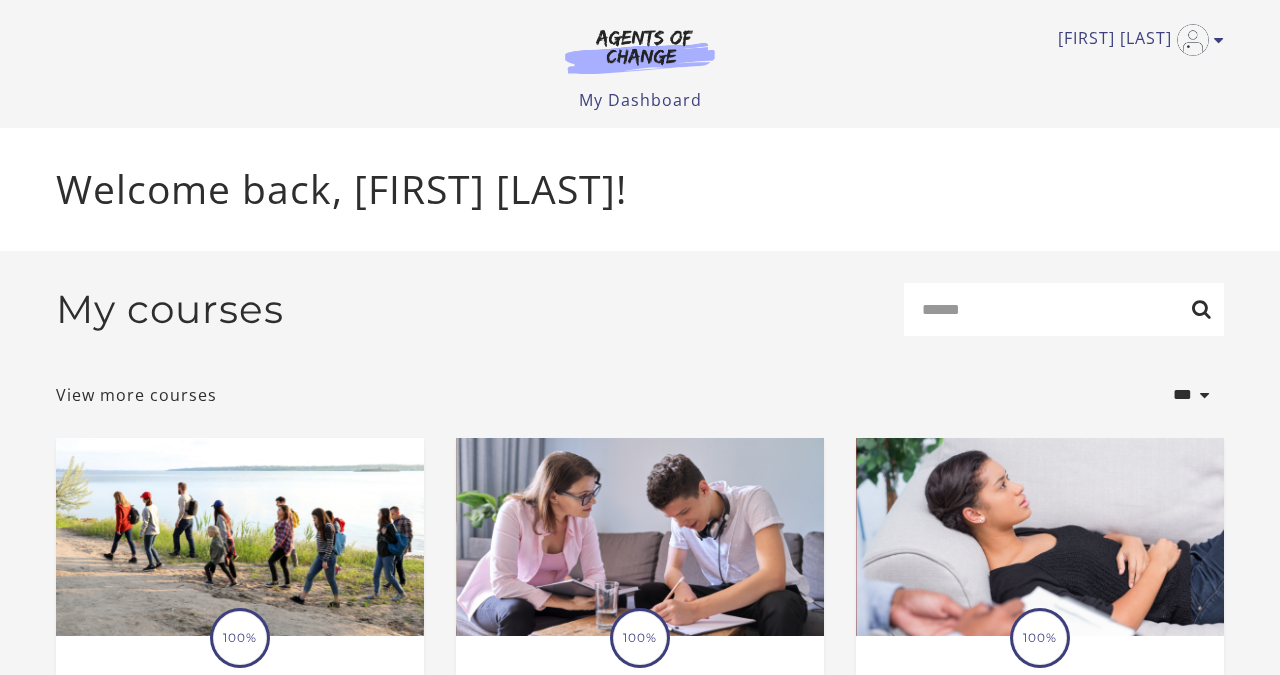 scroll, scrollTop: 40, scrollLeft: 0, axis: vertical 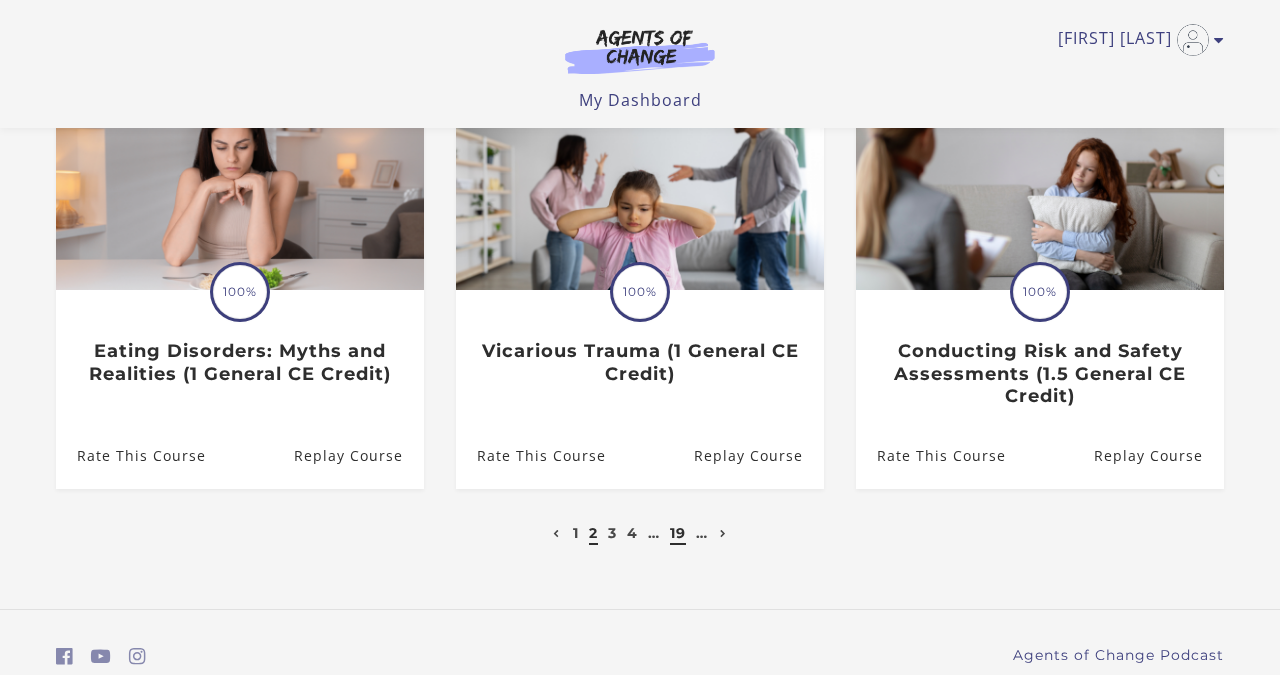 click on "19" at bounding box center (678, 533) 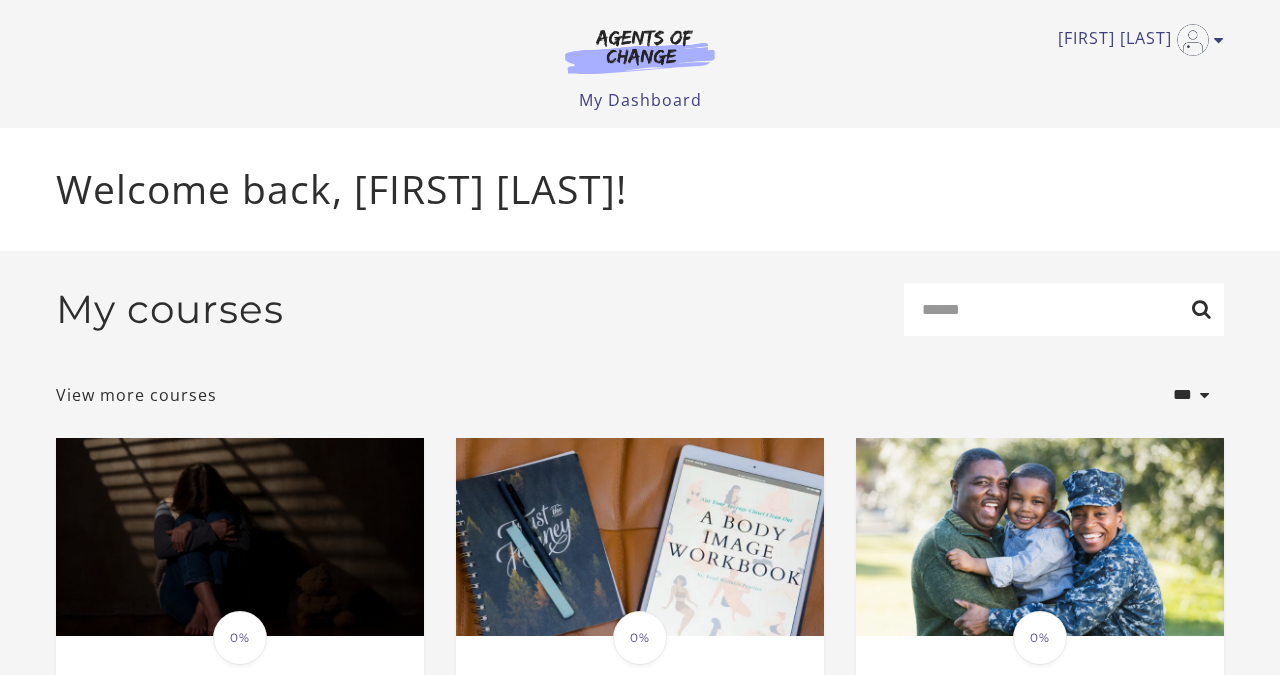 scroll, scrollTop: 0, scrollLeft: 0, axis: both 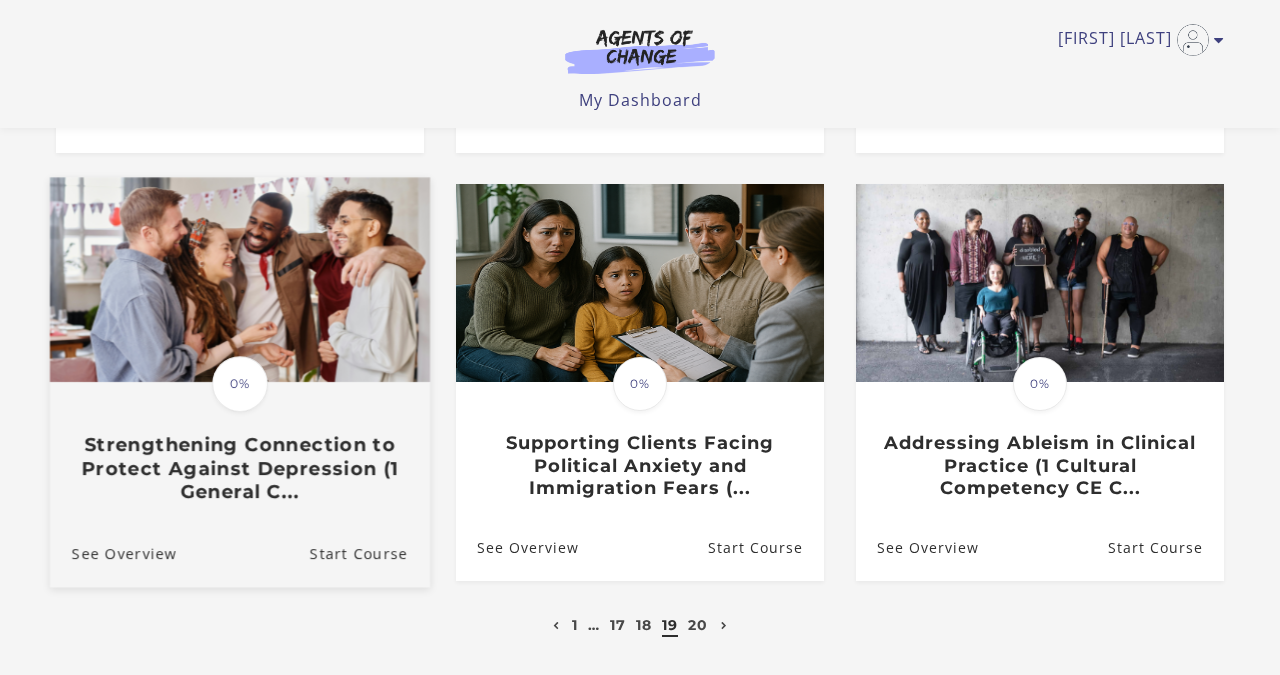 click on "Strengthening Connection to Protect Against Depression (1 General C..." at bounding box center [240, 469] 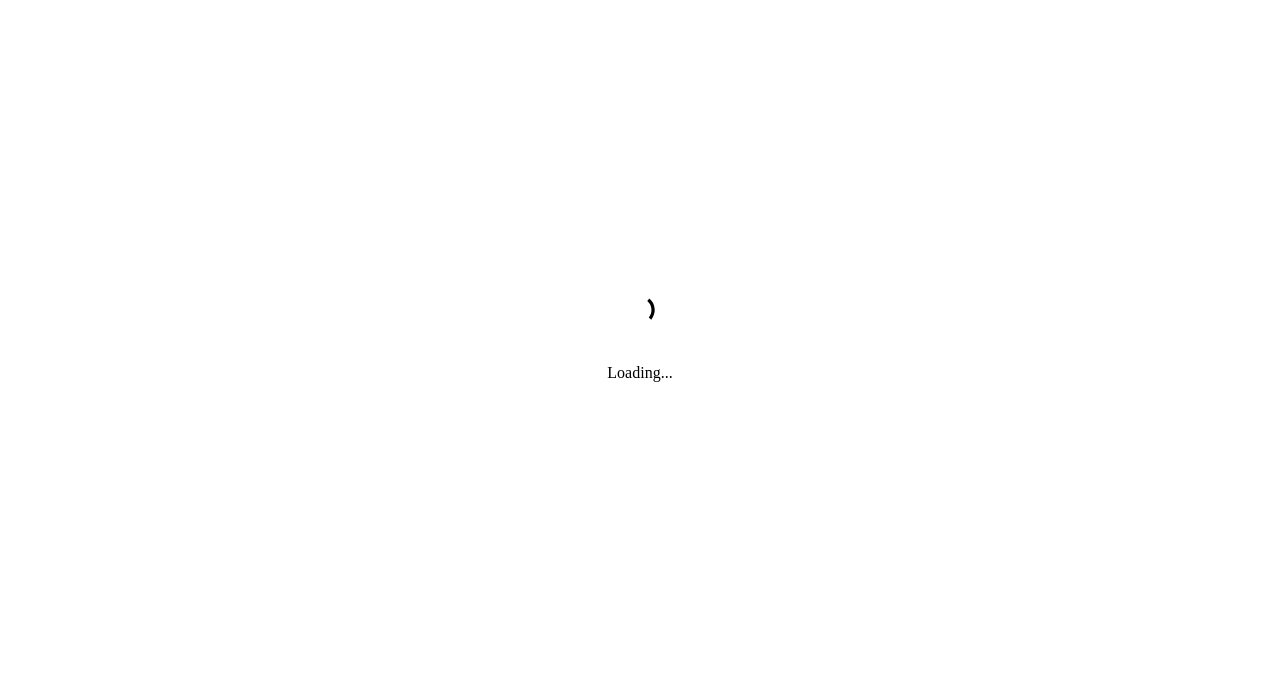 scroll, scrollTop: 0, scrollLeft: 0, axis: both 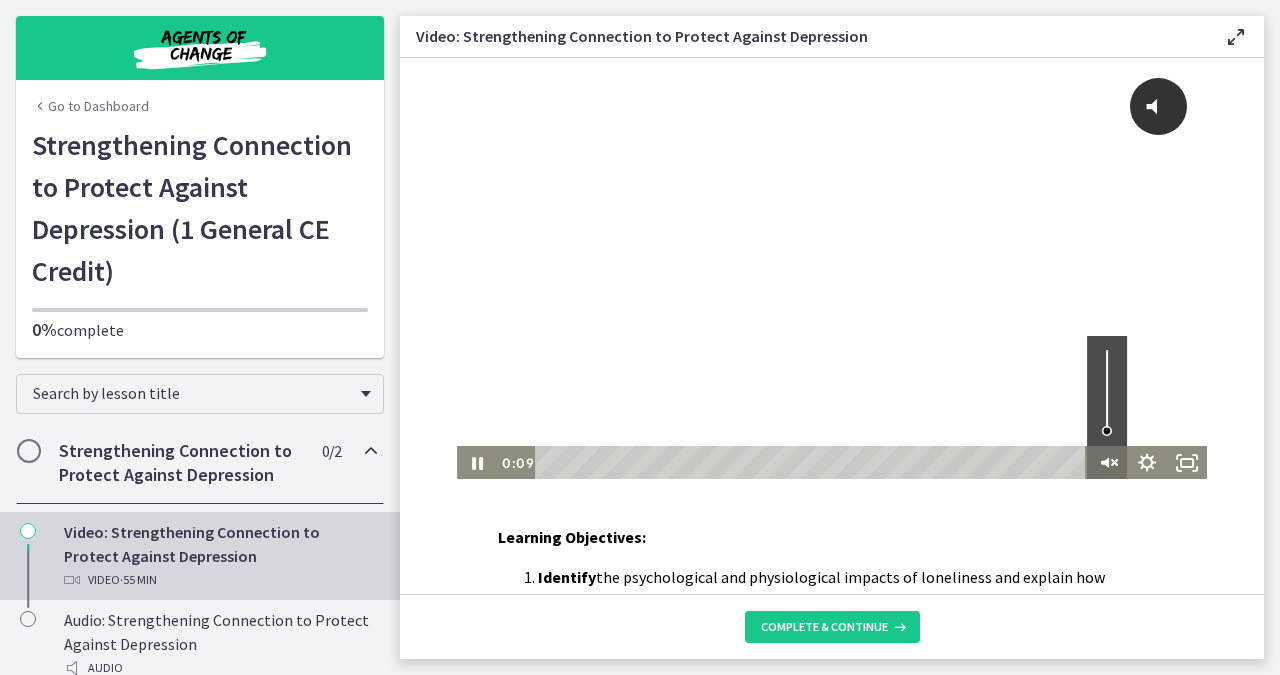 click 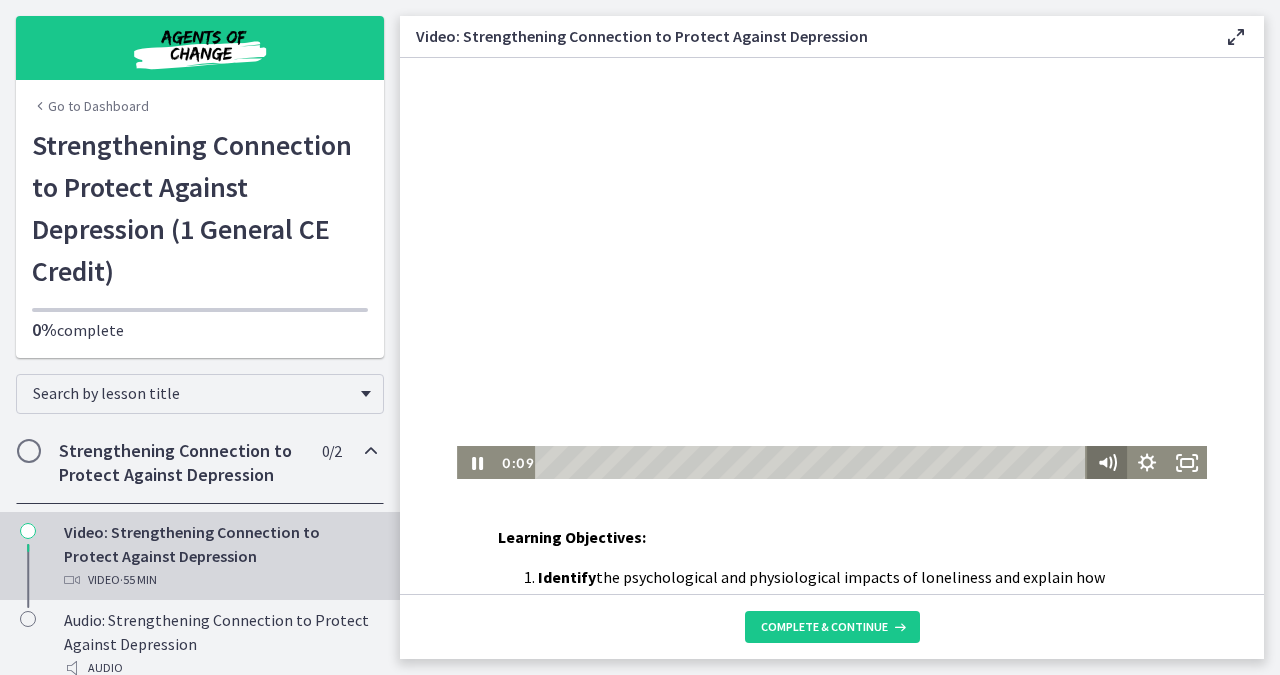 scroll, scrollTop: 1, scrollLeft: 0, axis: vertical 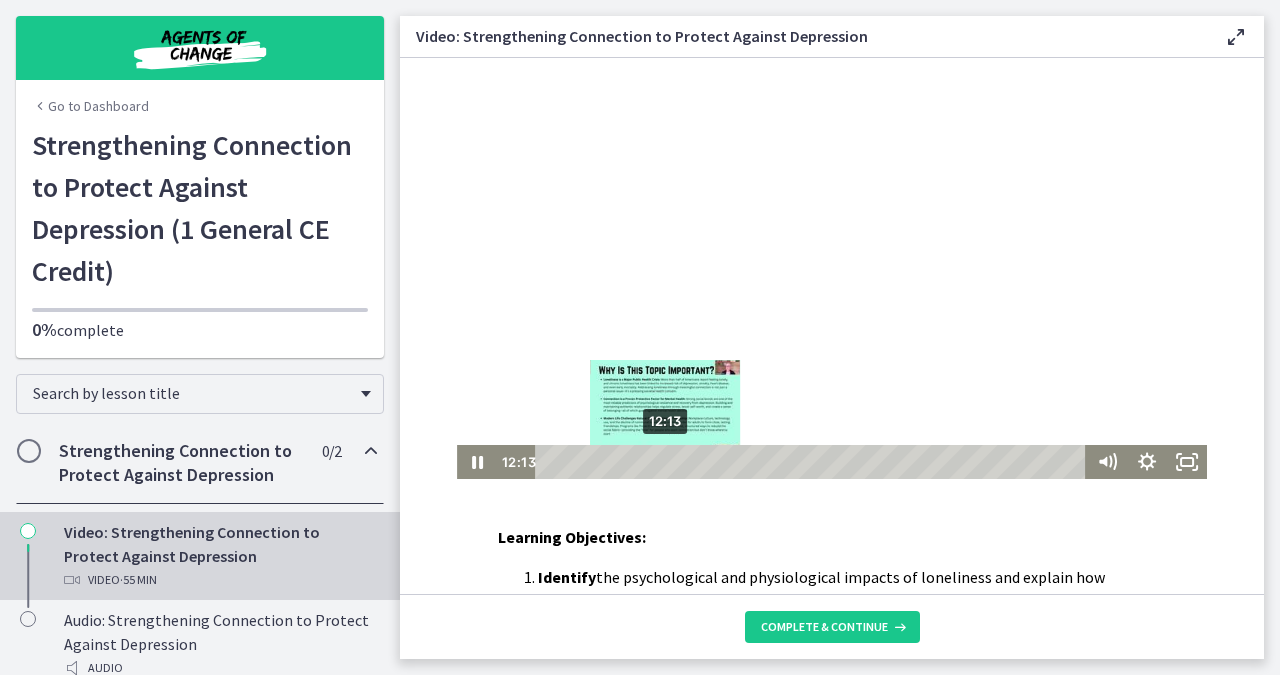 click at bounding box center (665, 461) 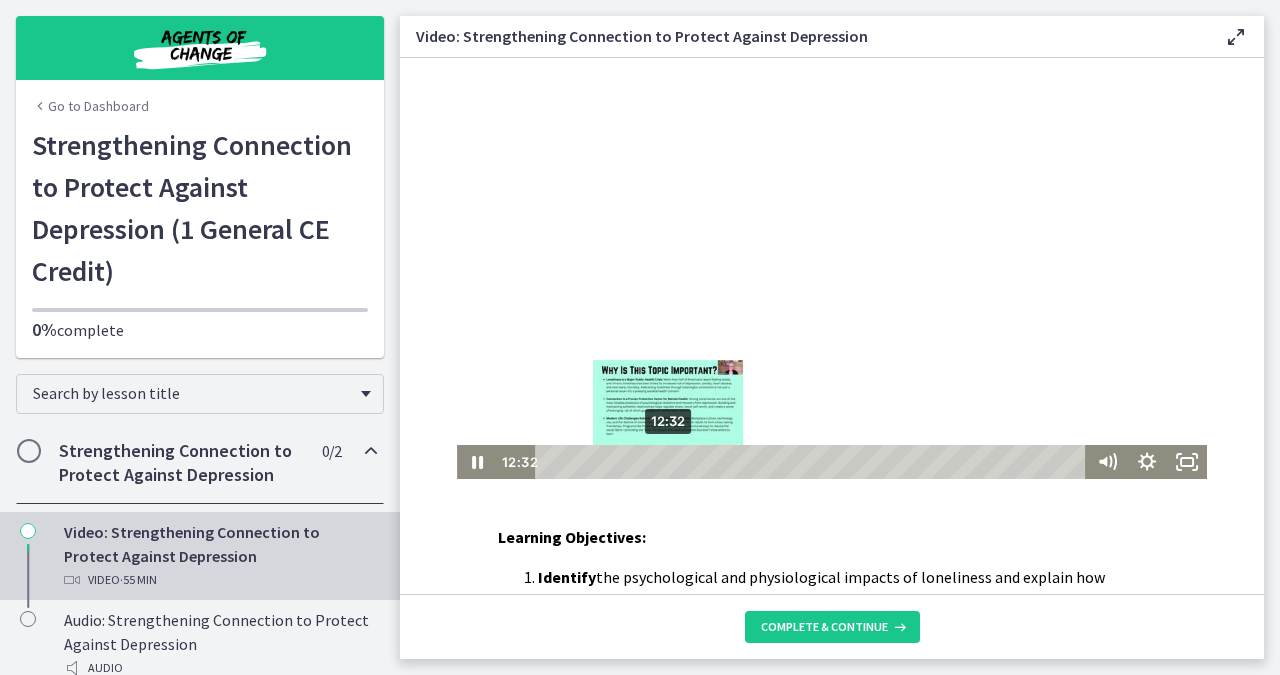 click at bounding box center [668, 461] 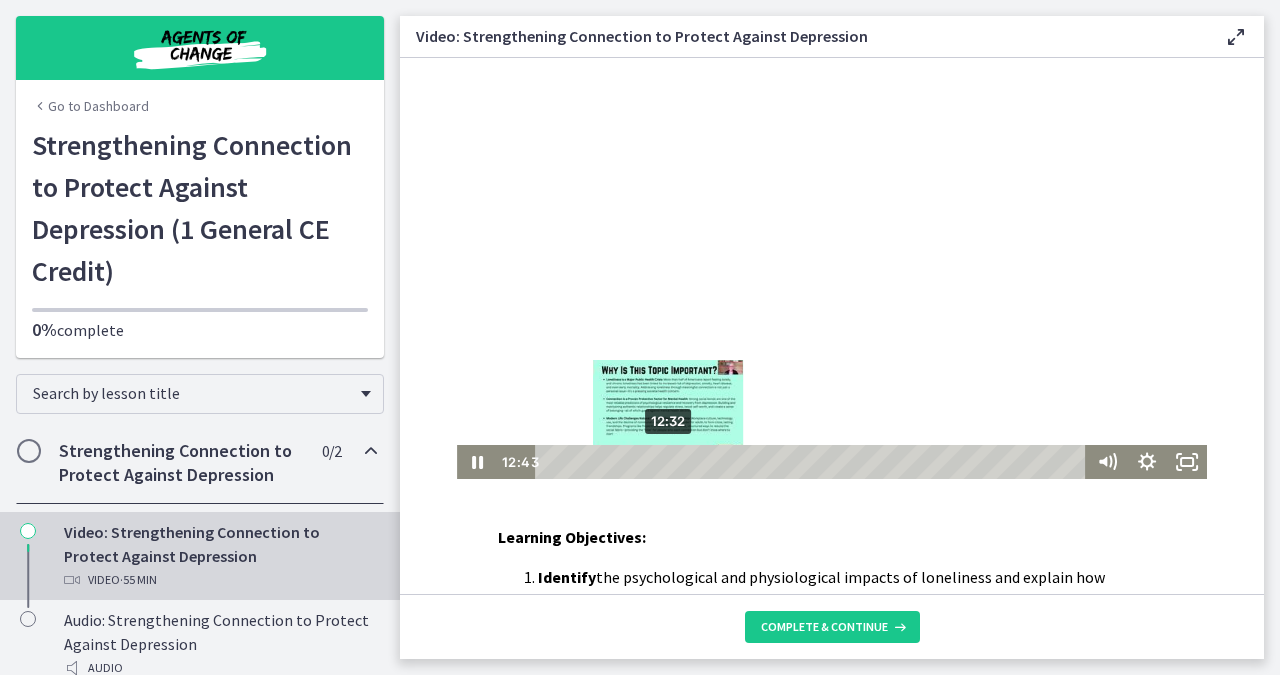 click at bounding box center (670, 461) 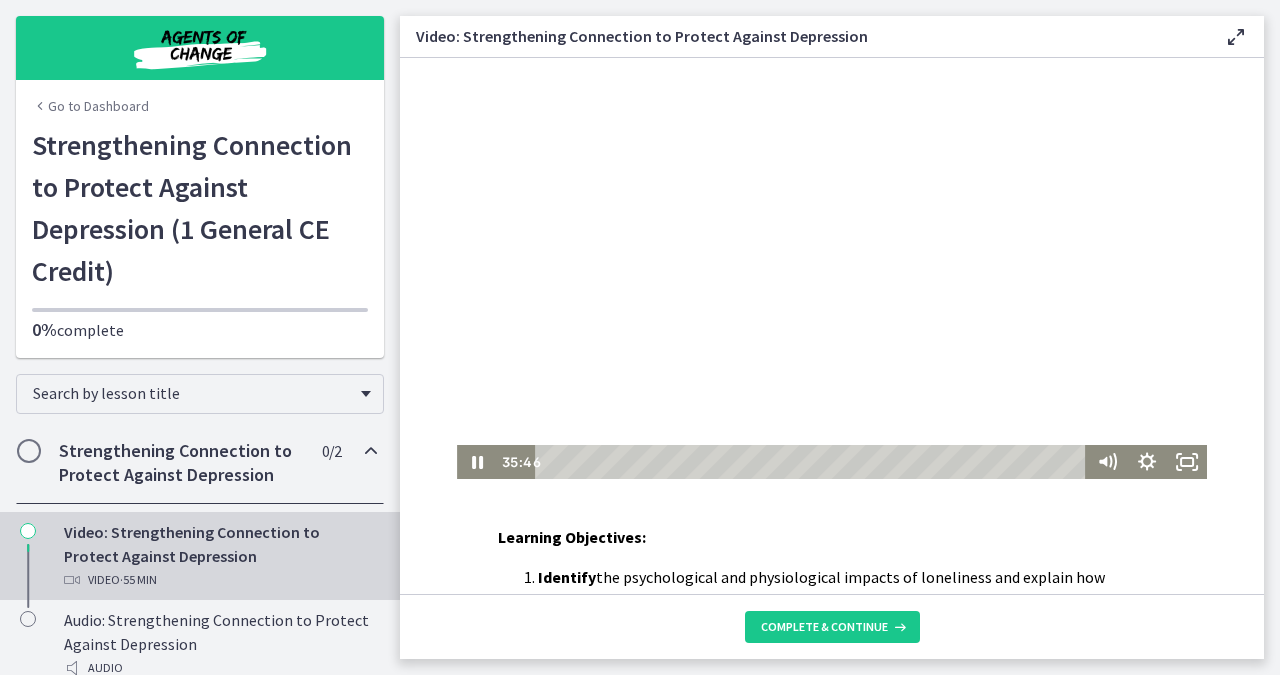 click at bounding box center (832, 268) 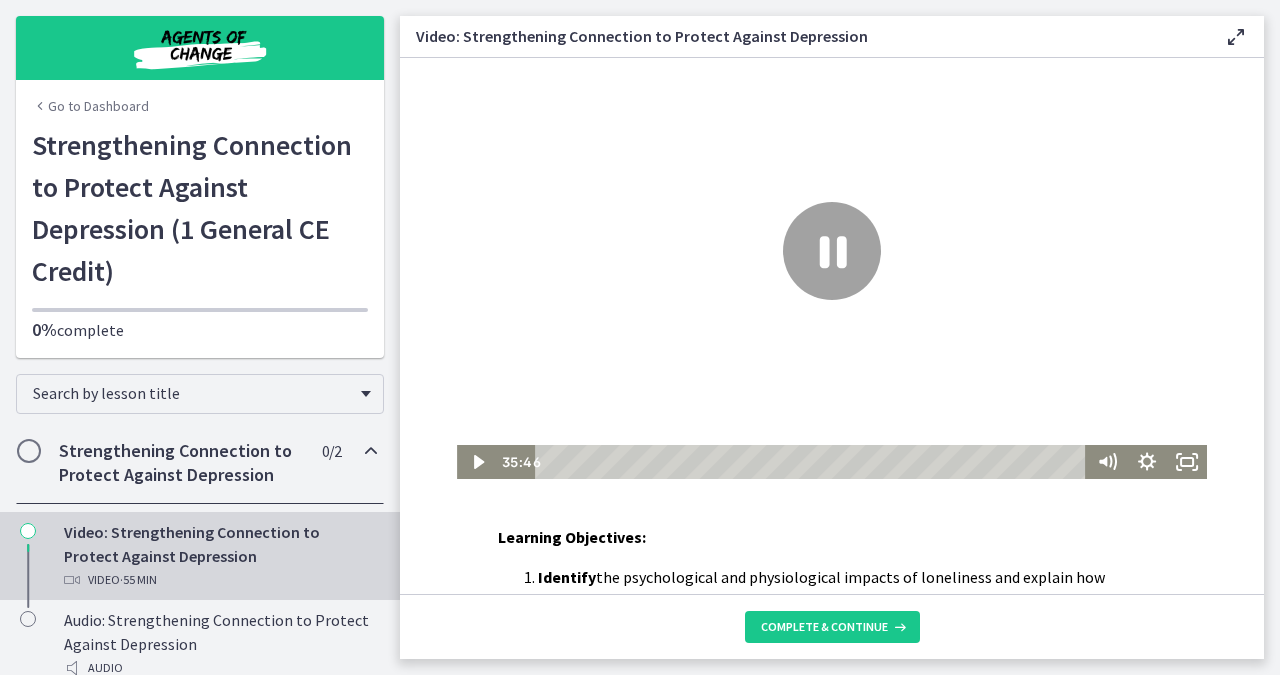 scroll, scrollTop: 0, scrollLeft: 0, axis: both 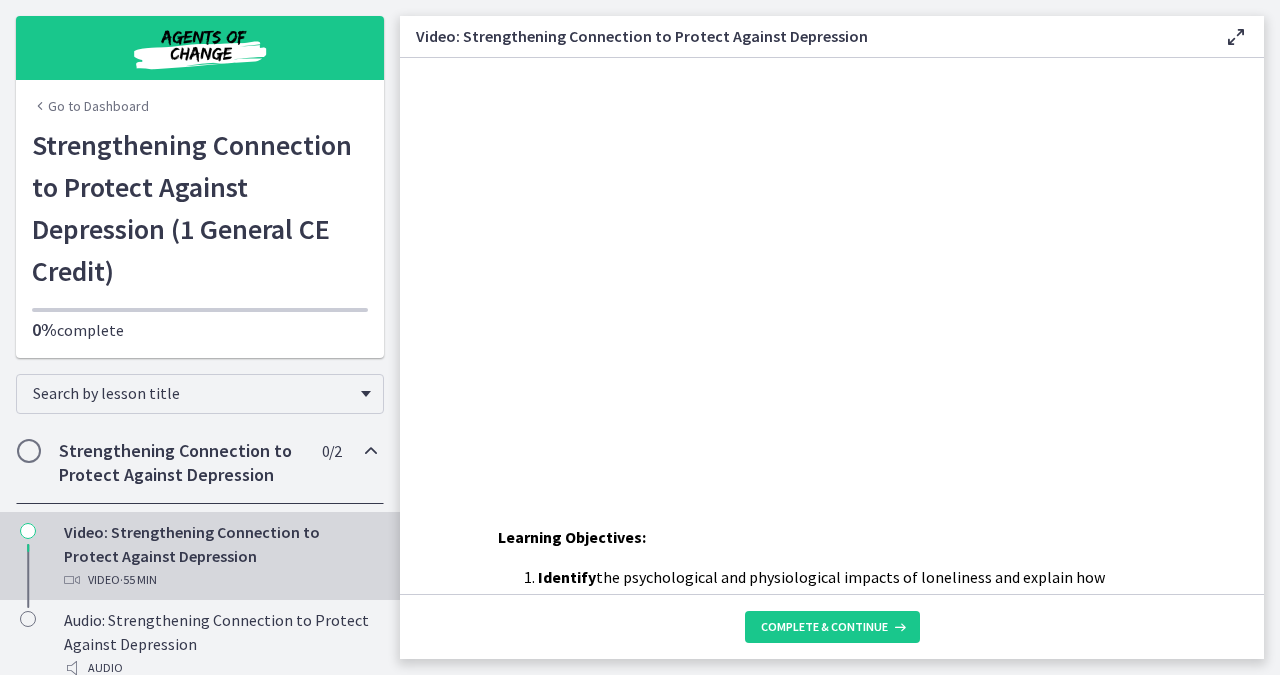 click at bounding box center [832, 269] 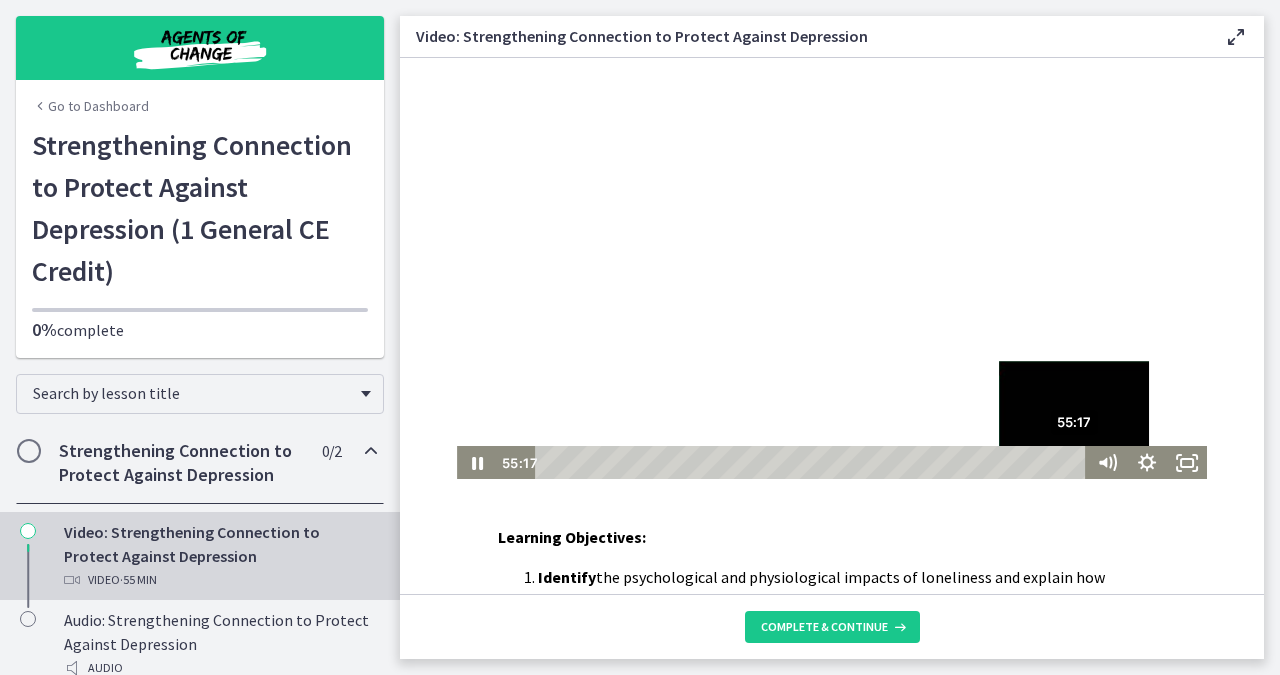 scroll, scrollTop: 1, scrollLeft: 0, axis: vertical 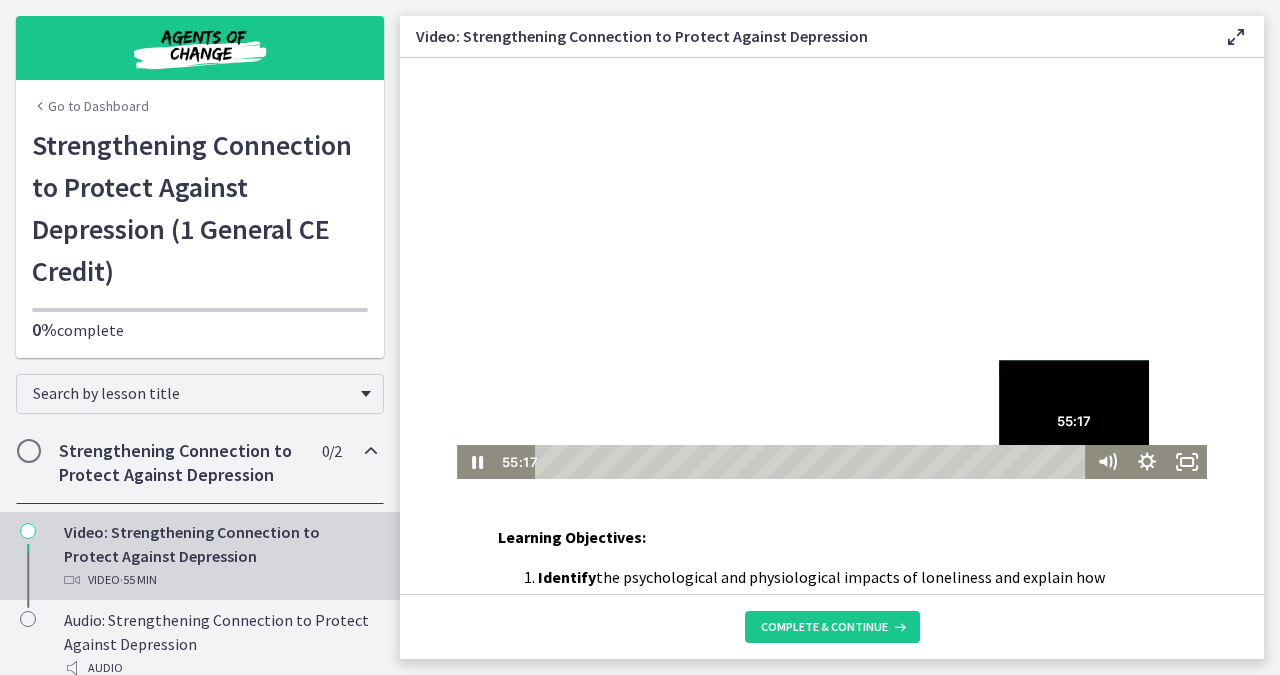 click on "55:17" at bounding box center (813, 462) 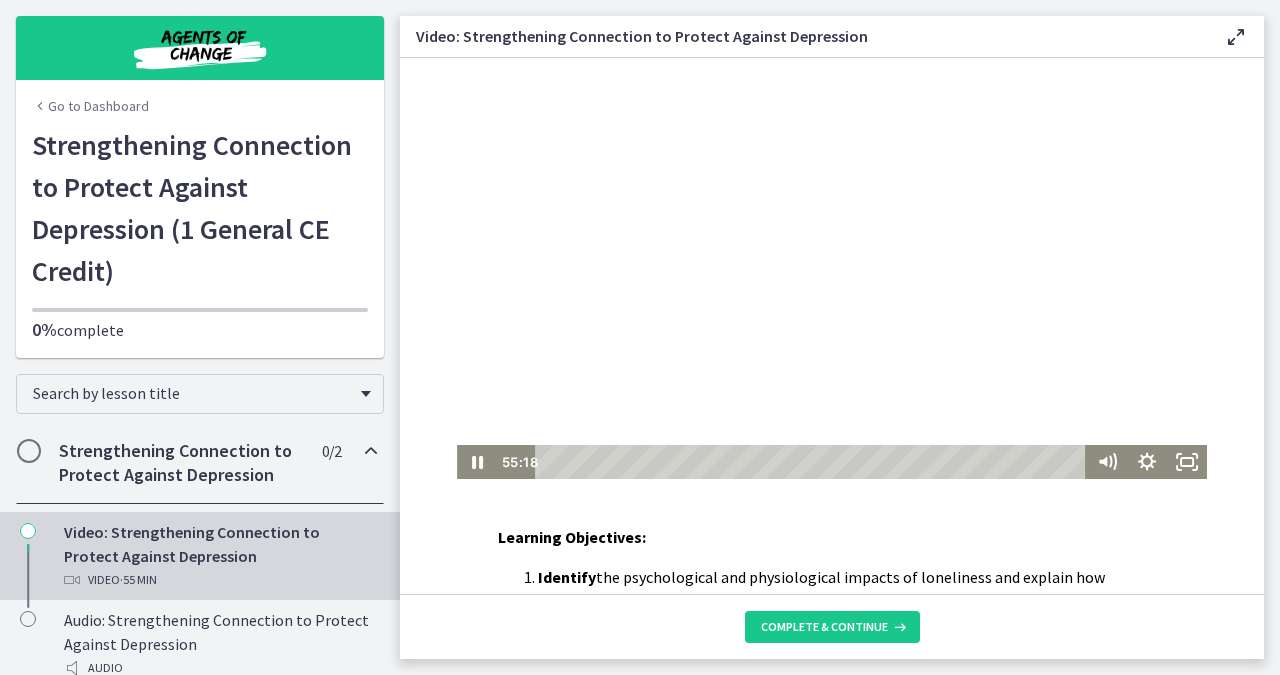 click at bounding box center [832, 268] 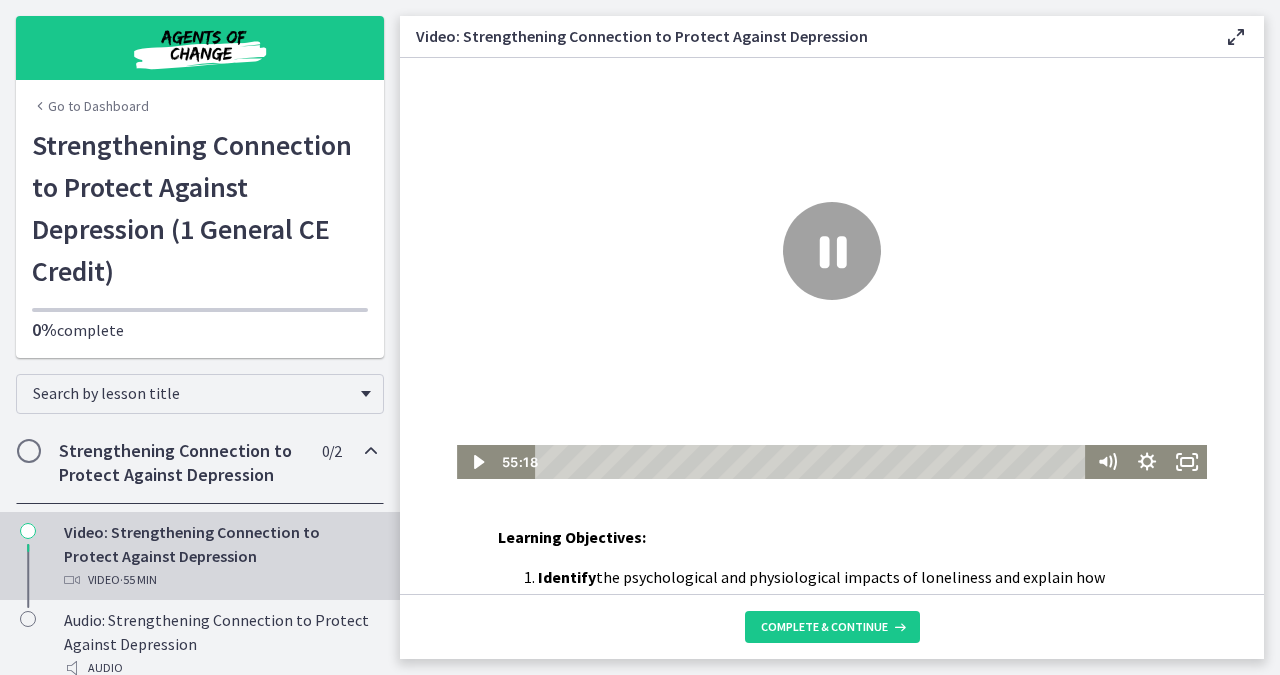 scroll, scrollTop: 0, scrollLeft: 0, axis: both 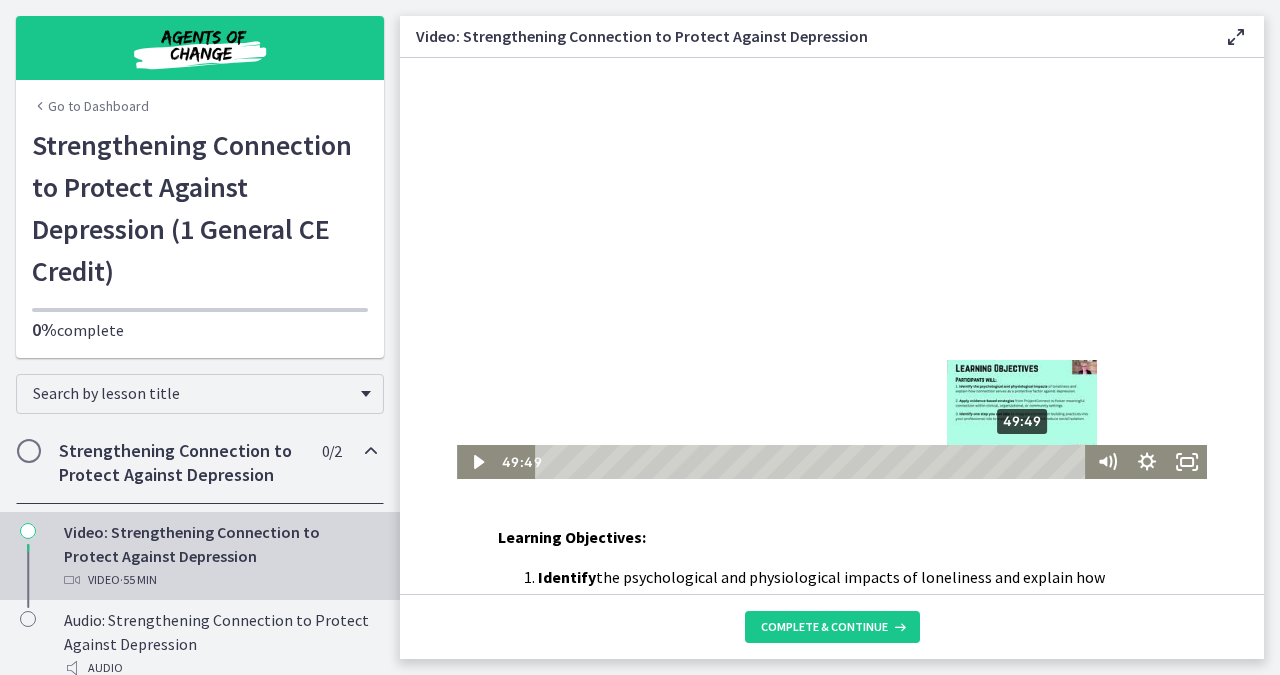 click on "49:49" at bounding box center [813, 462] 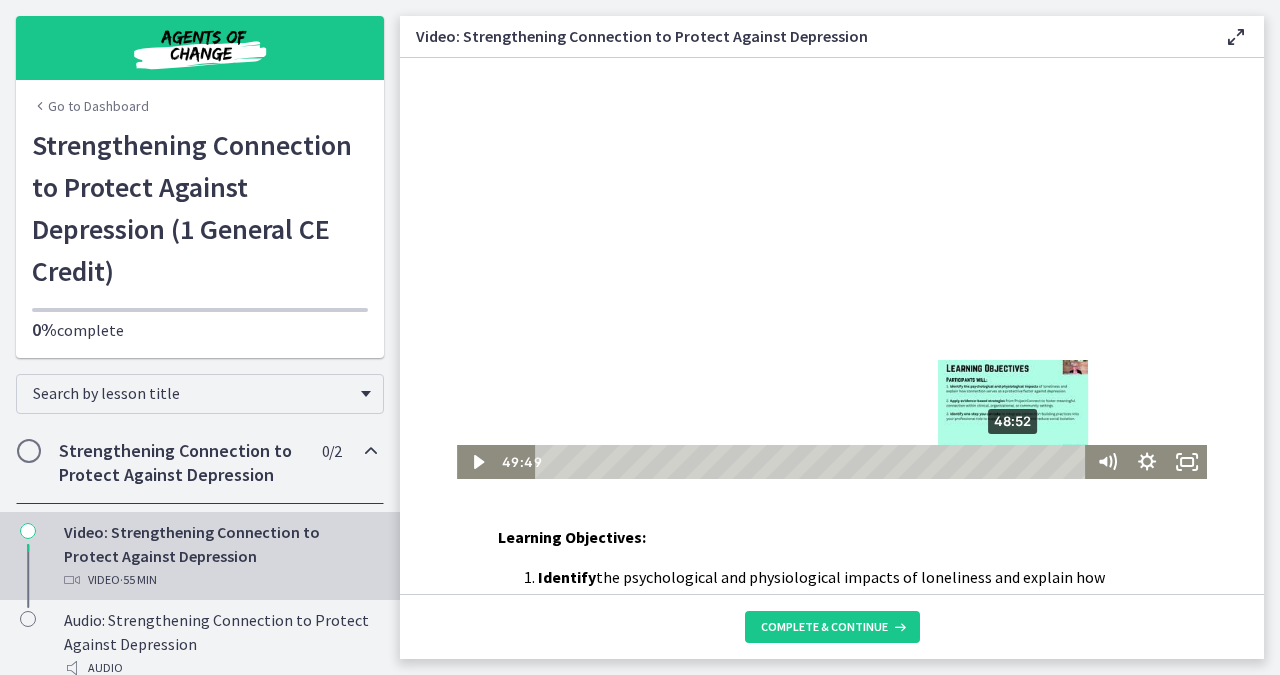 click on "48:52" at bounding box center [813, 462] 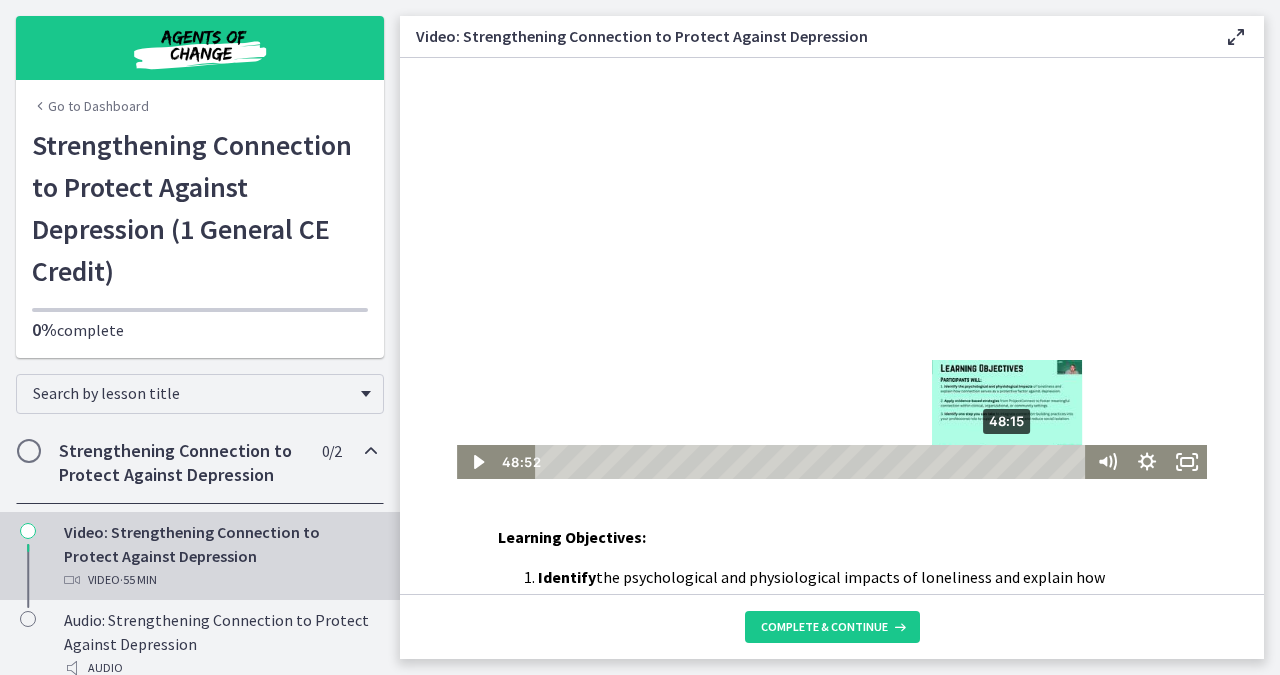click at bounding box center [1013, 461] 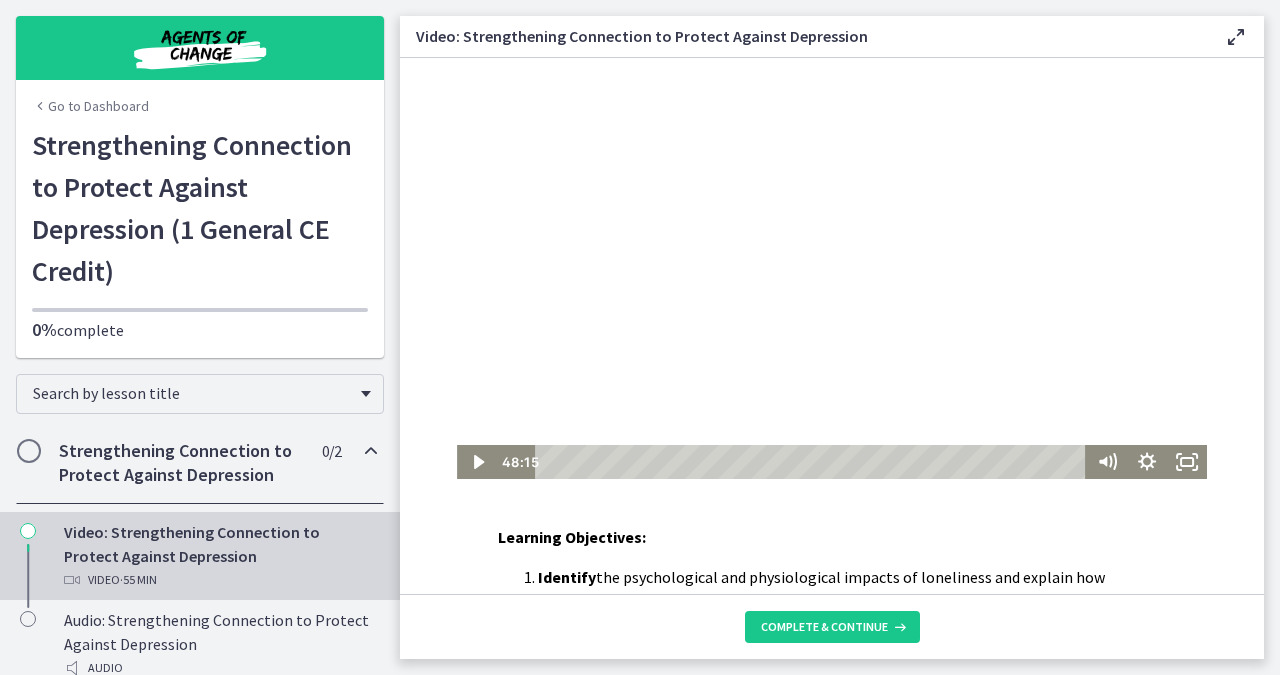 click at bounding box center [832, 268] 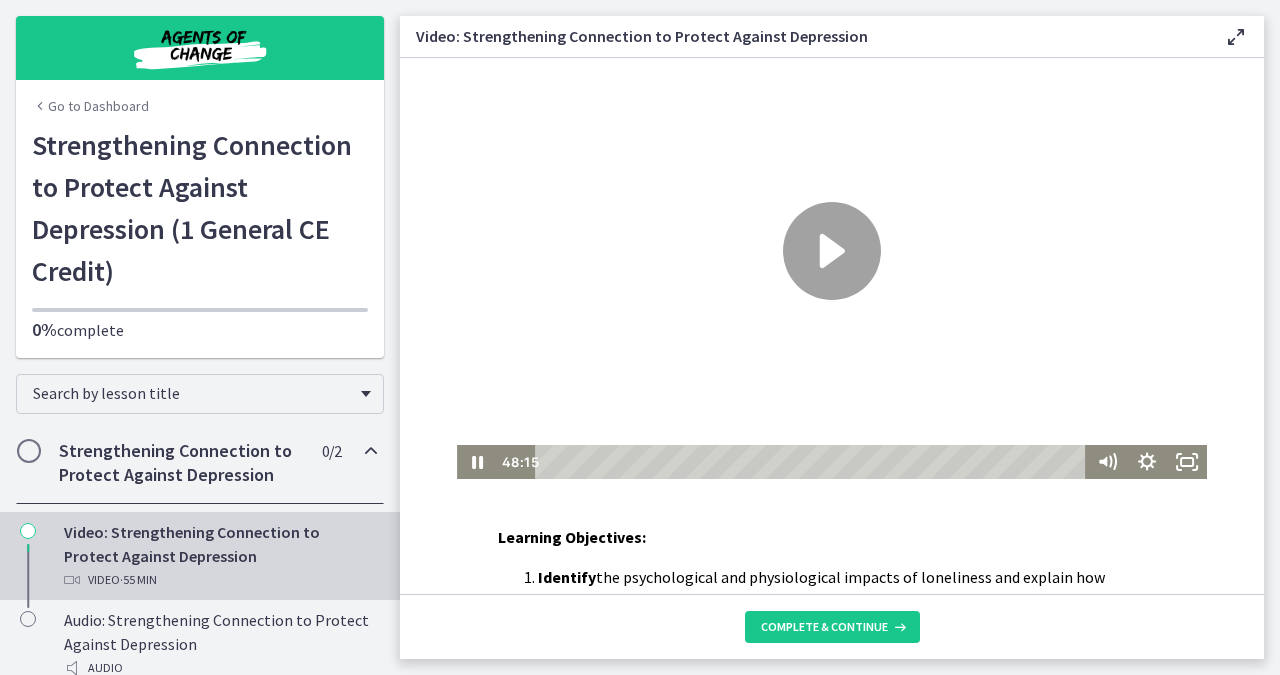 scroll, scrollTop: 0, scrollLeft: 0, axis: both 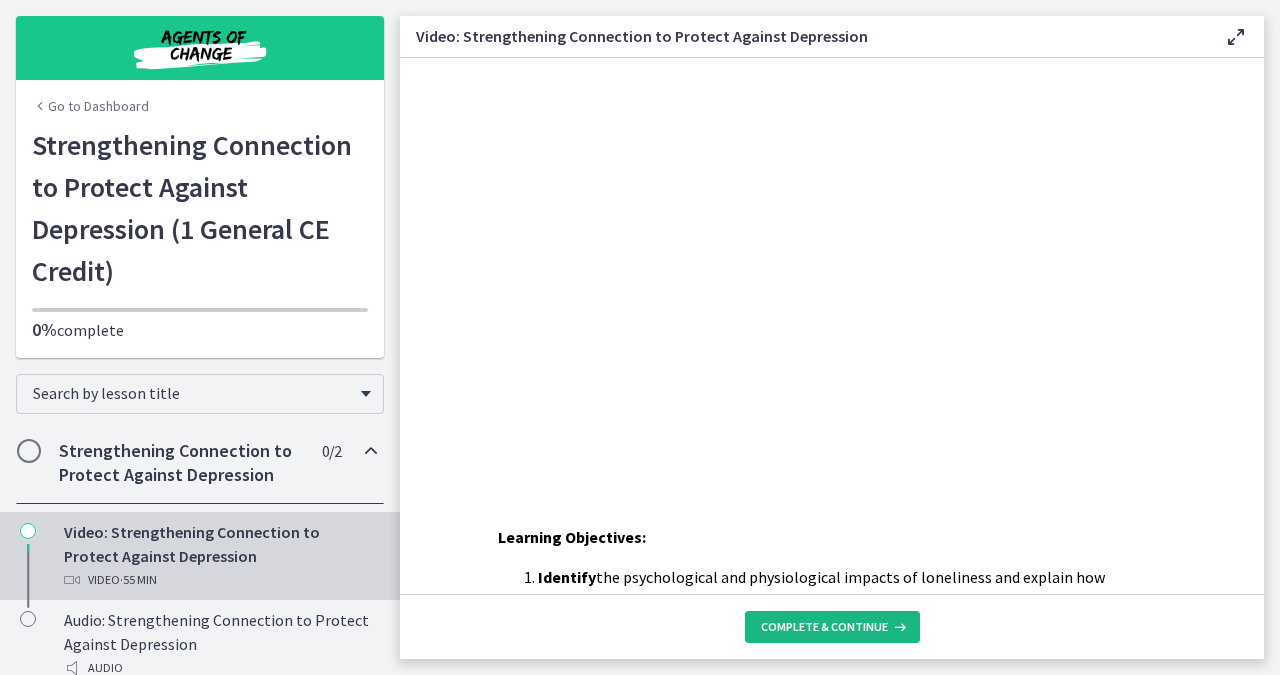 click on "Complete & continue" at bounding box center [824, 627] 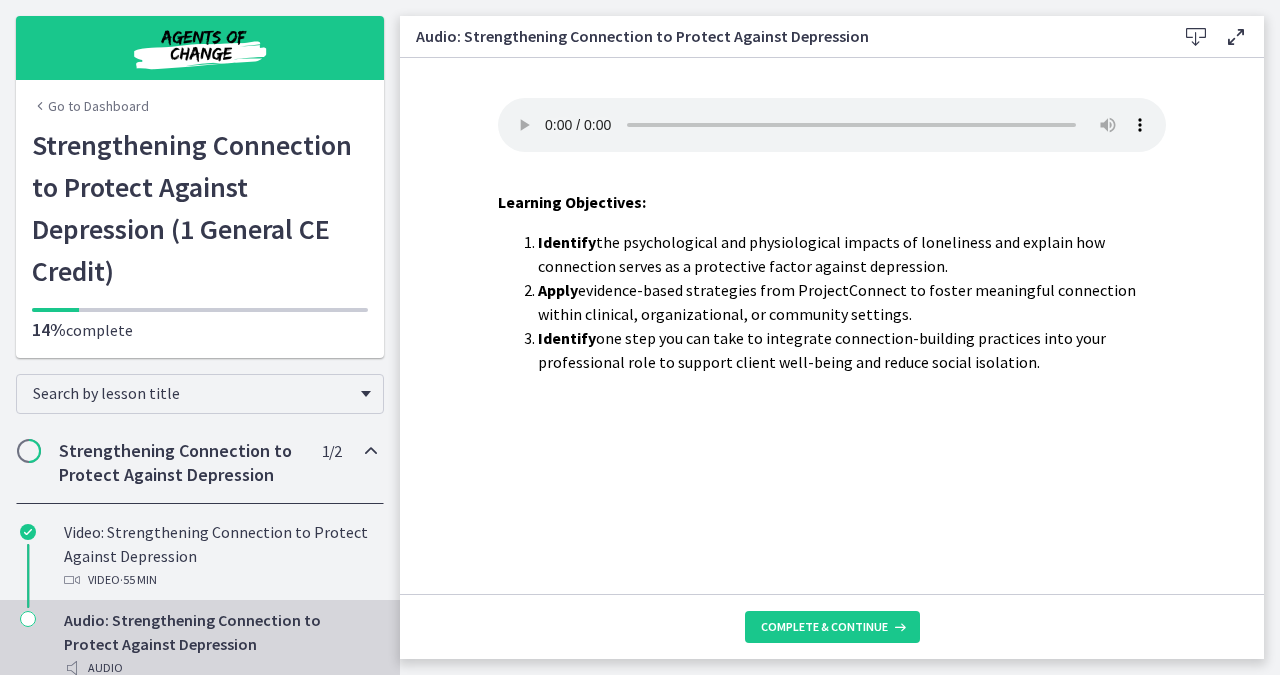 click on "Complete & continue" at bounding box center (824, 627) 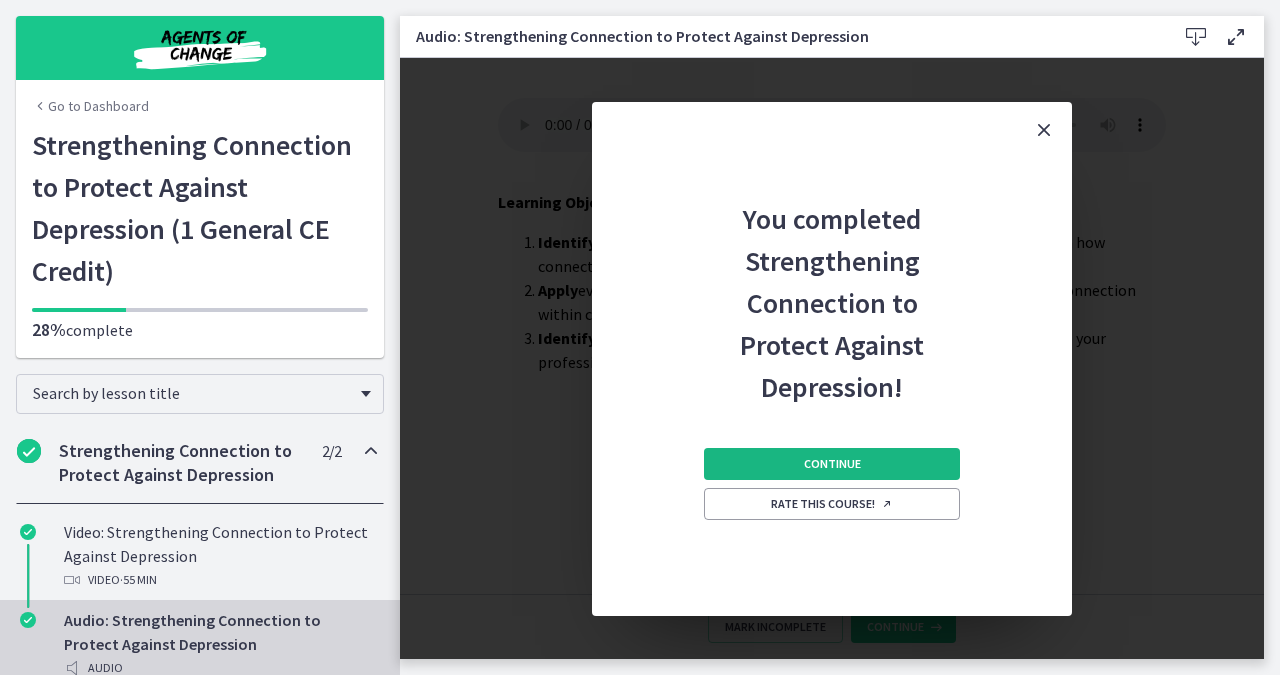 click on "Continue" at bounding box center [832, 464] 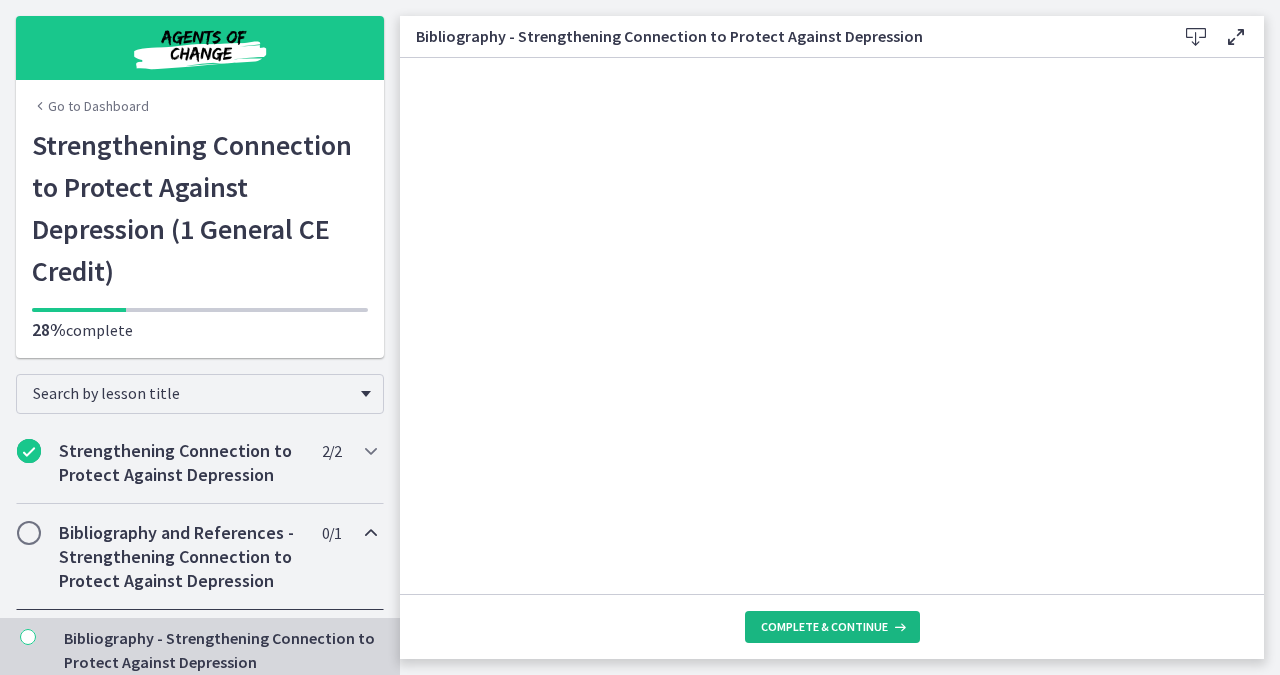 click on "Complete & continue" at bounding box center [824, 627] 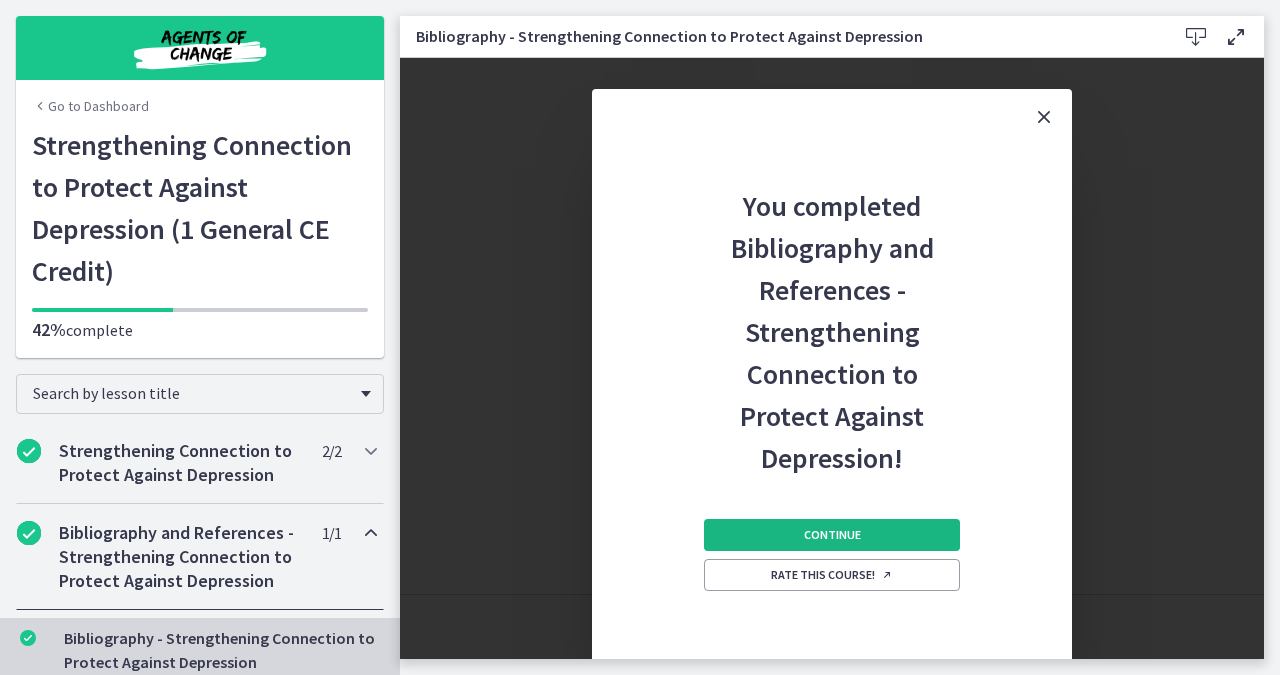 click on "Continue" at bounding box center [832, 535] 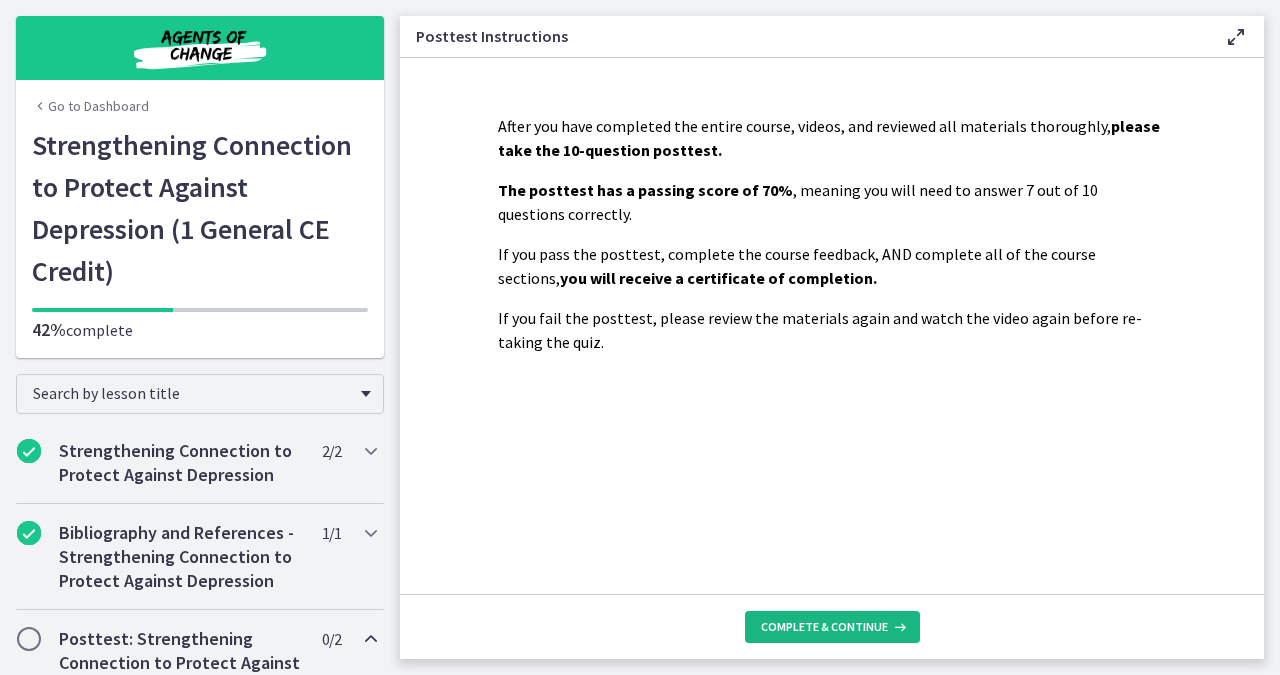 click on "Complete & continue" at bounding box center (824, 627) 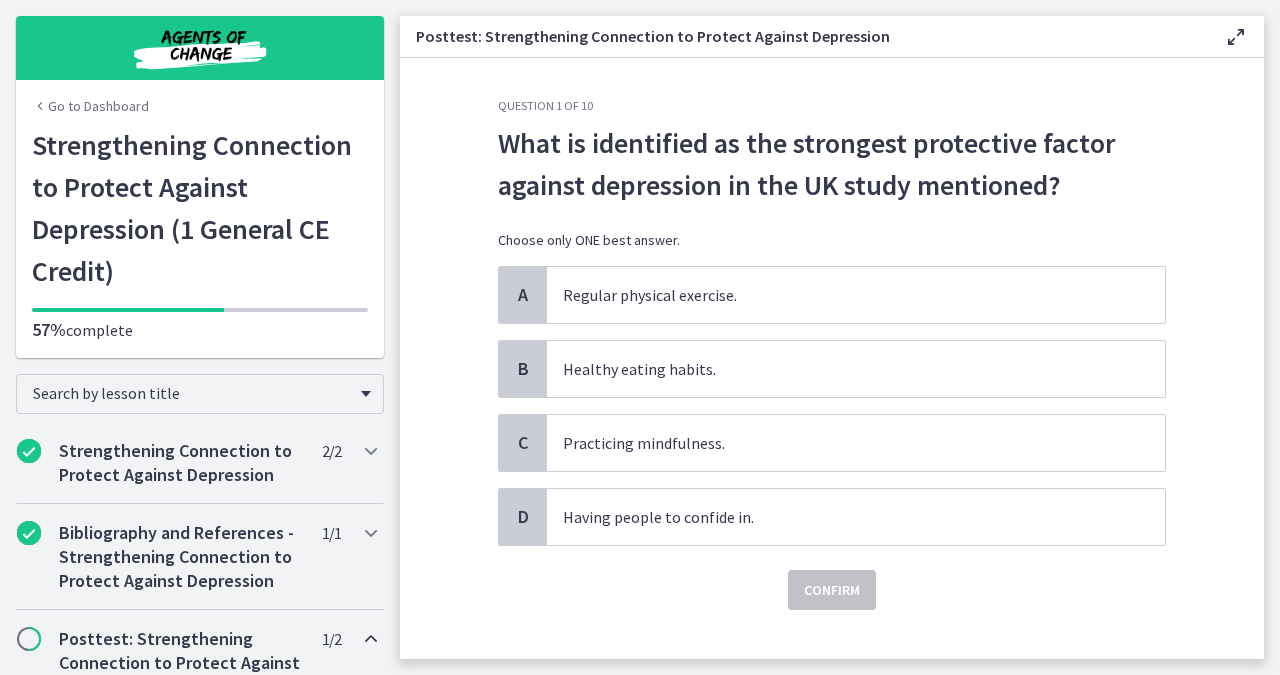 scroll, scrollTop: 4, scrollLeft: 0, axis: vertical 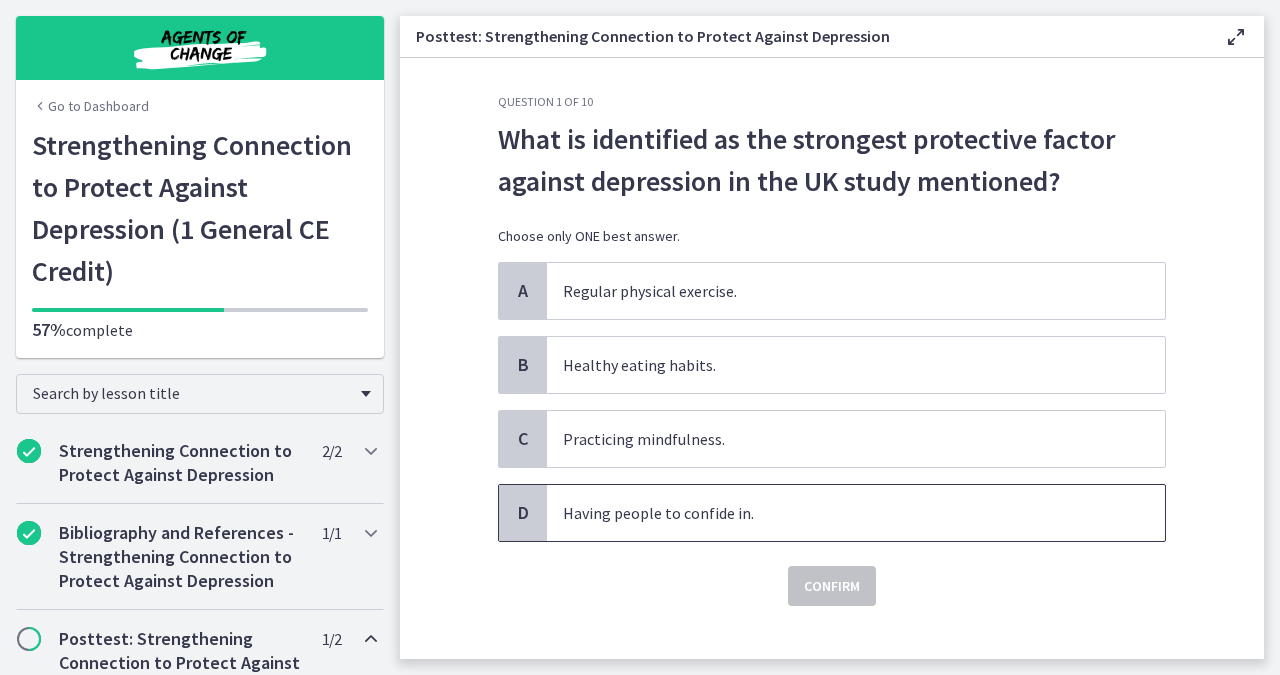 click on "Having people to confide in." at bounding box center [856, 513] 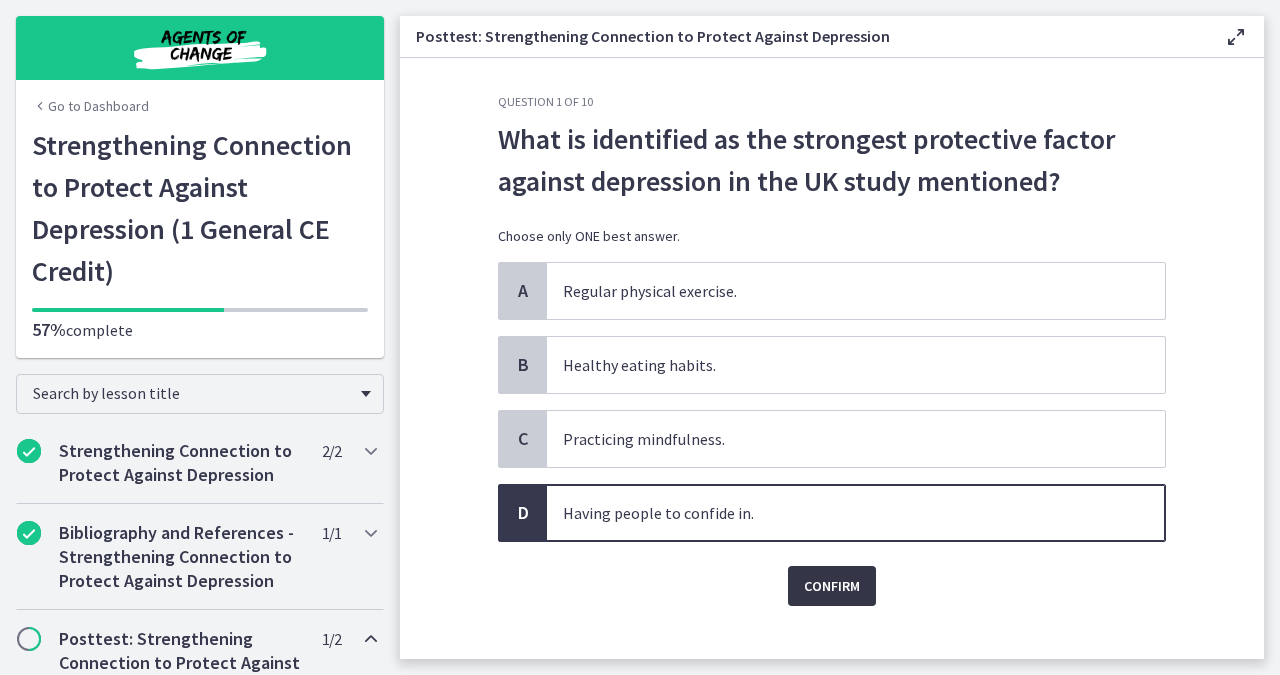 click on "Confirm" at bounding box center (832, 586) 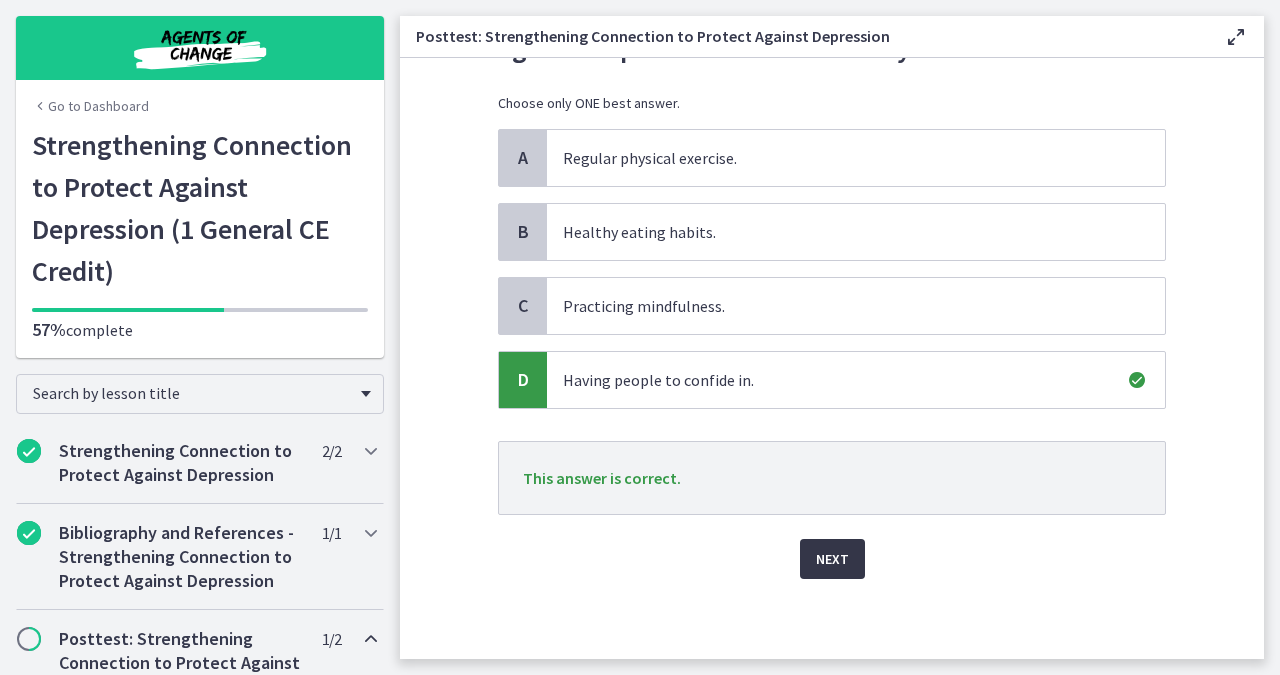 scroll, scrollTop: 141, scrollLeft: 0, axis: vertical 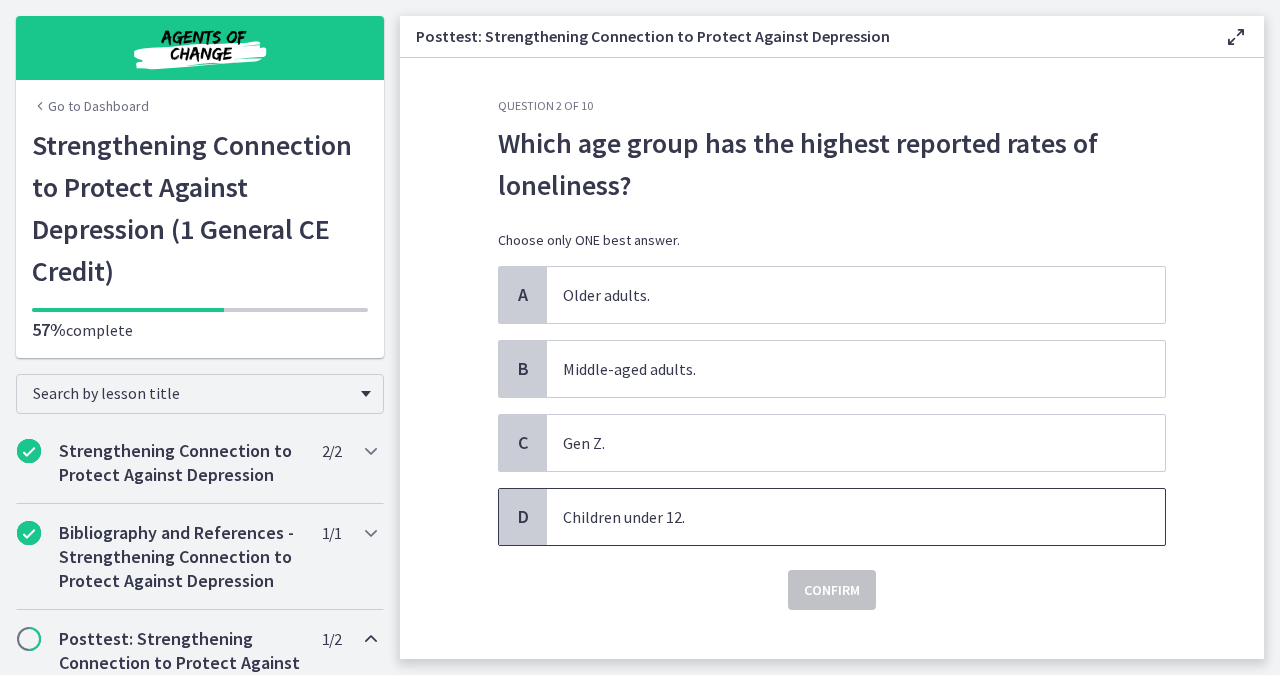 click on "Children under 12." at bounding box center (856, 517) 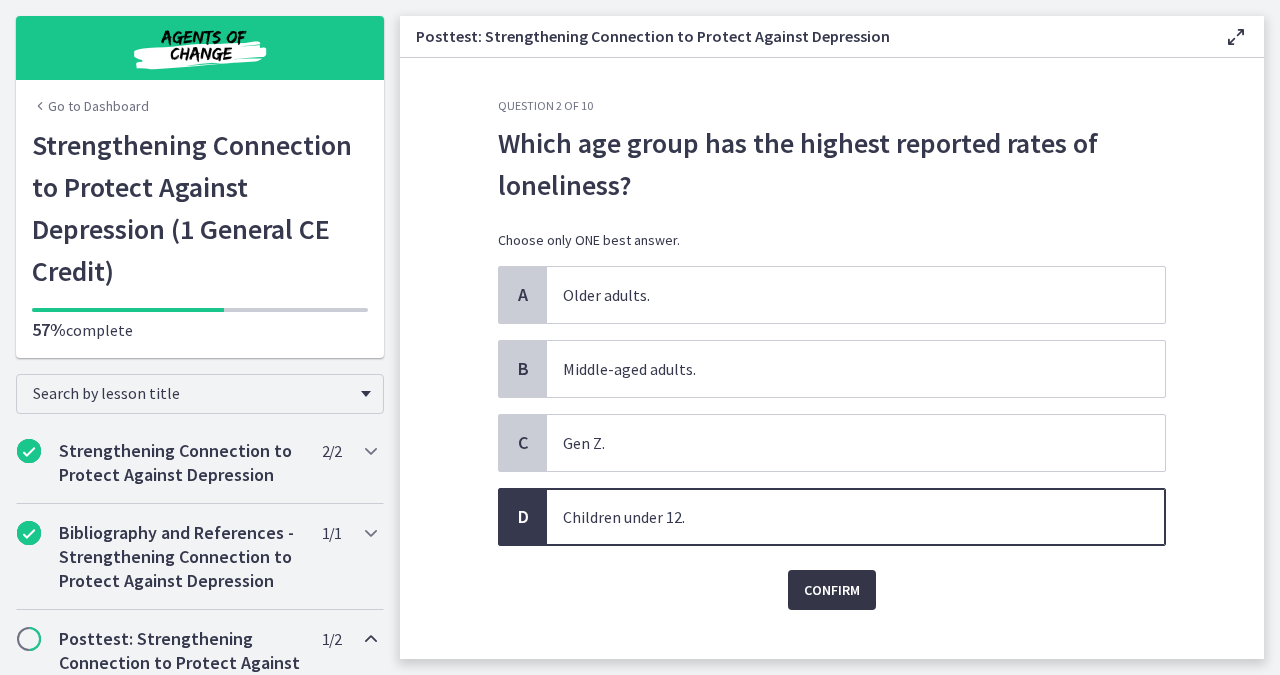 click on "Confirm" at bounding box center [832, 590] 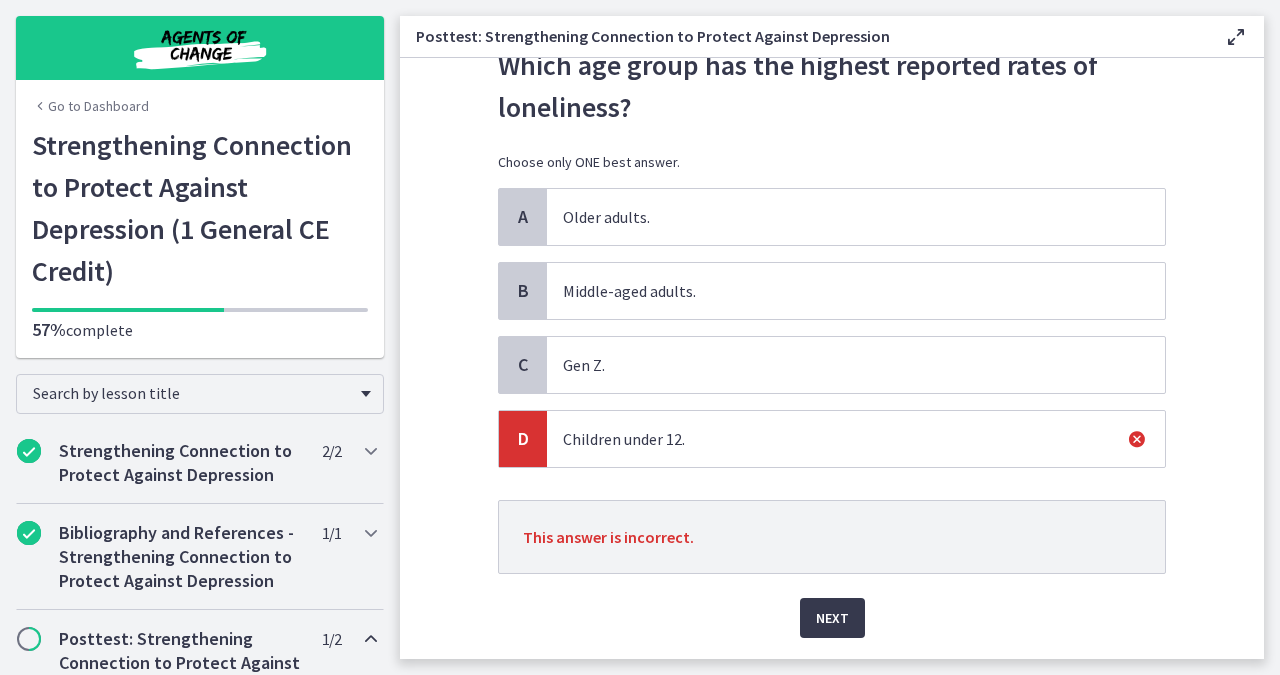 scroll, scrollTop: 80, scrollLeft: 0, axis: vertical 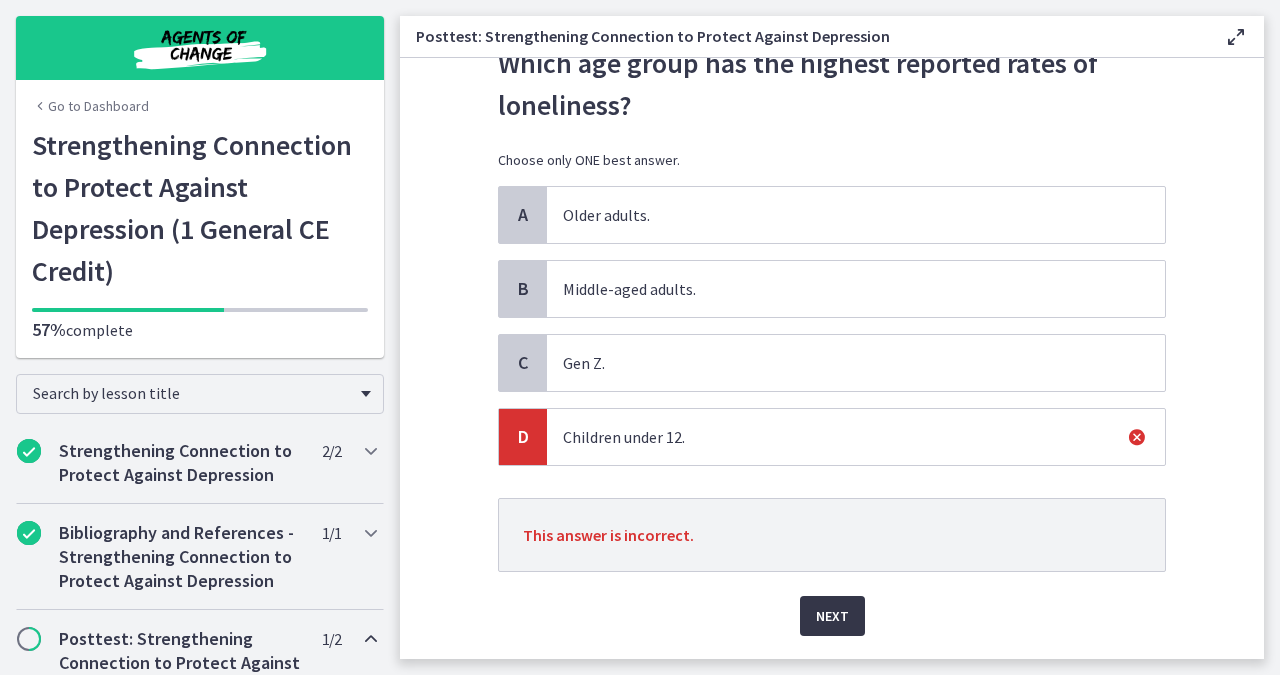 click on "Next" at bounding box center [832, 616] 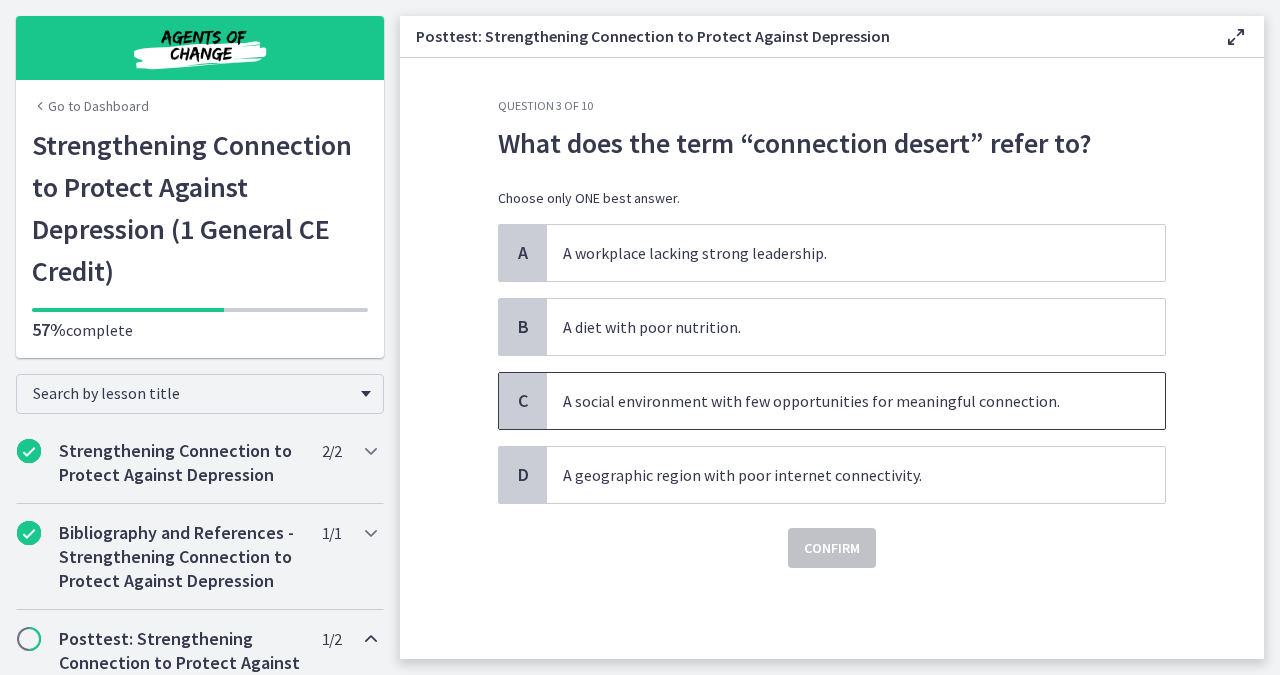 click on "A social environment with few opportunities for meaningful connection." at bounding box center (856, 401) 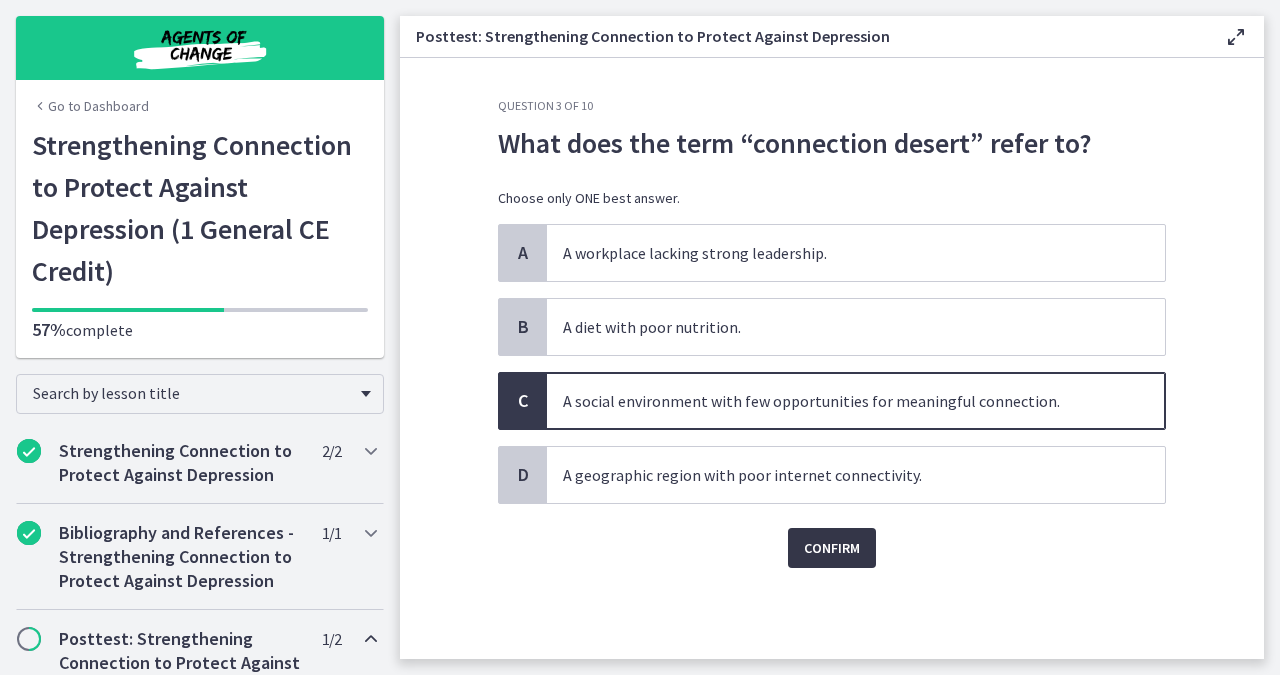 click on "Confirm" at bounding box center [832, 548] 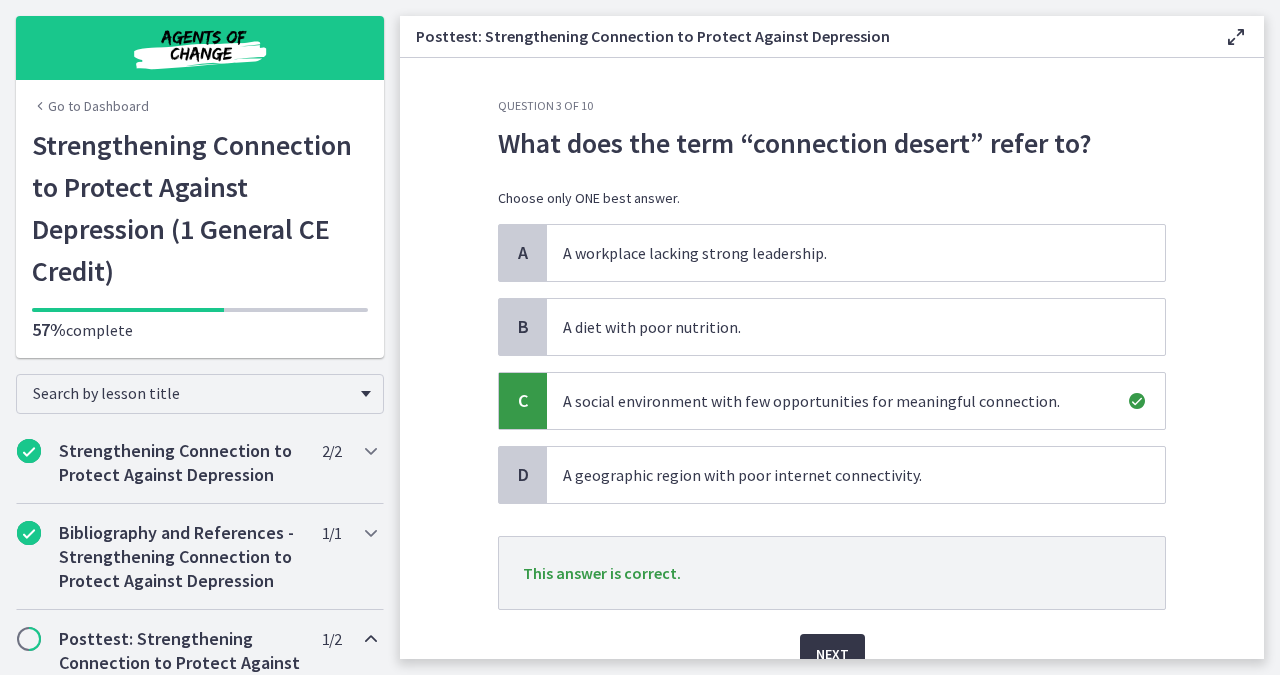 scroll, scrollTop: 40, scrollLeft: 0, axis: vertical 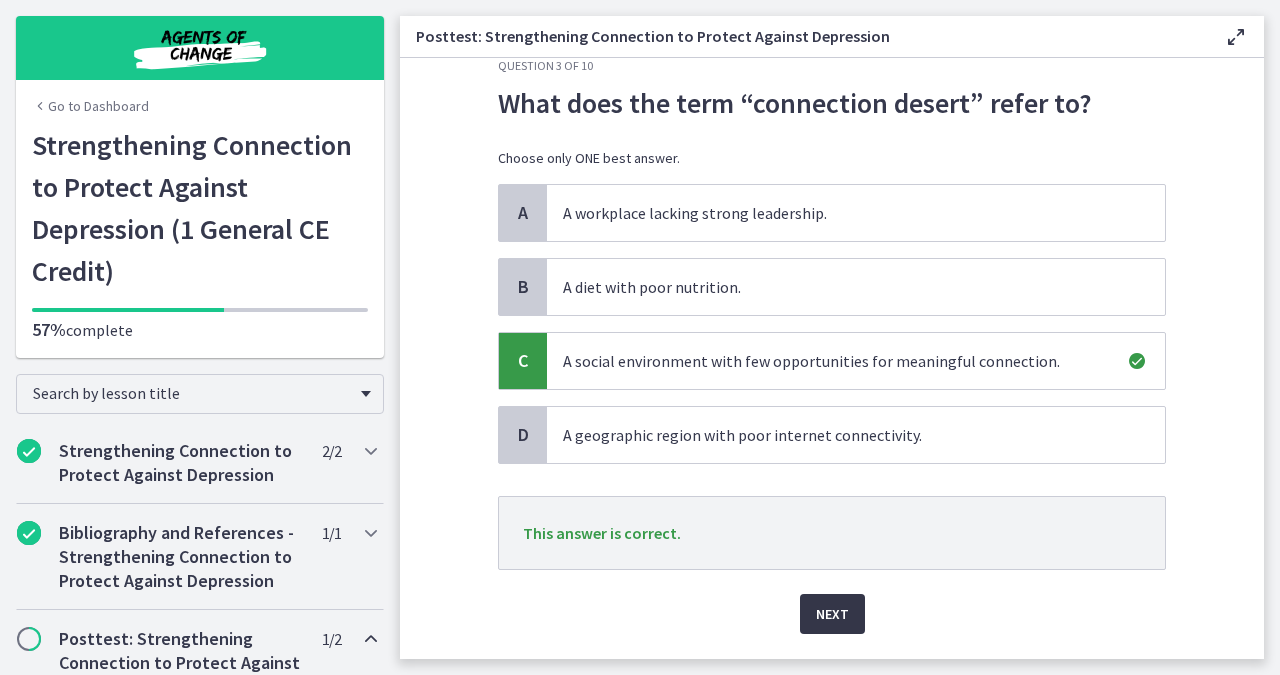 click on "Next" at bounding box center (832, 614) 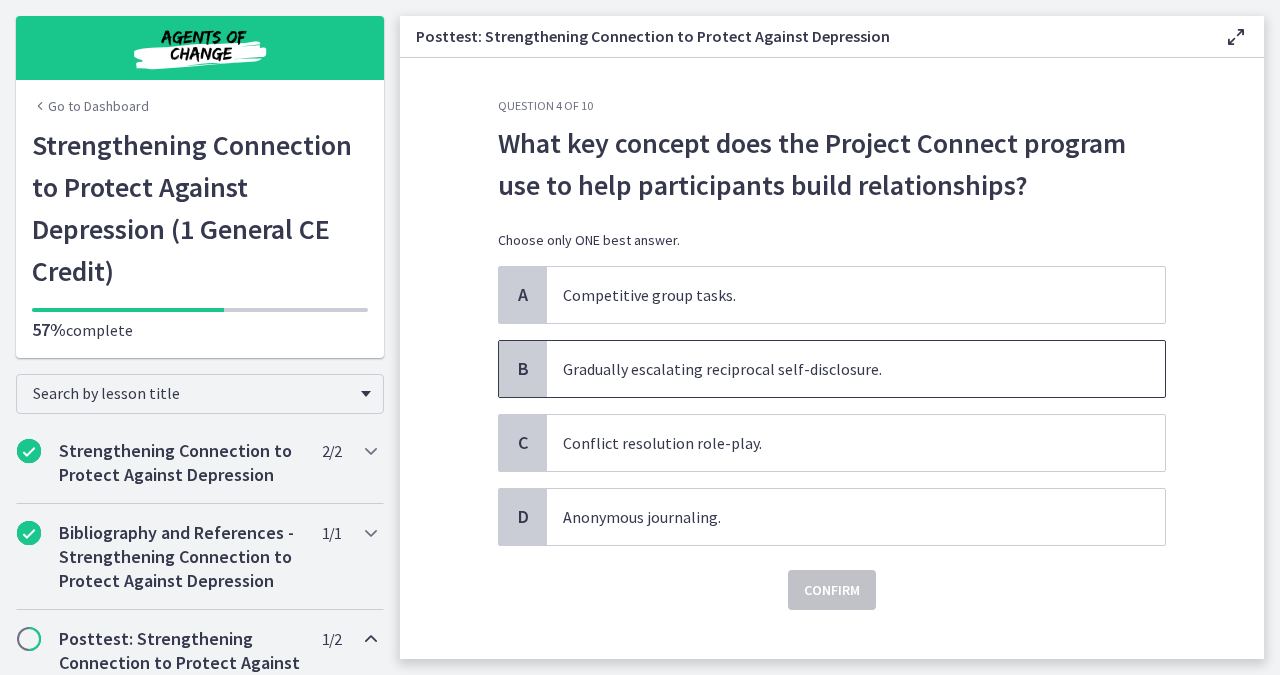 click on "Gradually escalating reciprocal self-disclosure." at bounding box center [856, 369] 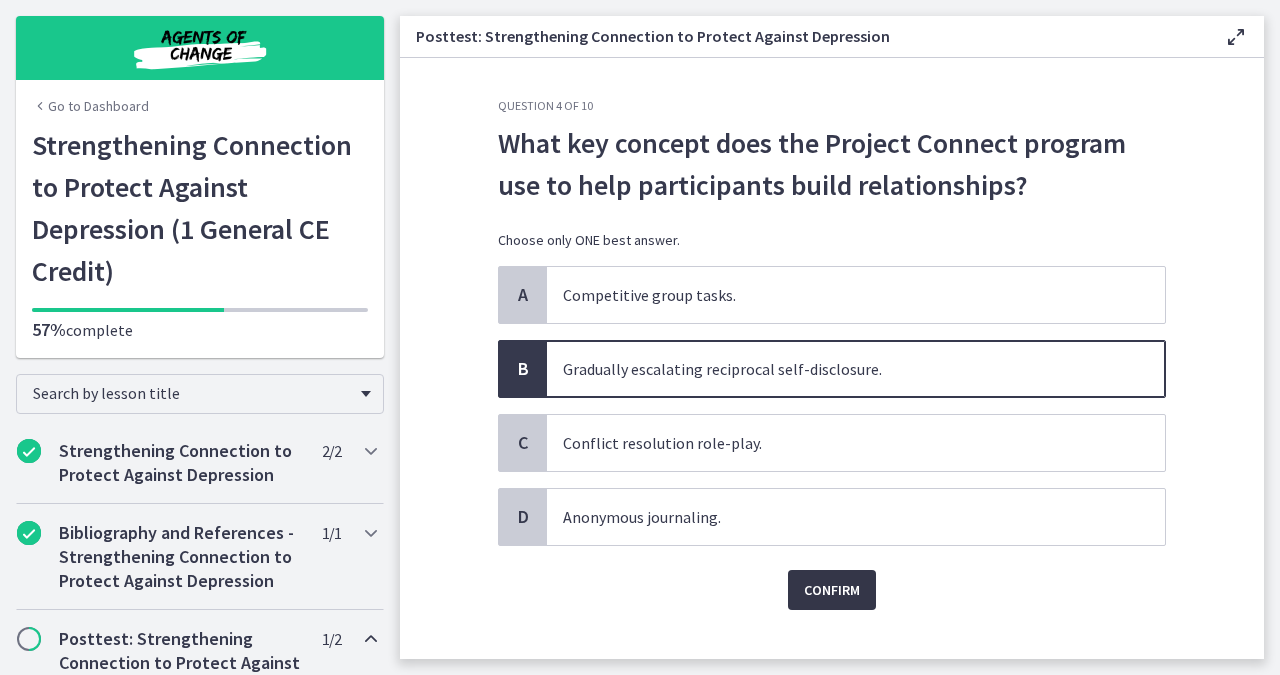 click on "Confirm" at bounding box center (832, 590) 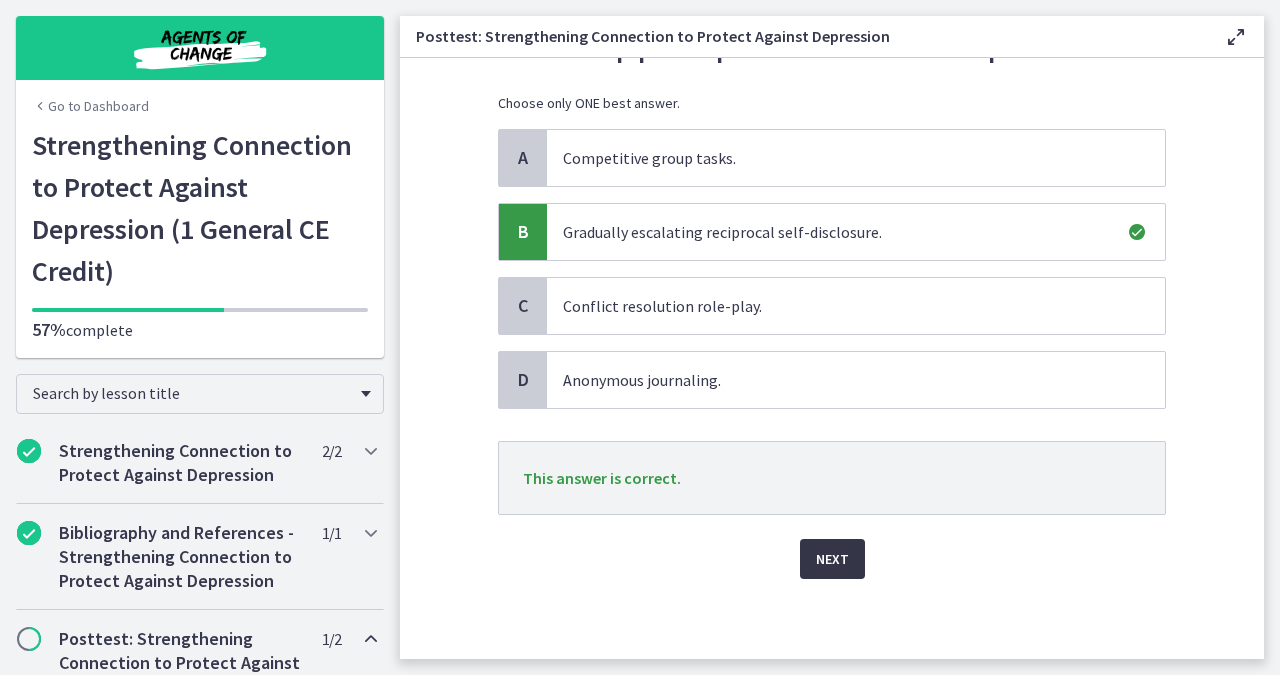 scroll, scrollTop: 144, scrollLeft: 0, axis: vertical 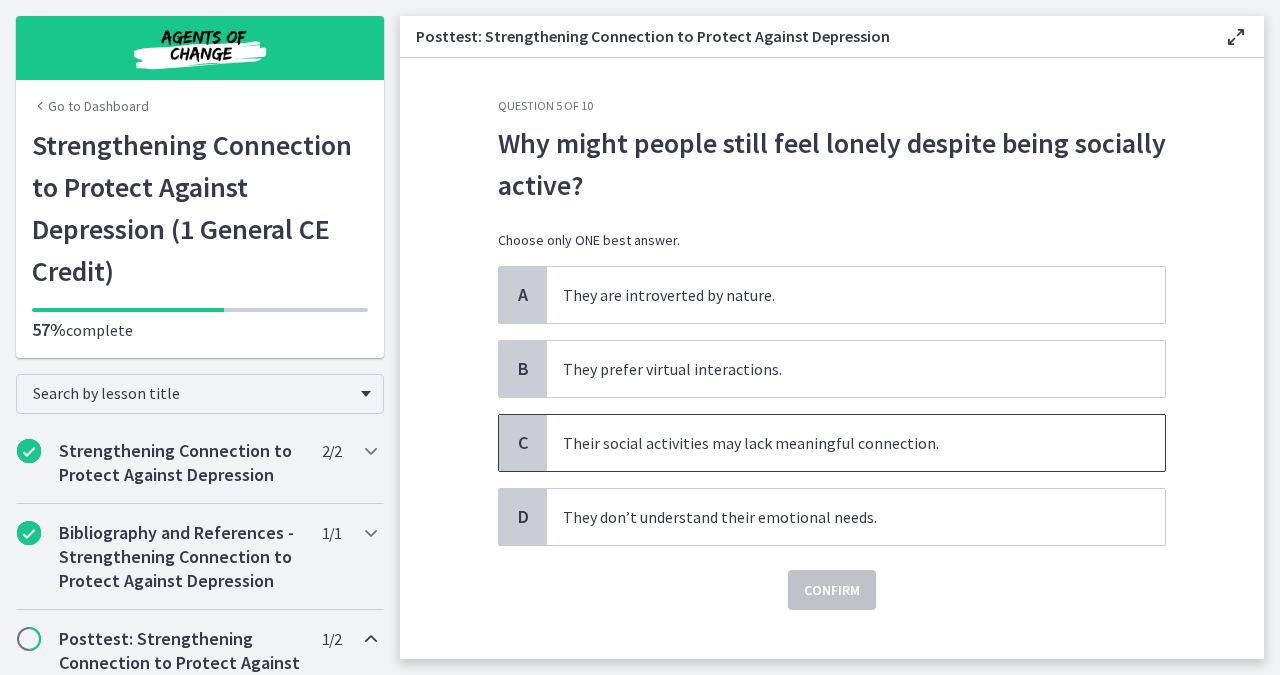 click on "Their social activities may lack meaningful connection." at bounding box center (856, 443) 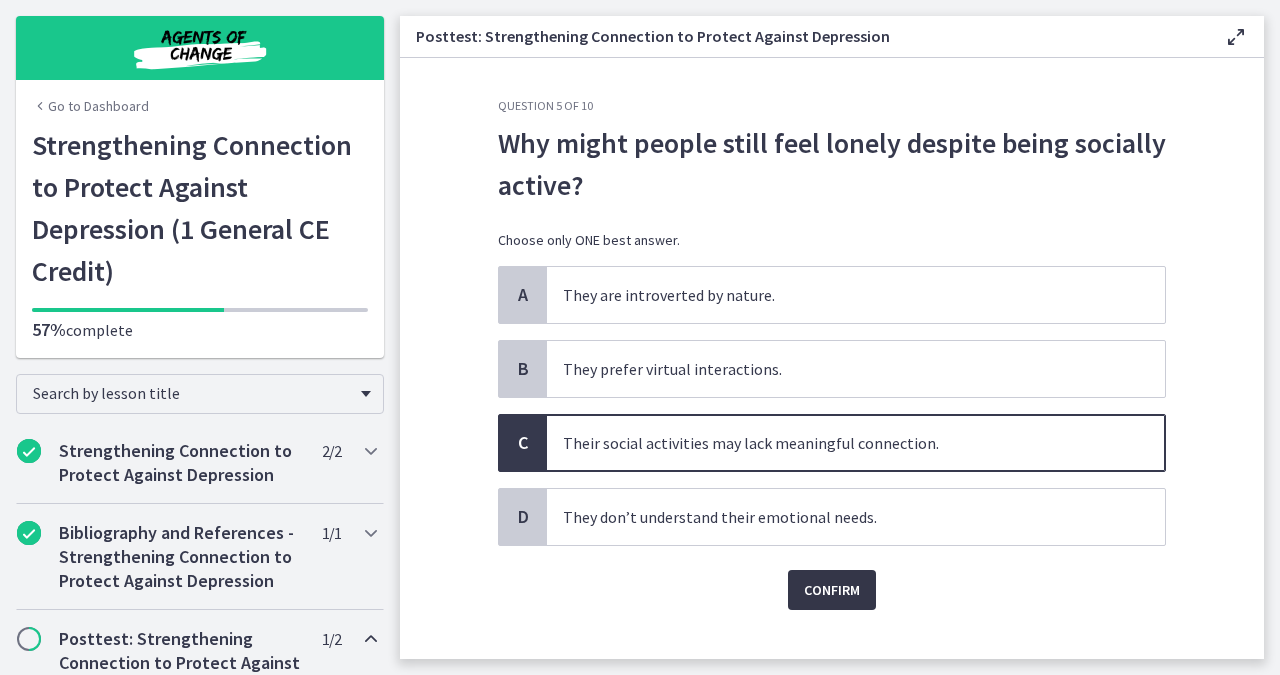 click on "Confirm" at bounding box center (832, 590) 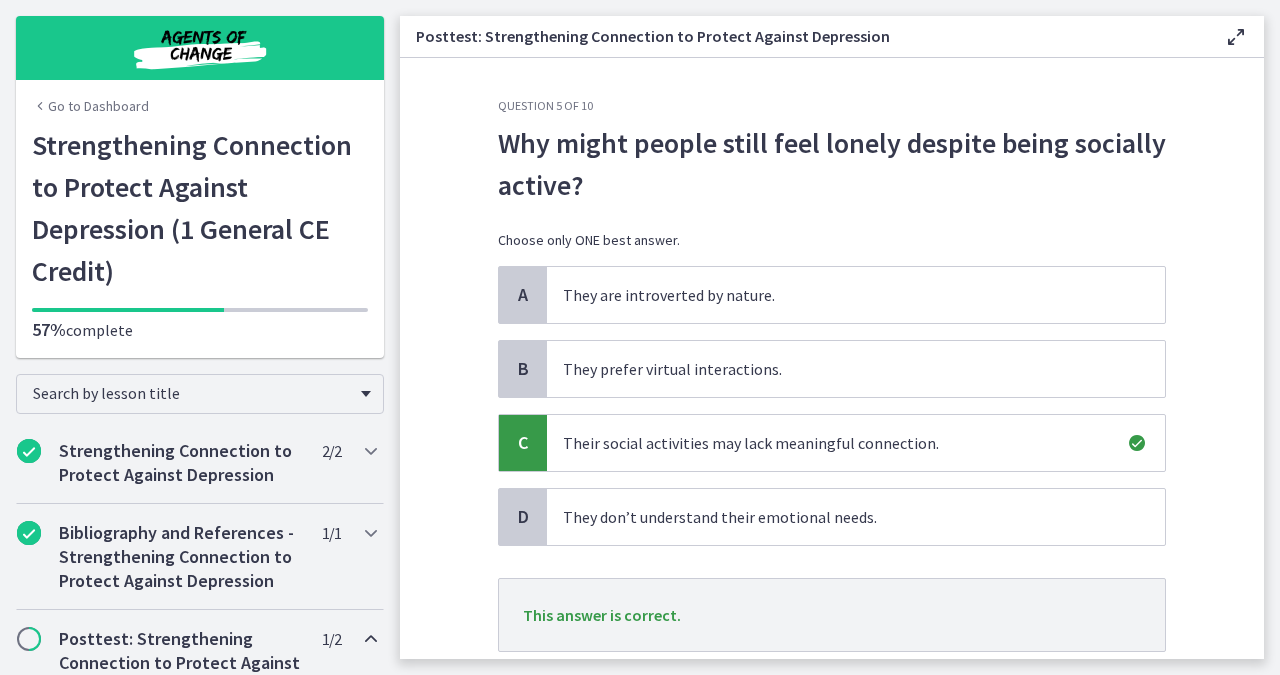 scroll, scrollTop: 96, scrollLeft: 0, axis: vertical 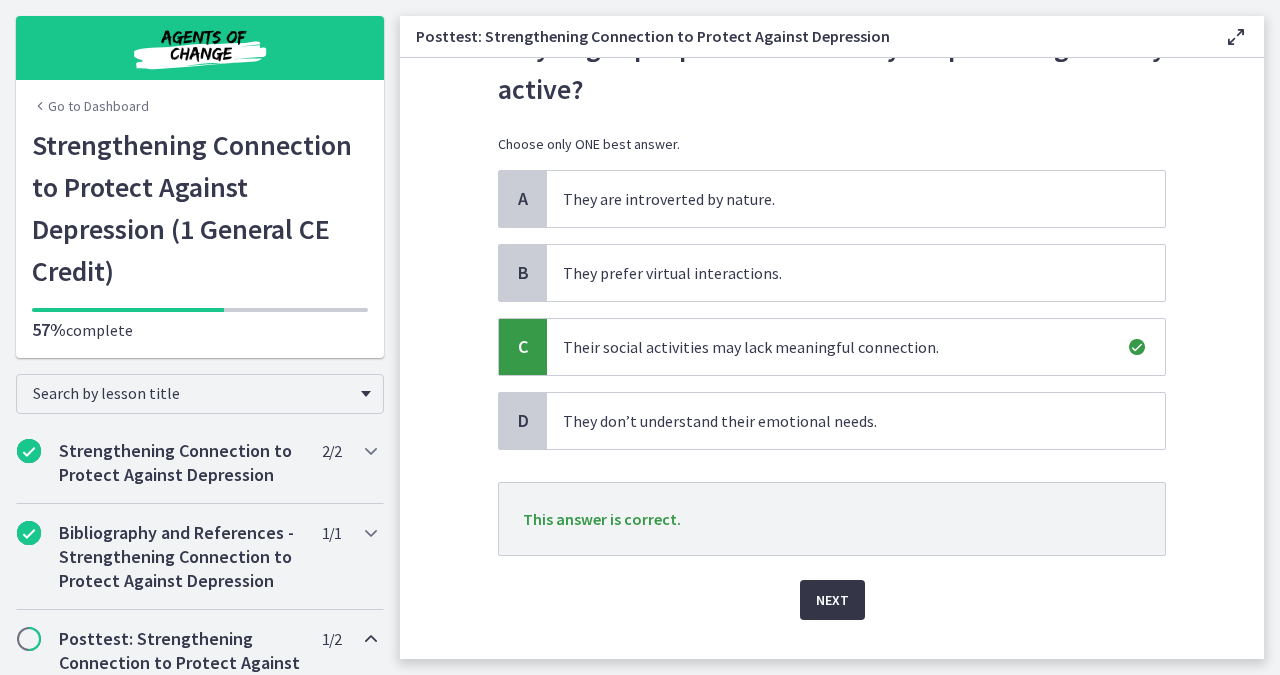 click on "Next" at bounding box center [832, 600] 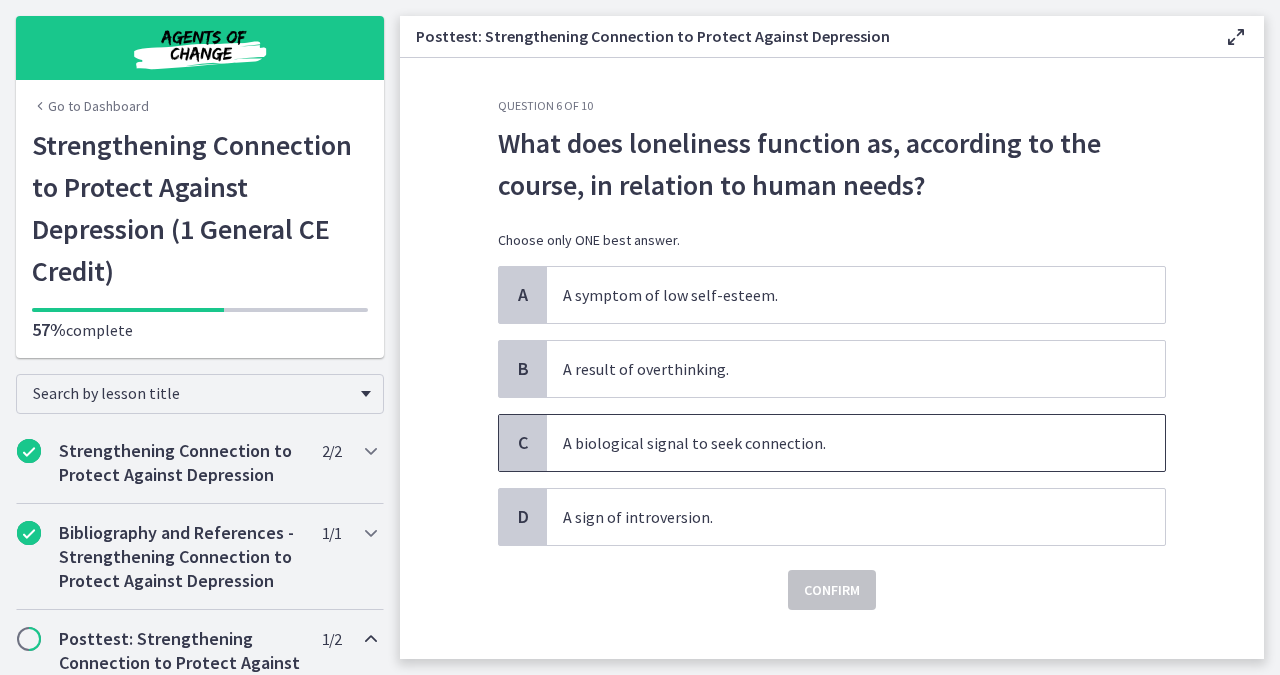 click on "A biological signal to seek connection." at bounding box center (856, 443) 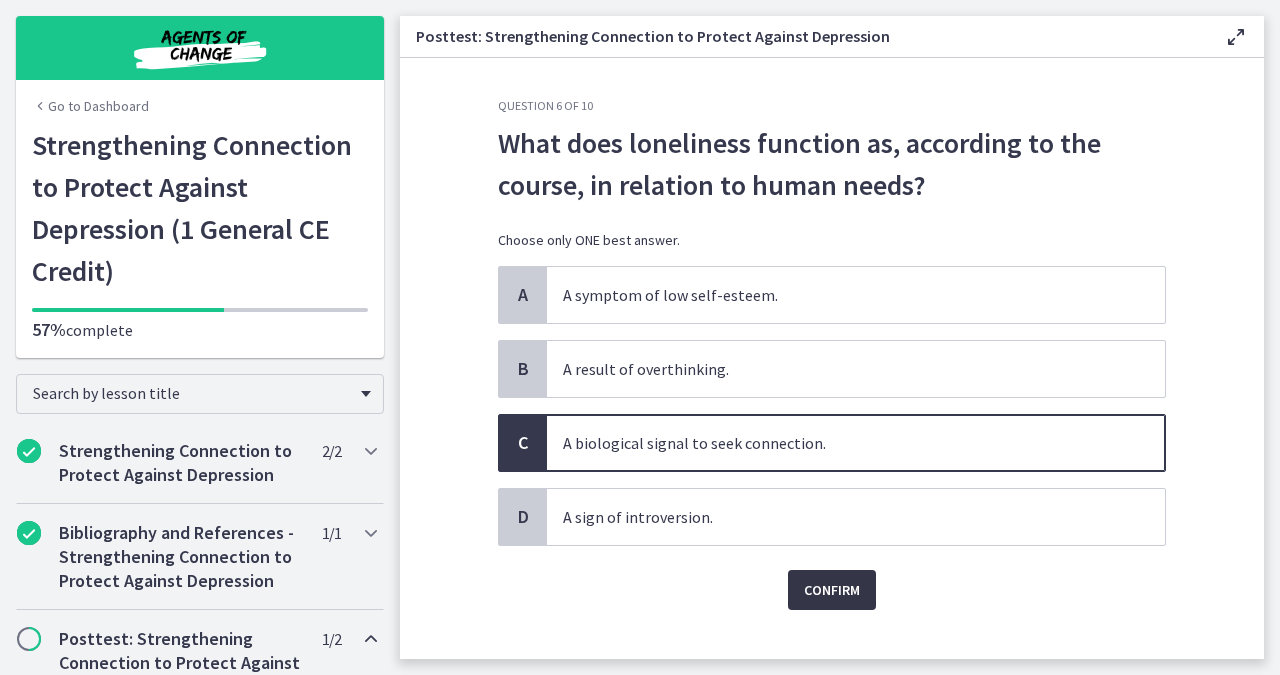 click on "Confirm" at bounding box center [832, 590] 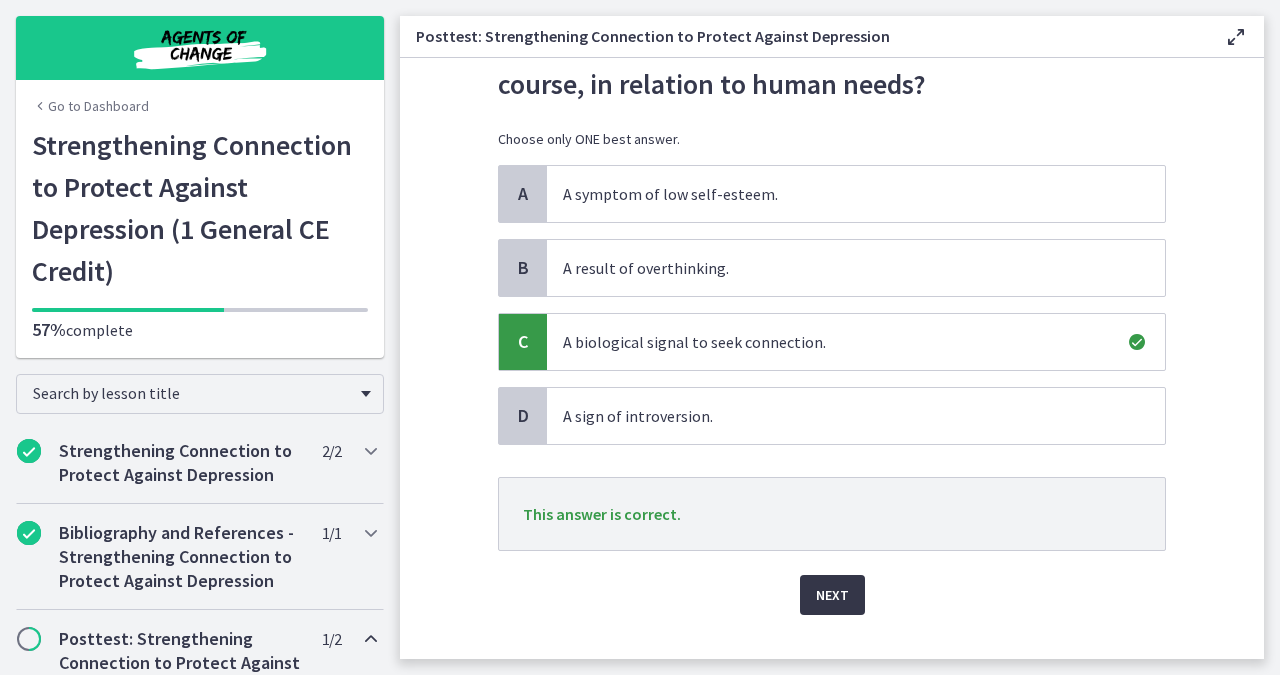 scroll, scrollTop: 100, scrollLeft: 0, axis: vertical 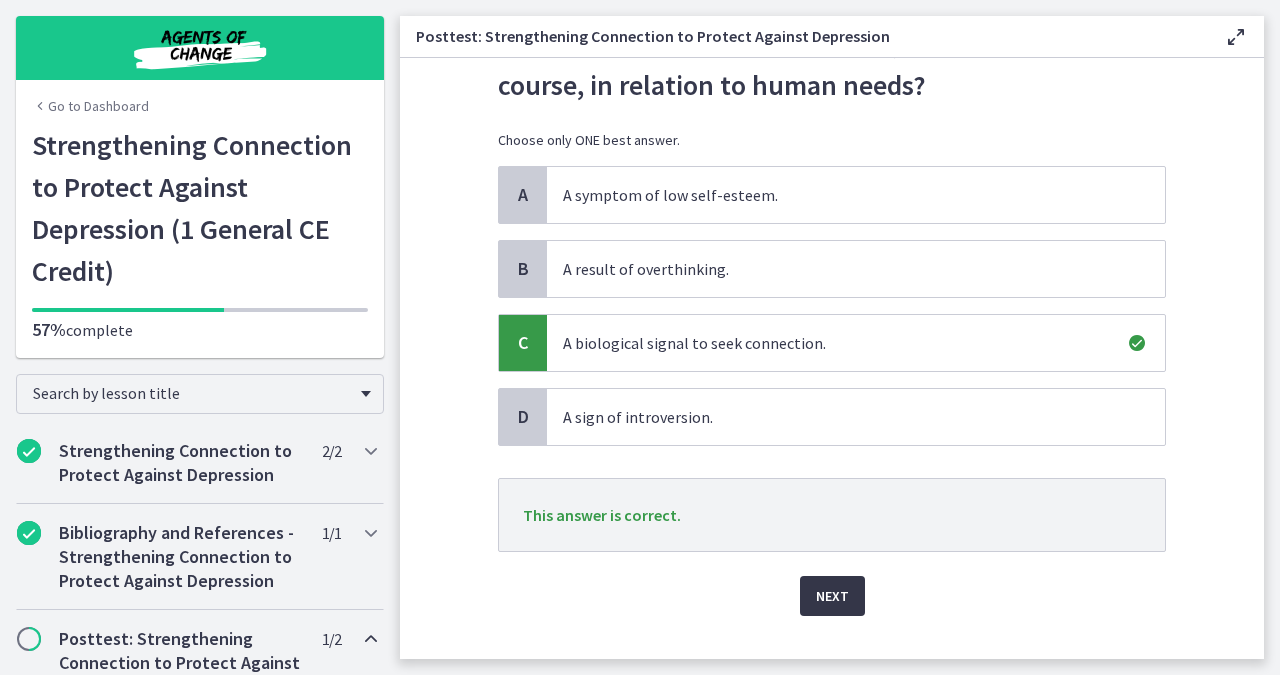 click on "Next" at bounding box center (832, 596) 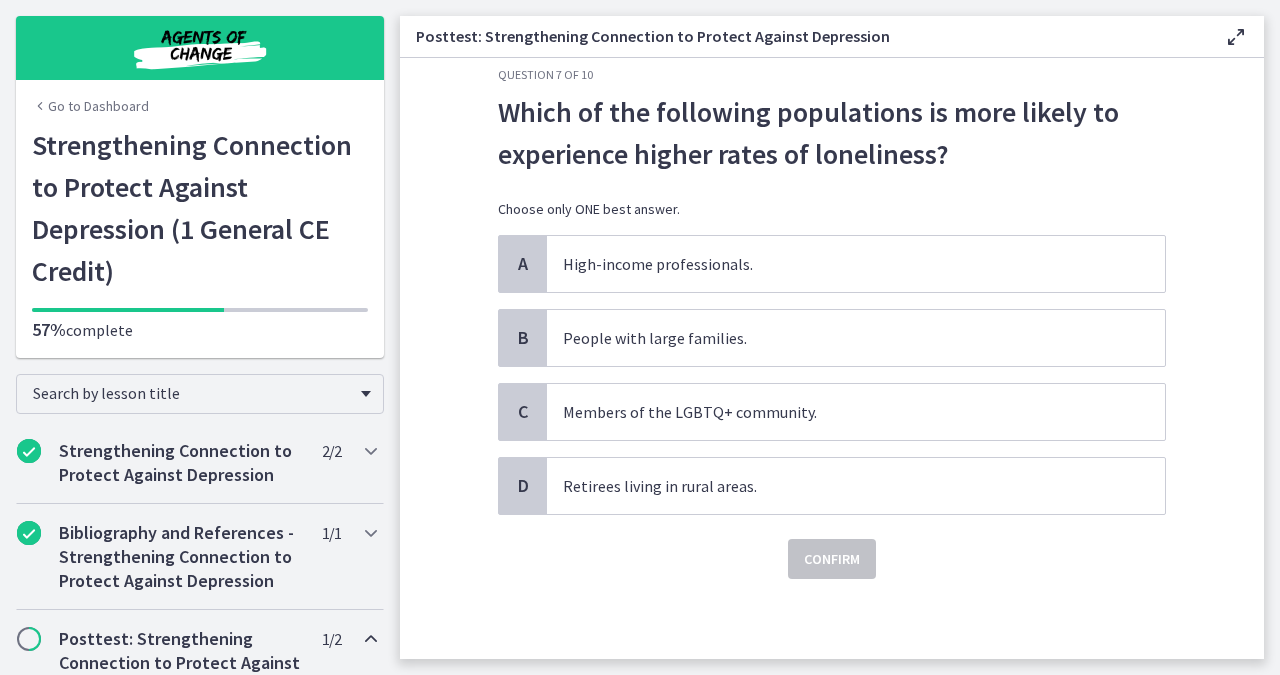 scroll, scrollTop: 0, scrollLeft: 0, axis: both 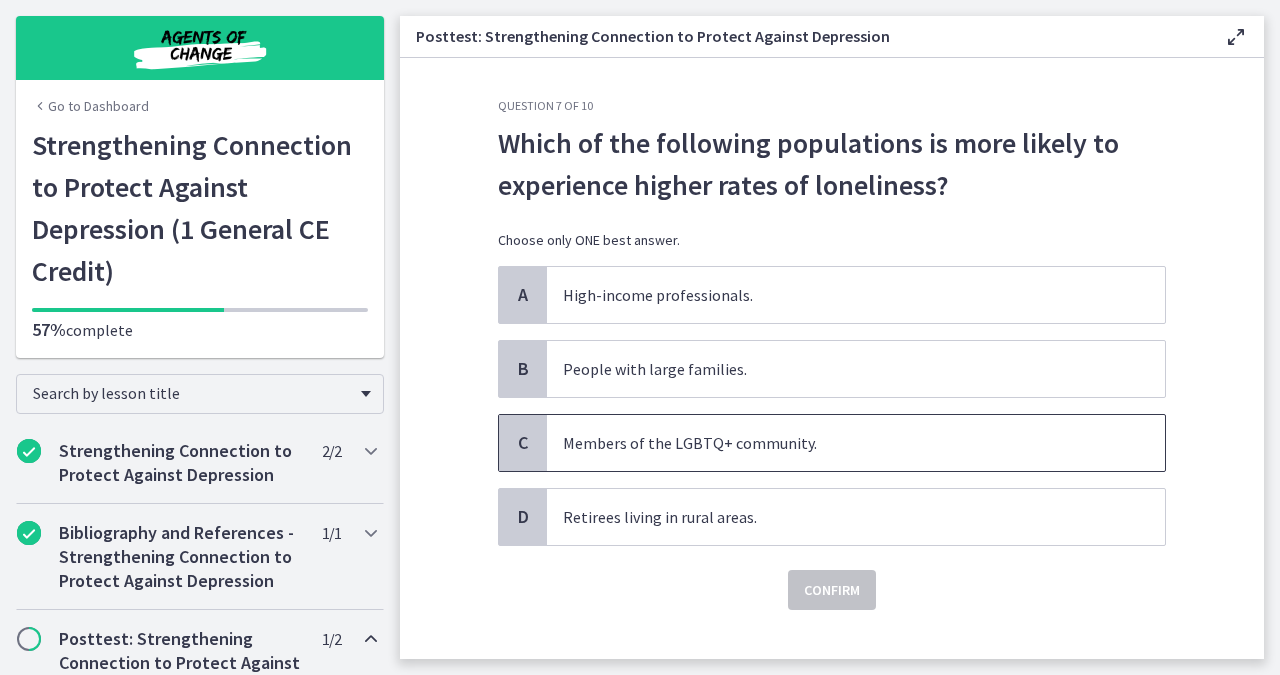 click on "Members of the LGBTQ+ community." at bounding box center (856, 443) 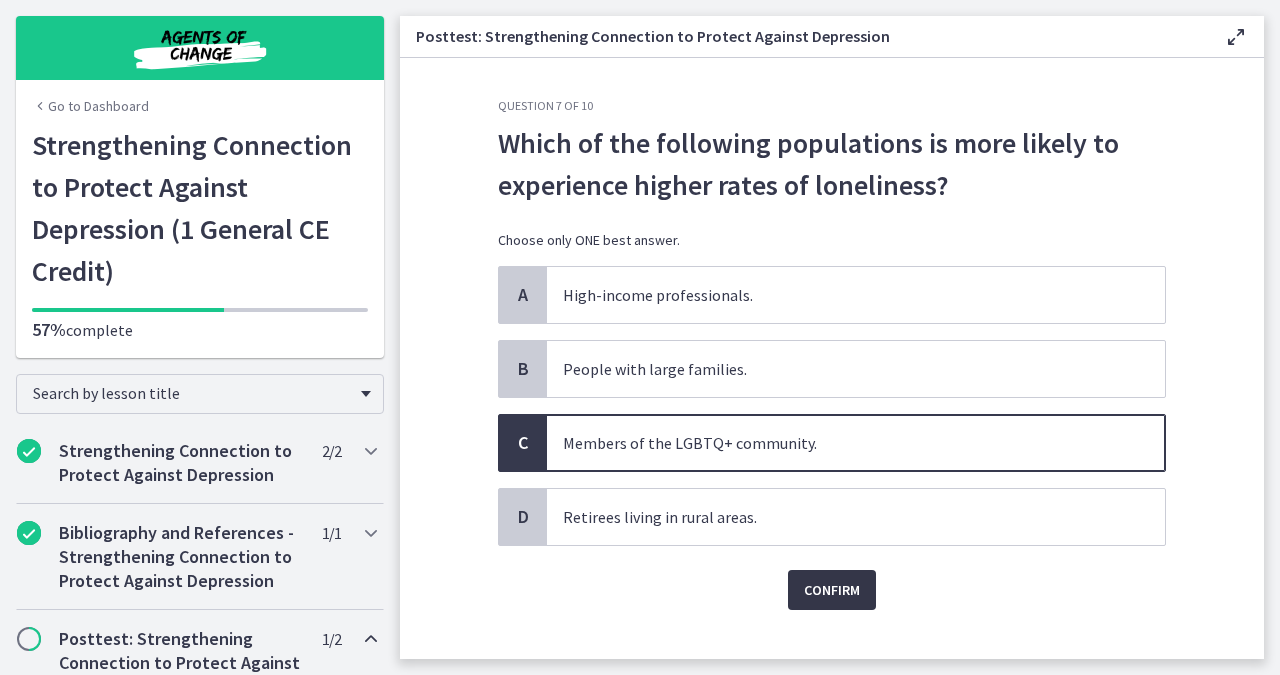 click on "Confirm" at bounding box center (832, 590) 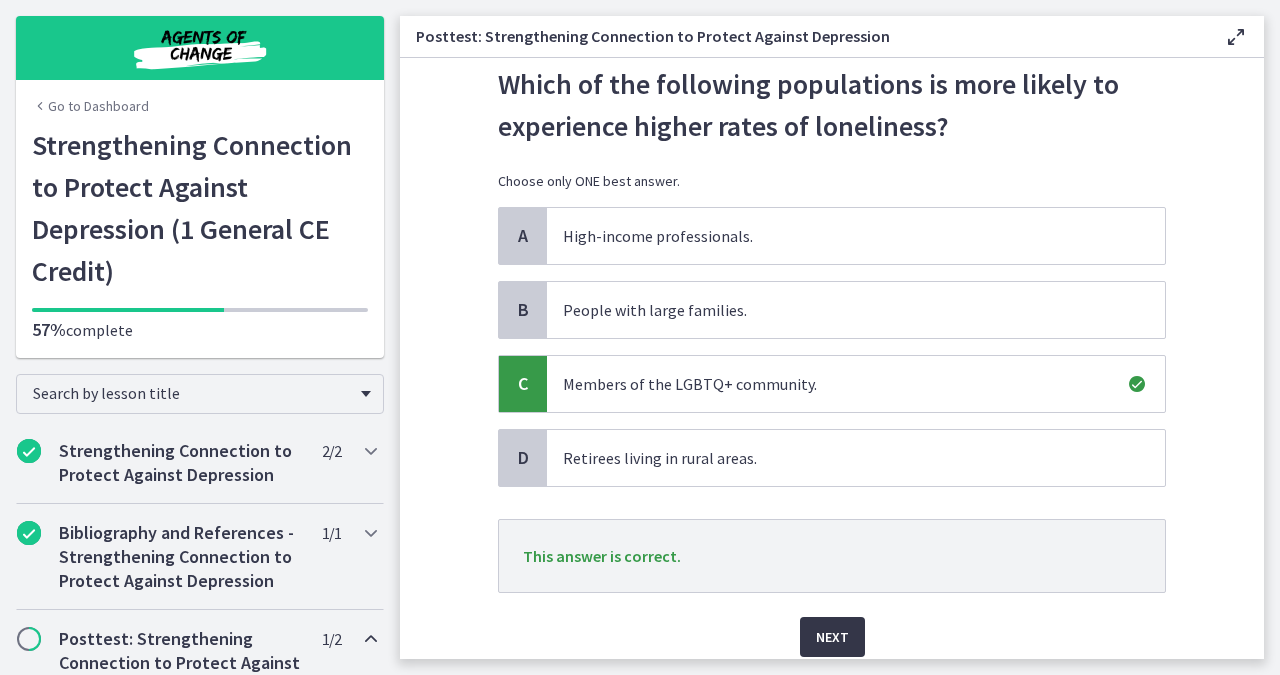 scroll, scrollTop: 121, scrollLeft: 0, axis: vertical 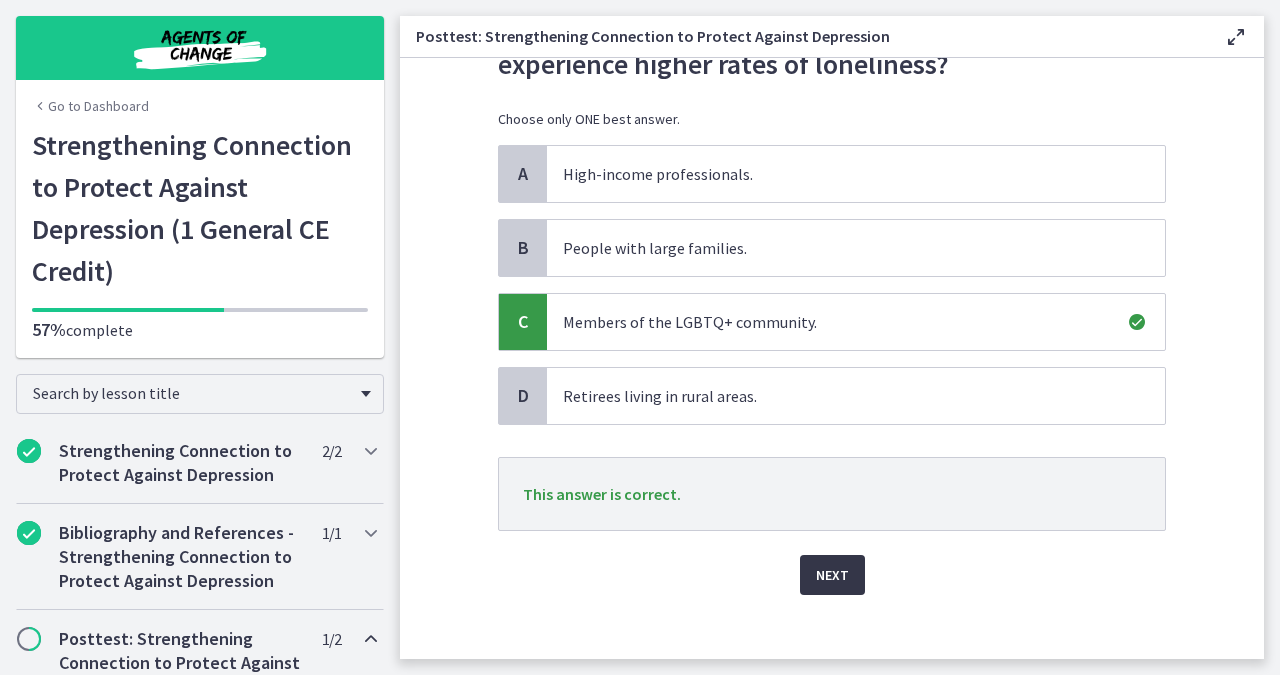 click on "Next" at bounding box center (832, 575) 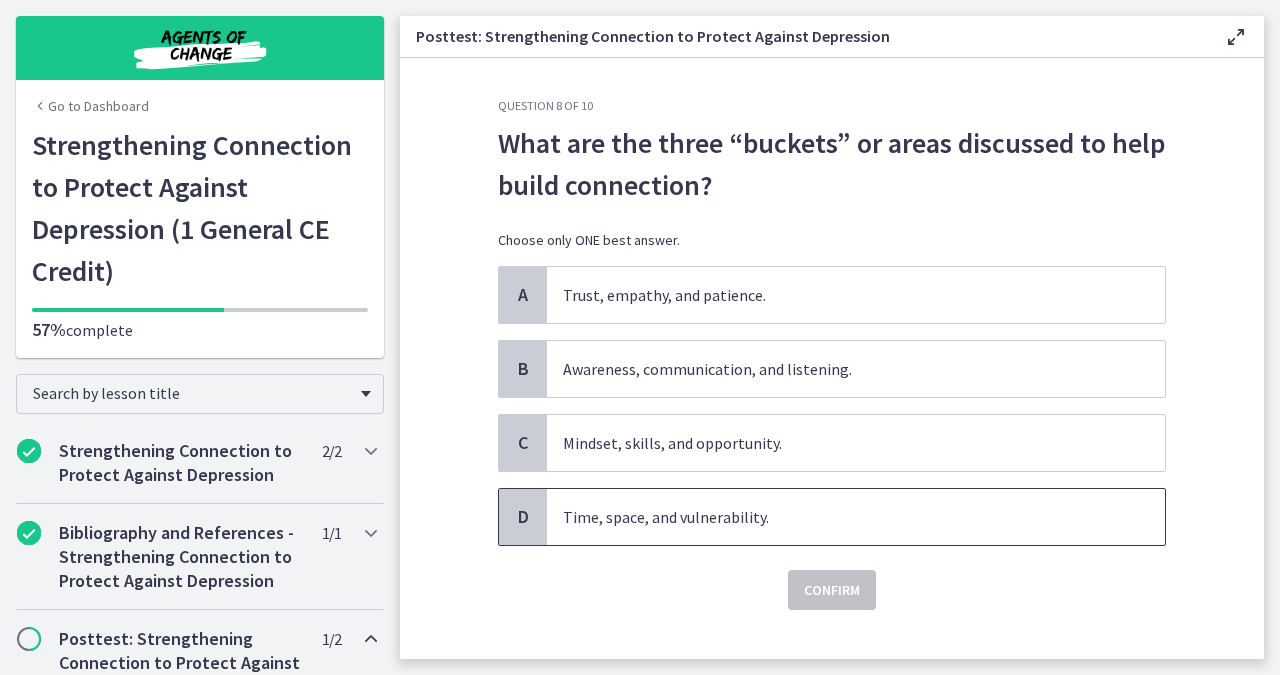 click on "Time, space, and vulnerability." at bounding box center [856, 517] 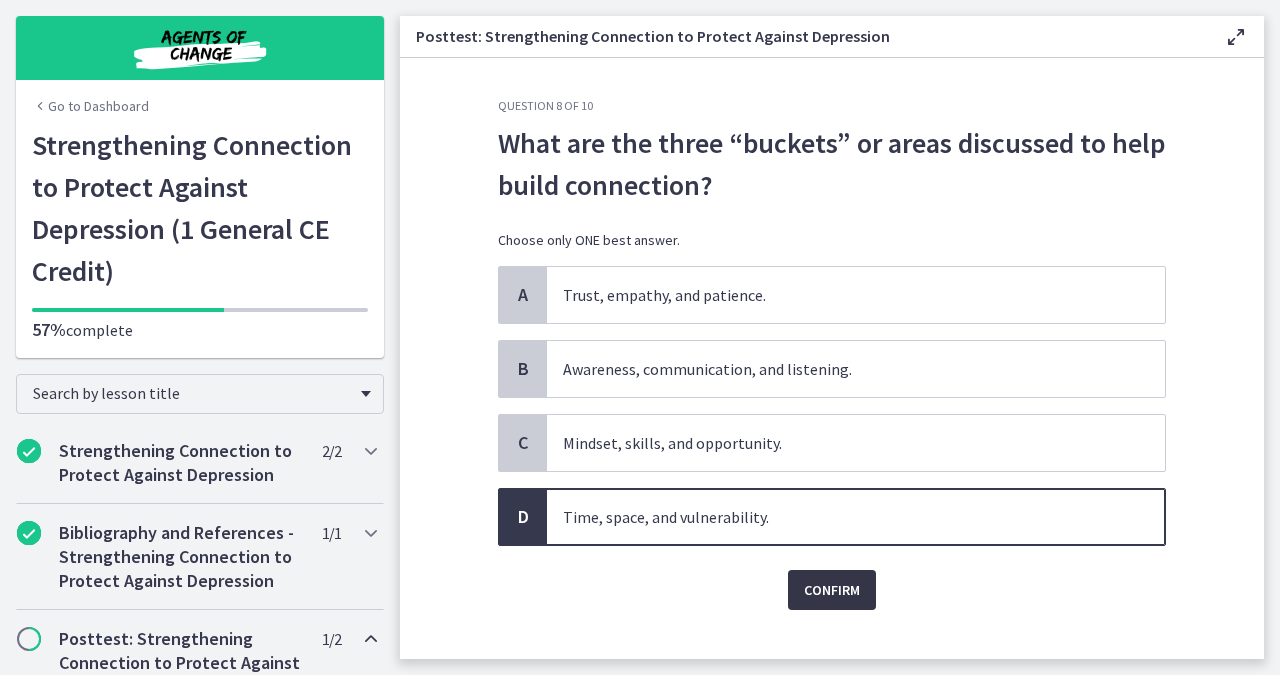 click on "Confirm" at bounding box center [832, 590] 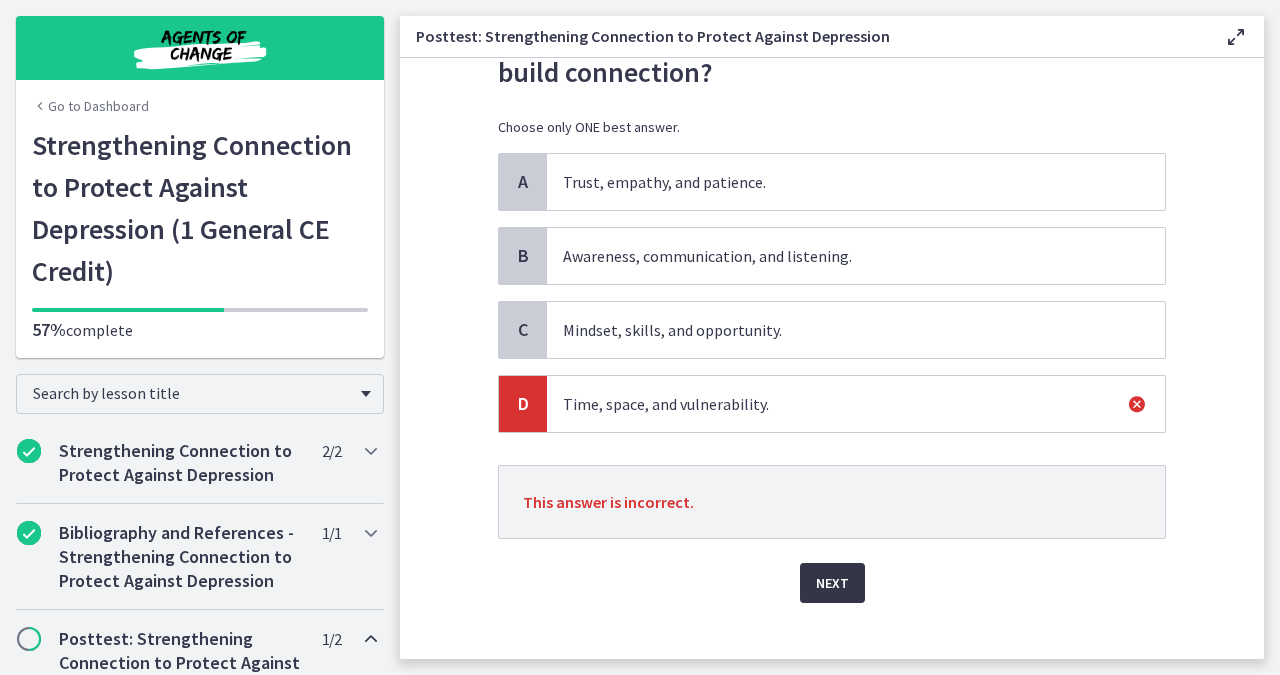 scroll, scrollTop: 114, scrollLeft: 0, axis: vertical 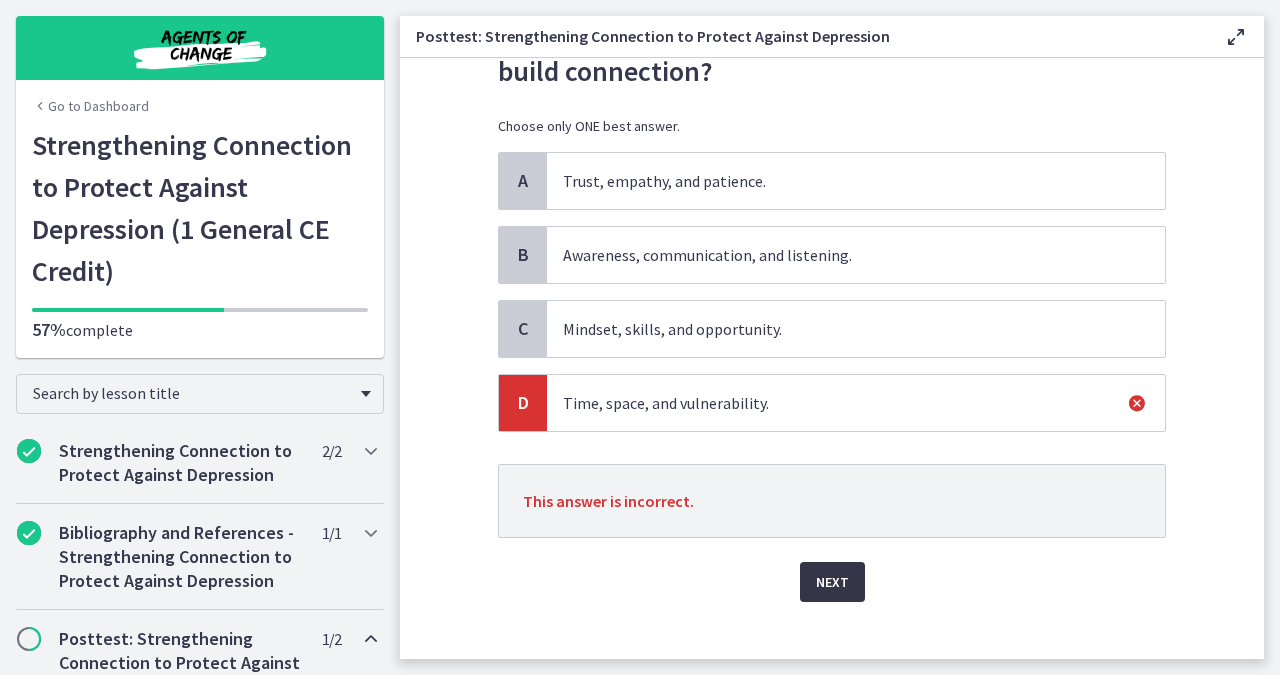click on "Next" at bounding box center (832, 582) 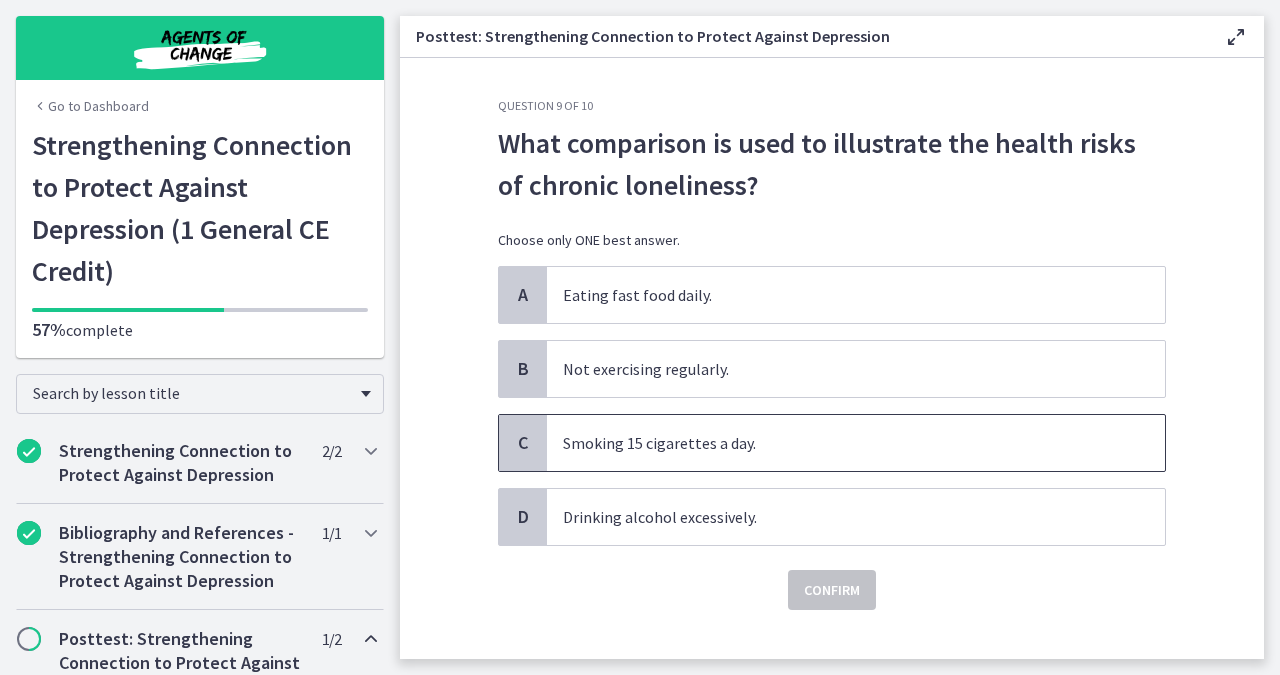 click on "Smoking 15 cigarettes a day." at bounding box center (856, 443) 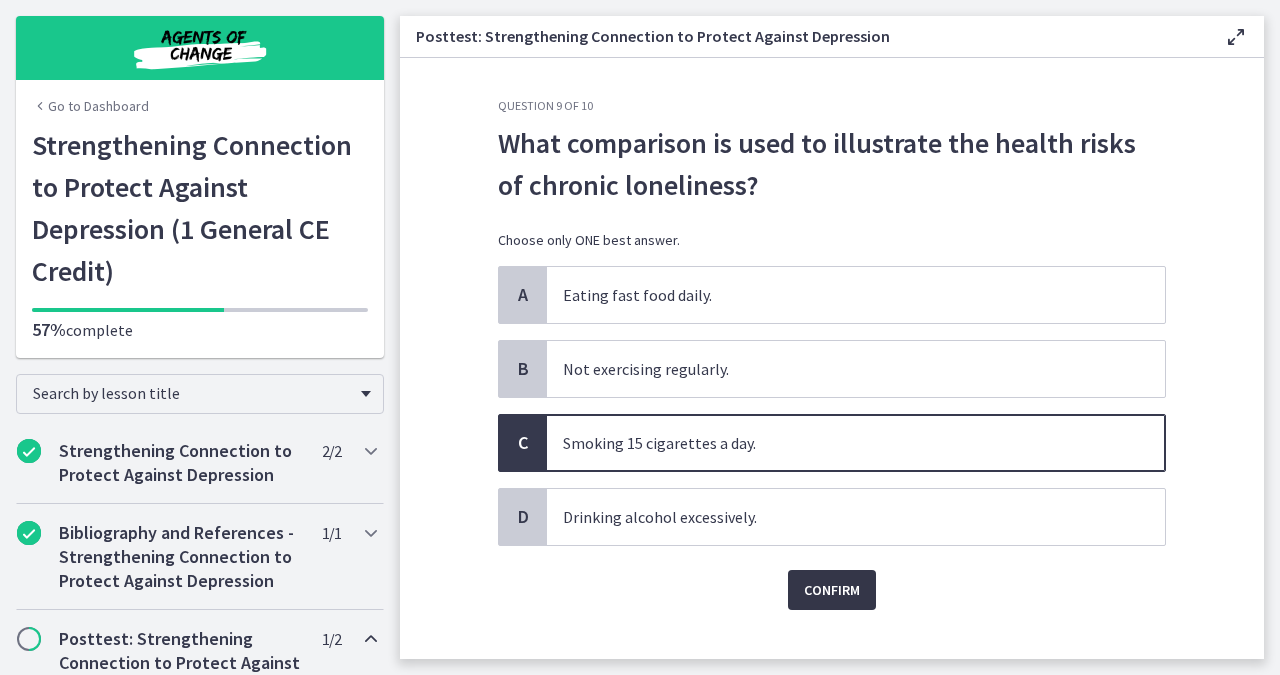 click on "Confirm" at bounding box center (832, 590) 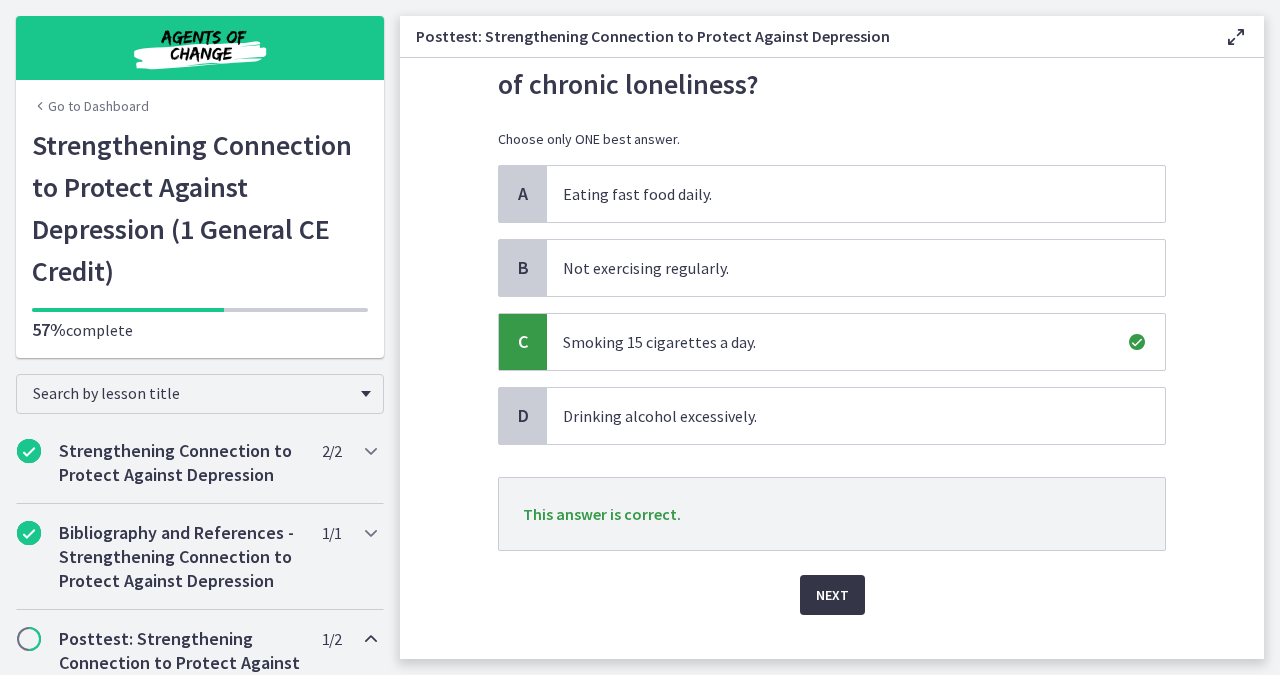 scroll, scrollTop: 104, scrollLeft: 0, axis: vertical 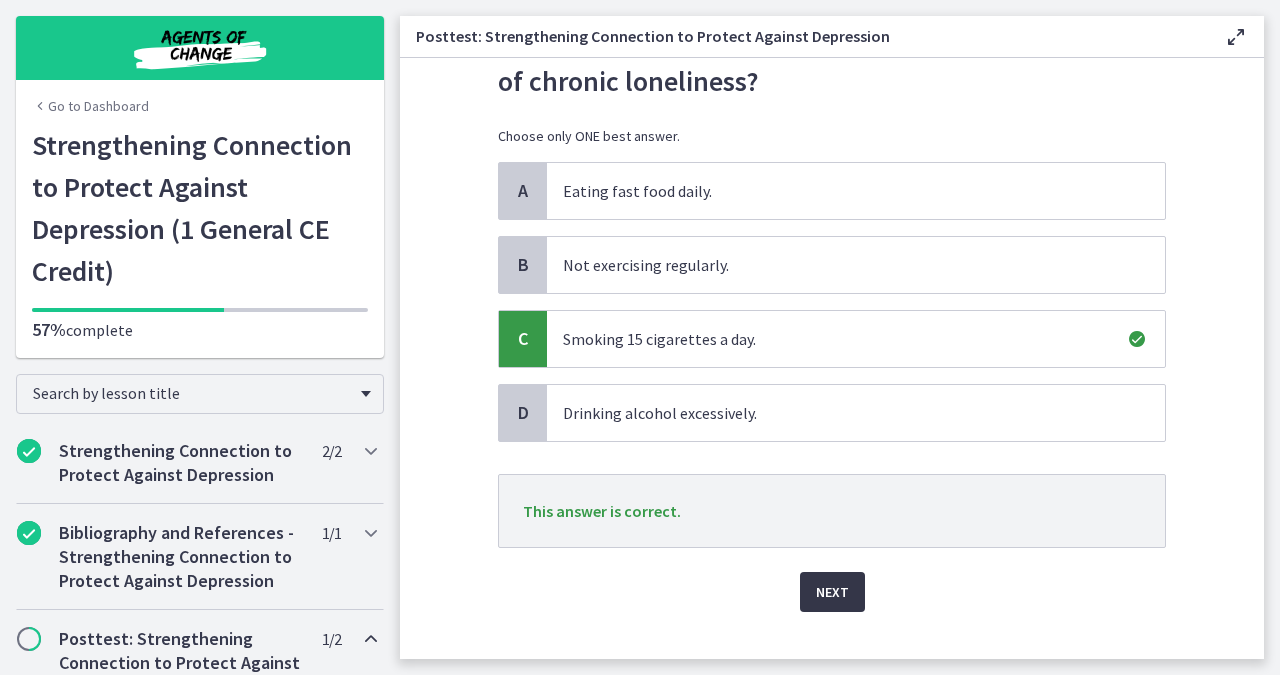 click on "Next" at bounding box center [832, 592] 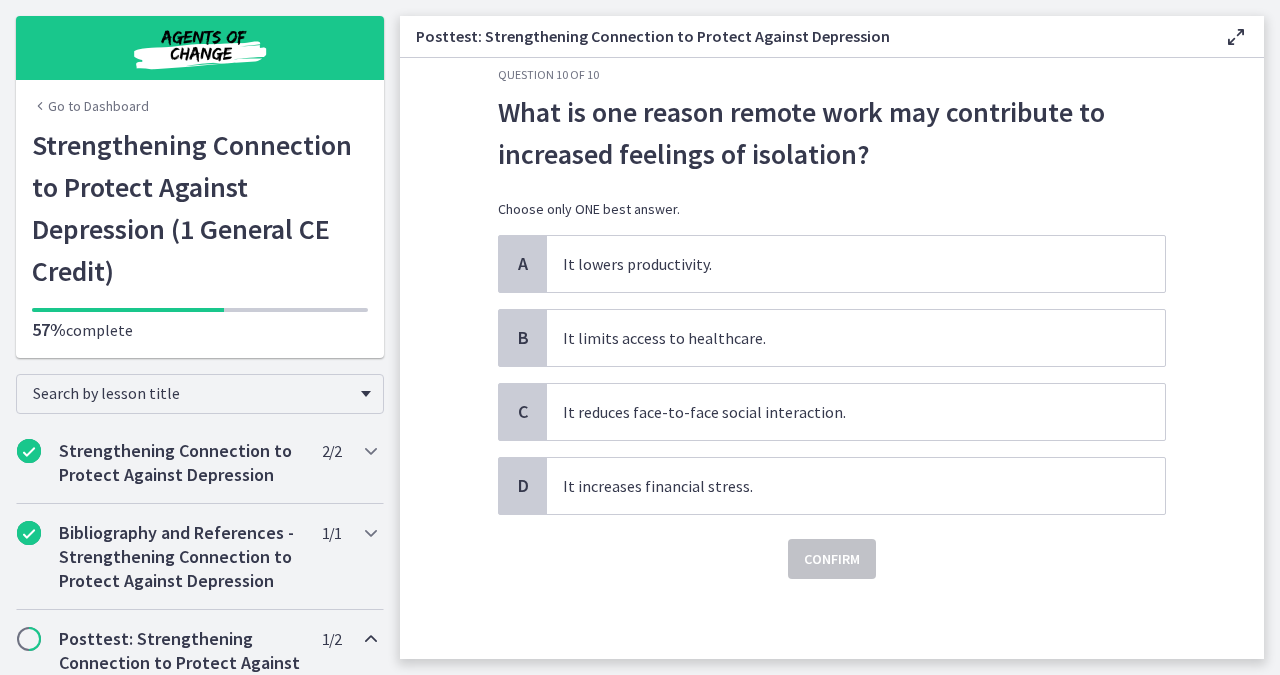 scroll, scrollTop: 0, scrollLeft: 0, axis: both 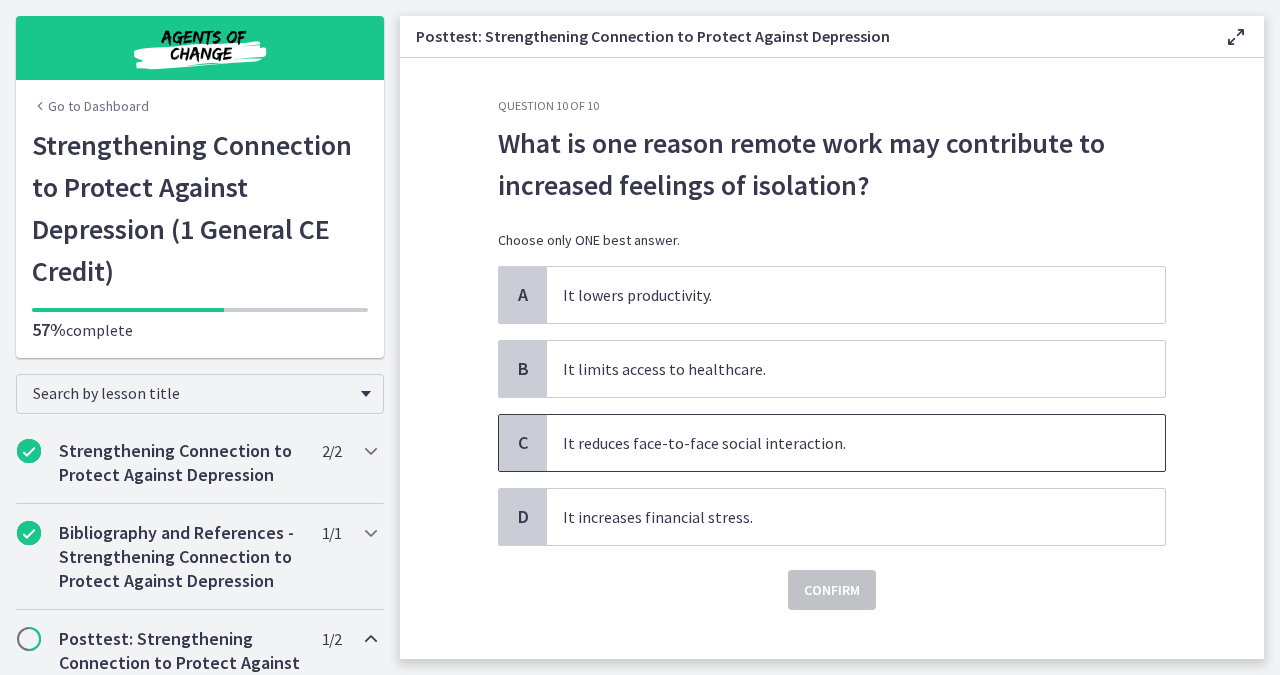 click on "It reduces face-to-face social interaction." at bounding box center [856, 443] 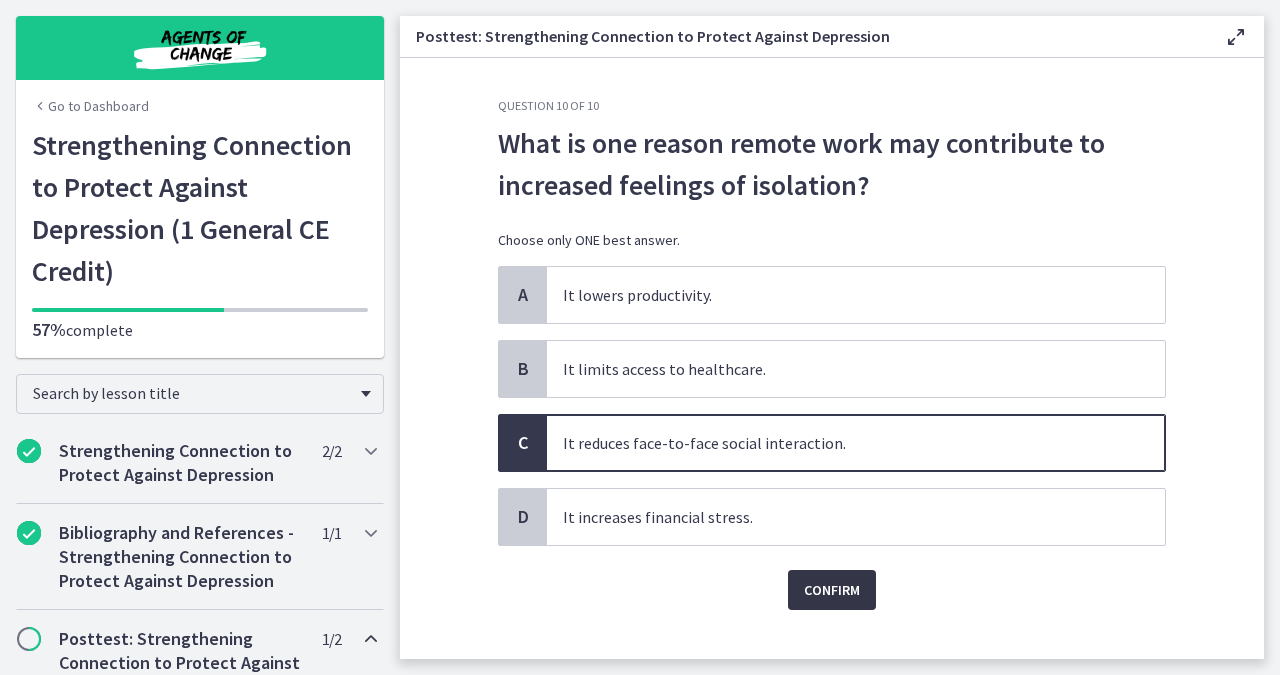 click on "Confirm" at bounding box center [832, 590] 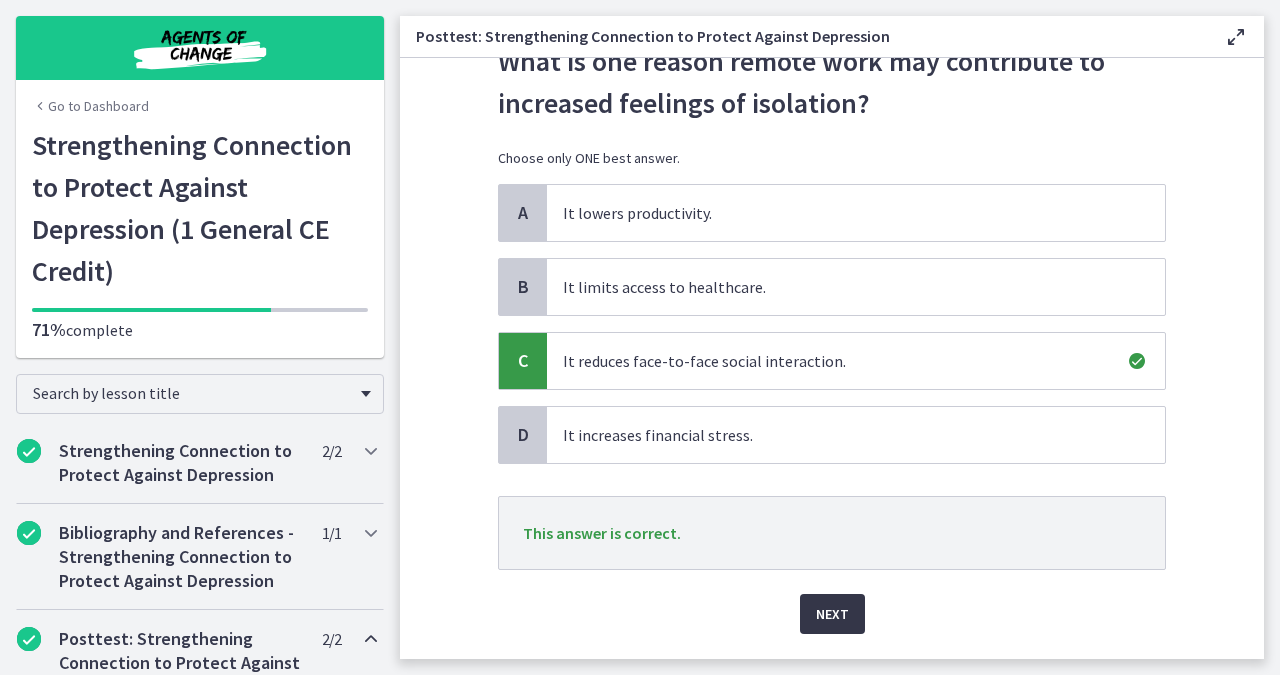 scroll, scrollTop: 102, scrollLeft: 0, axis: vertical 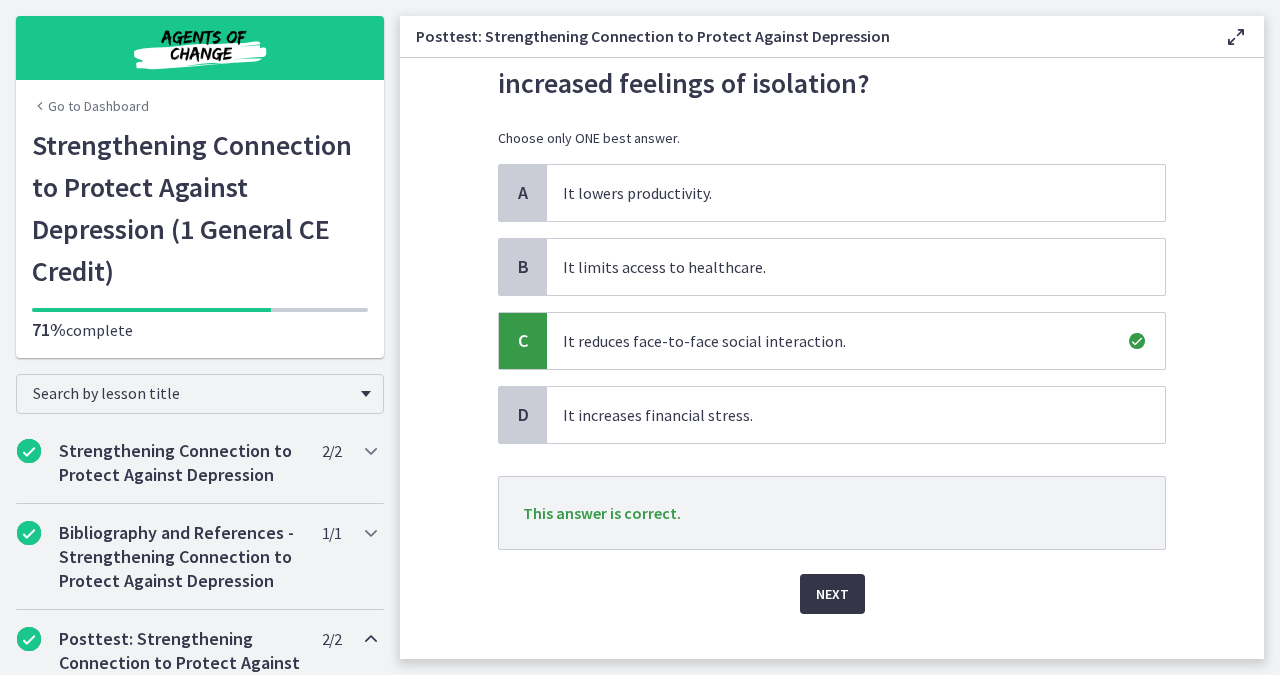 click on "Next" at bounding box center (832, 594) 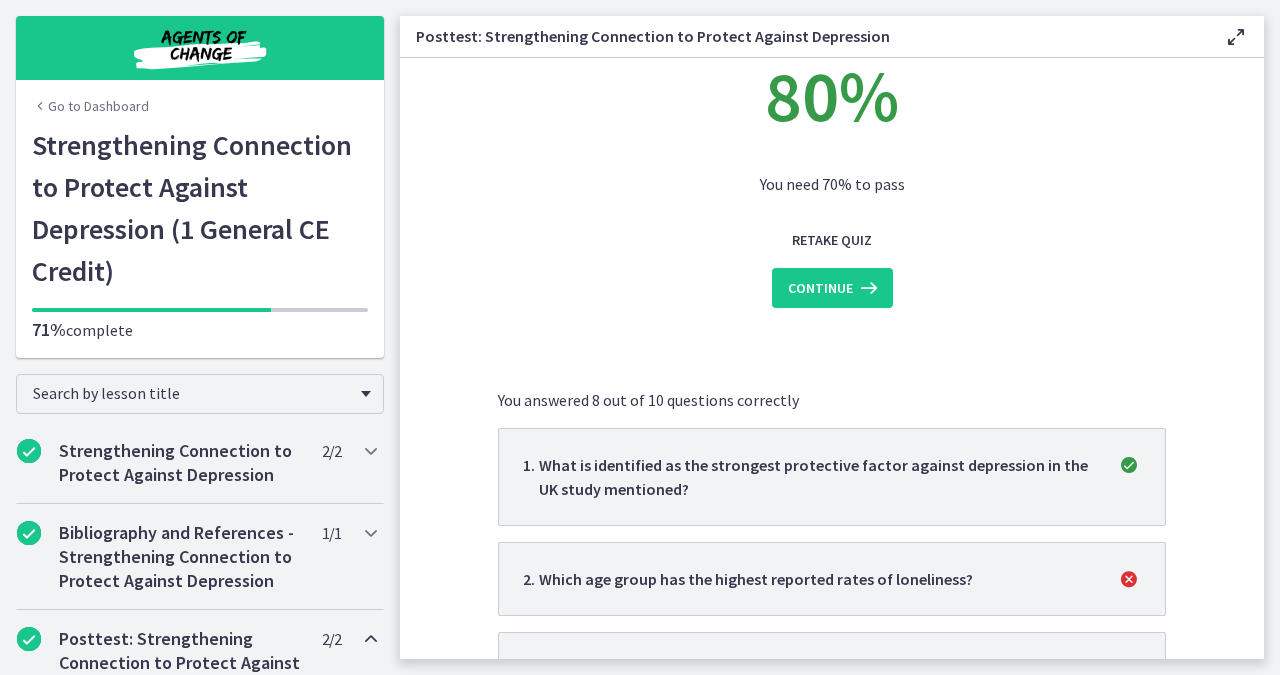 scroll, scrollTop: 0, scrollLeft: 0, axis: both 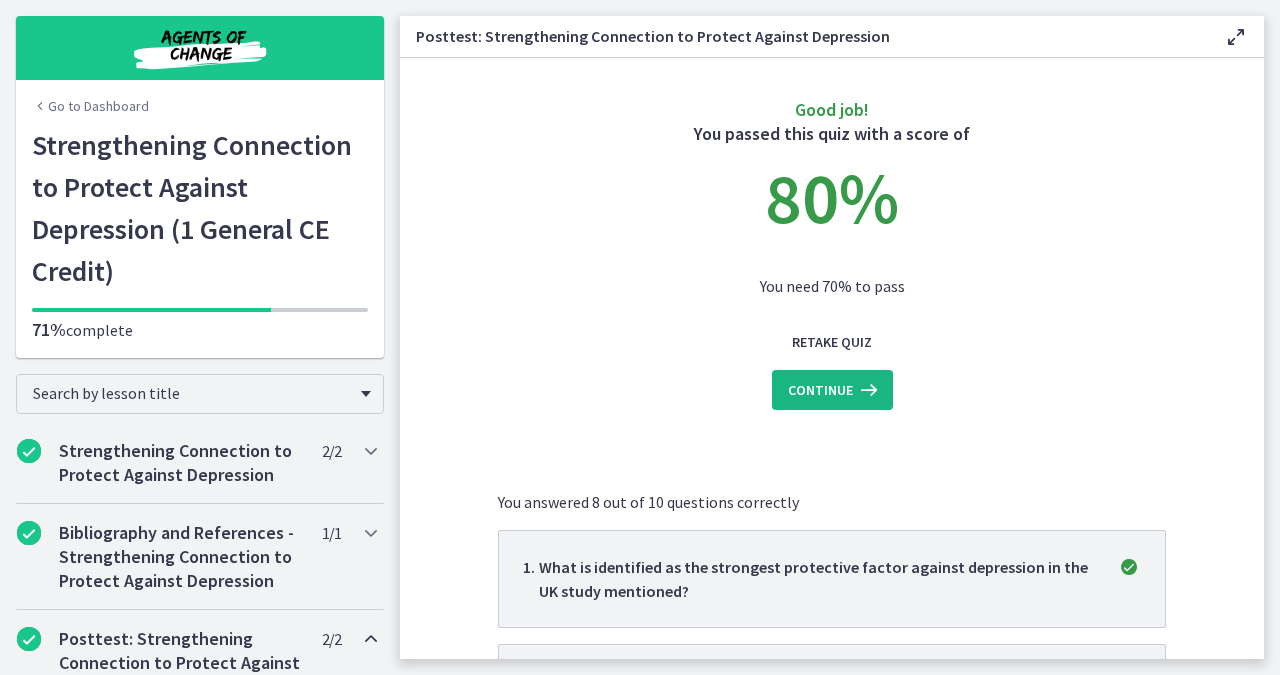 click on "Continue" at bounding box center (820, 390) 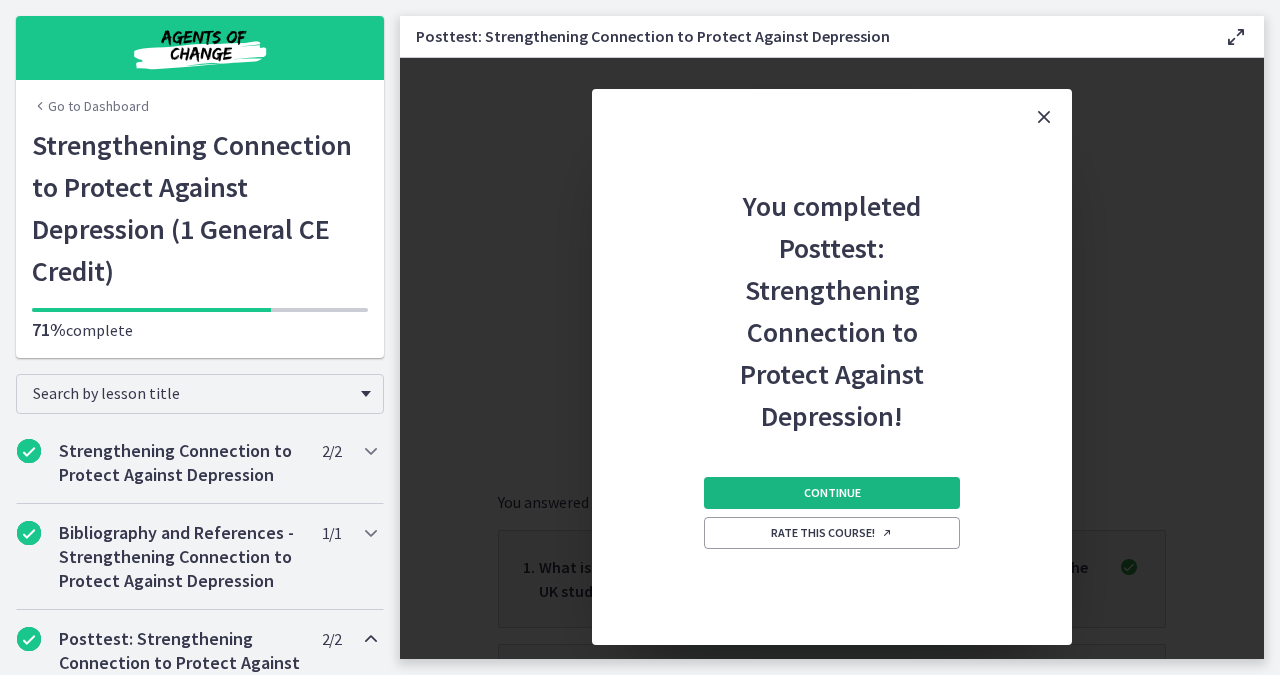 click on "Continue" at bounding box center (832, 493) 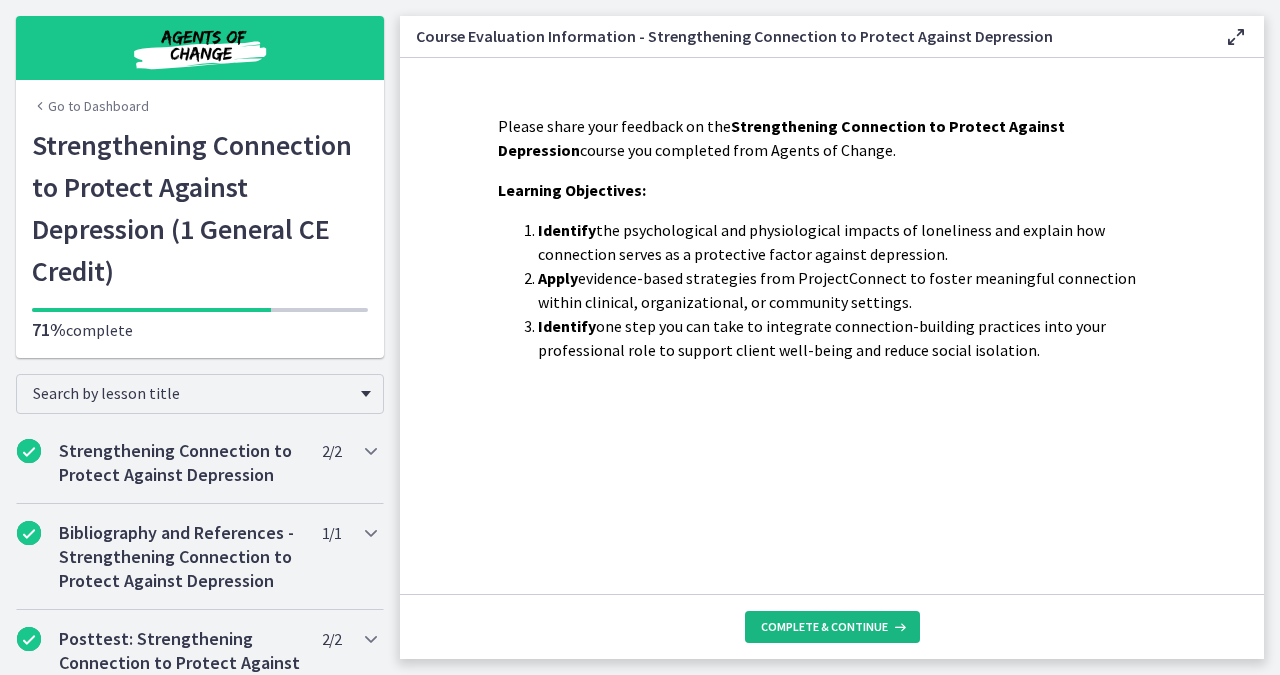 click on "Complete & continue" at bounding box center [824, 627] 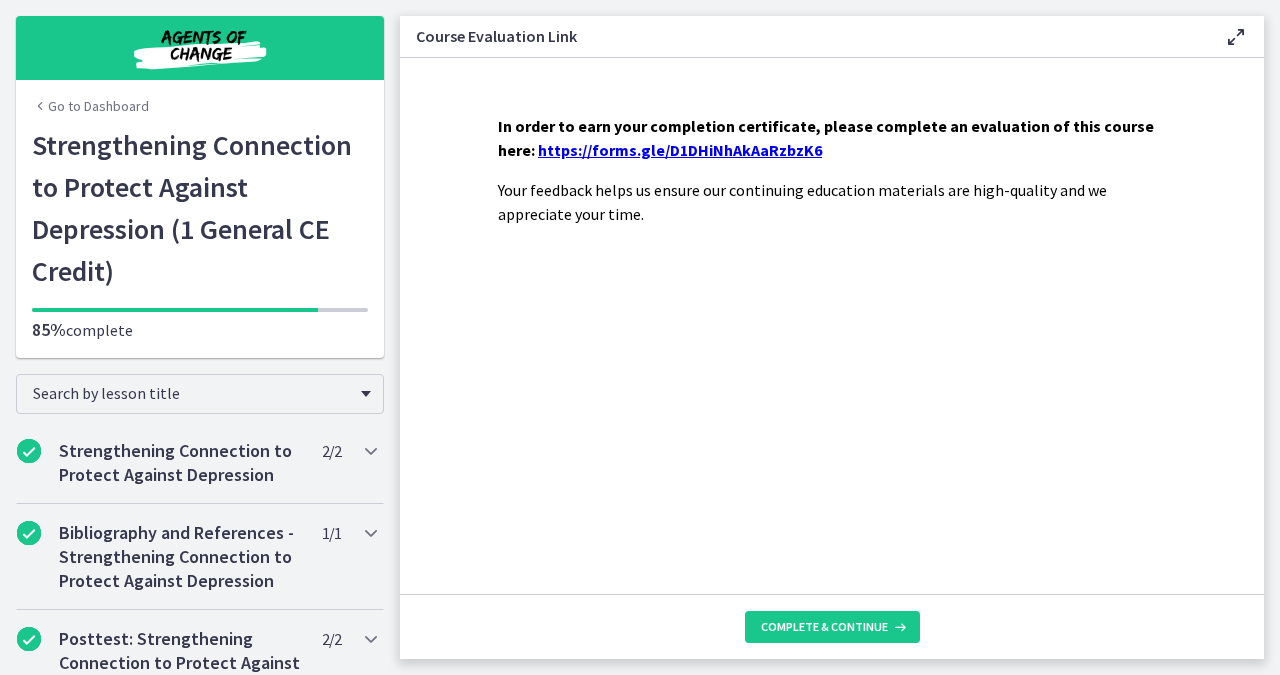 click on "https://forms.gle/D1DHiNhAkAaRzbzK6" at bounding box center [680, 150] 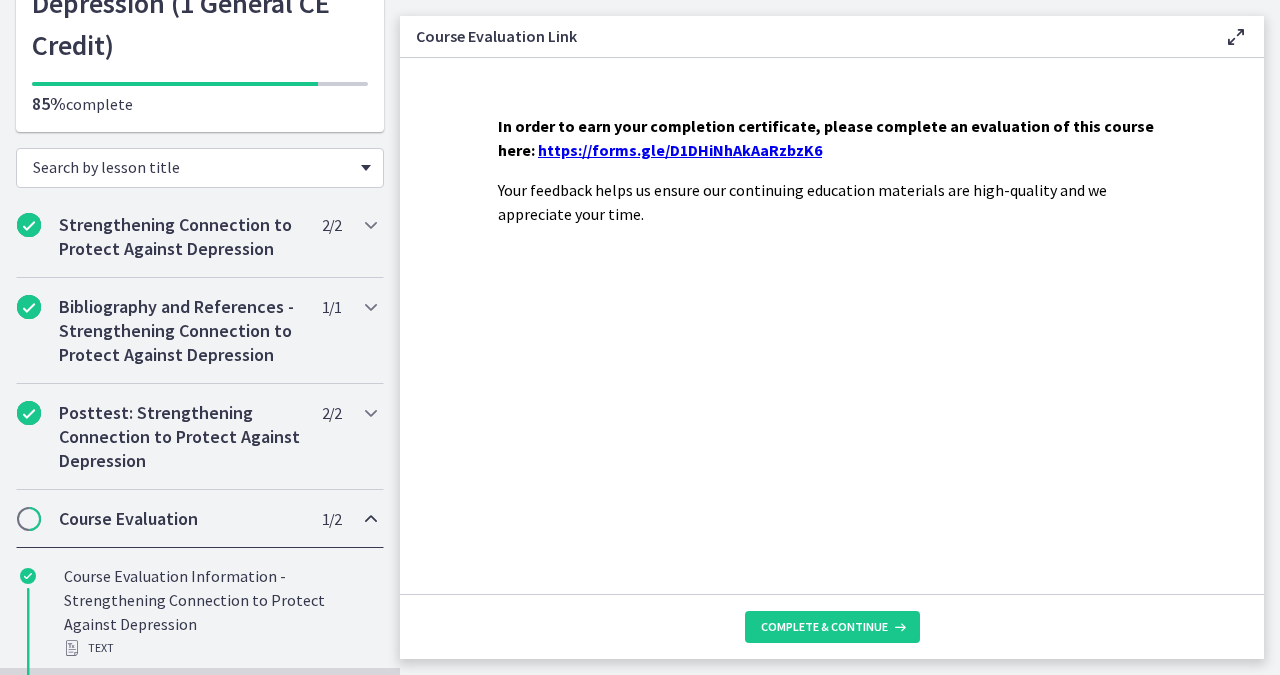 scroll, scrollTop: 225, scrollLeft: 0, axis: vertical 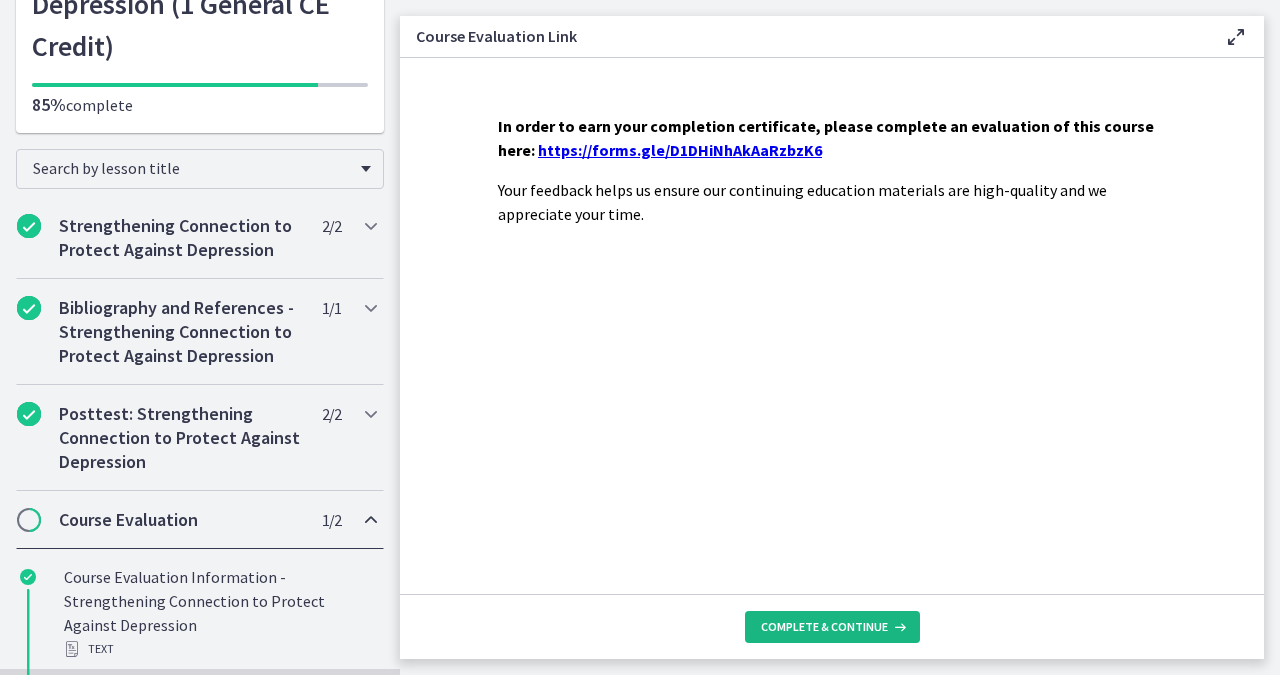 click on "Complete & continue" at bounding box center [824, 627] 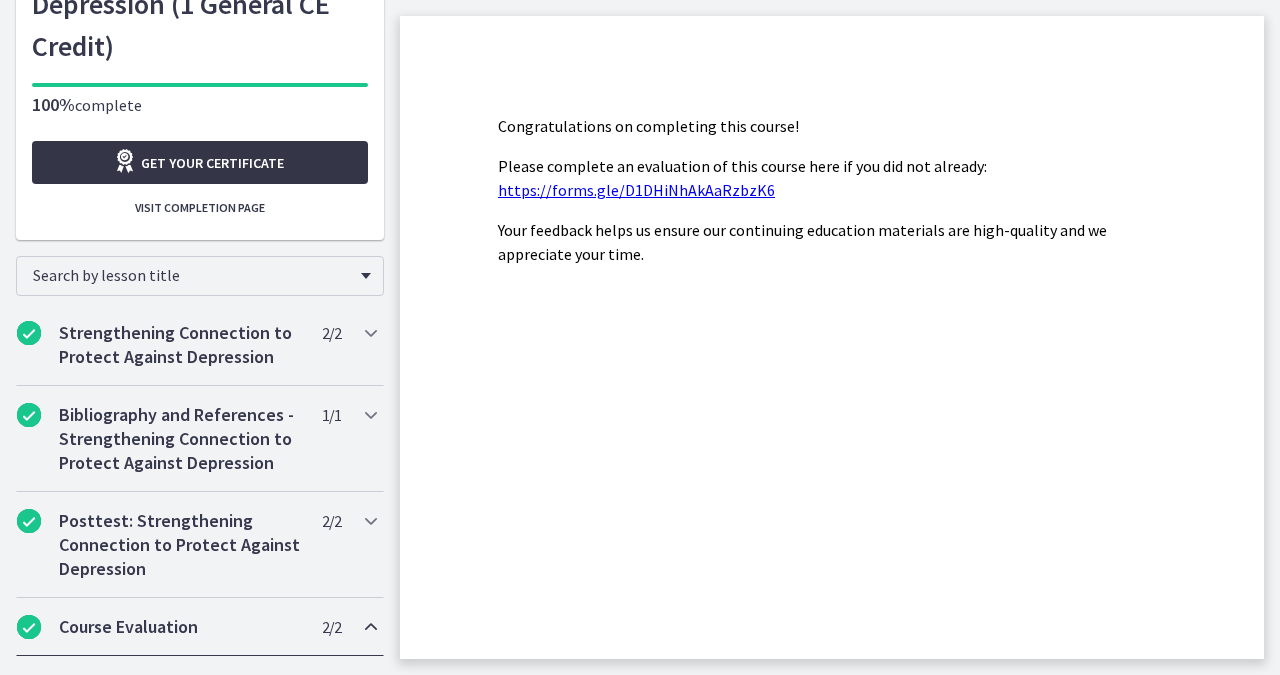 click on "Get your certificate" at bounding box center (212, 163) 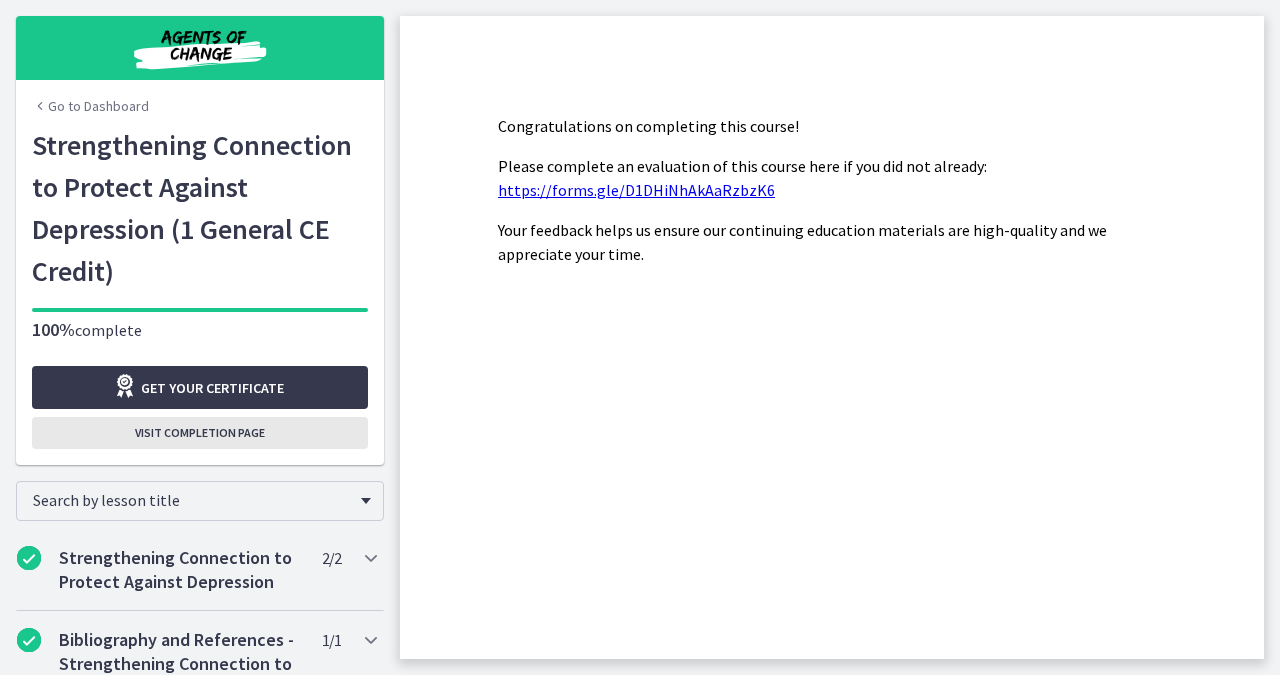 scroll, scrollTop: 0, scrollLeft: 0, axis: both 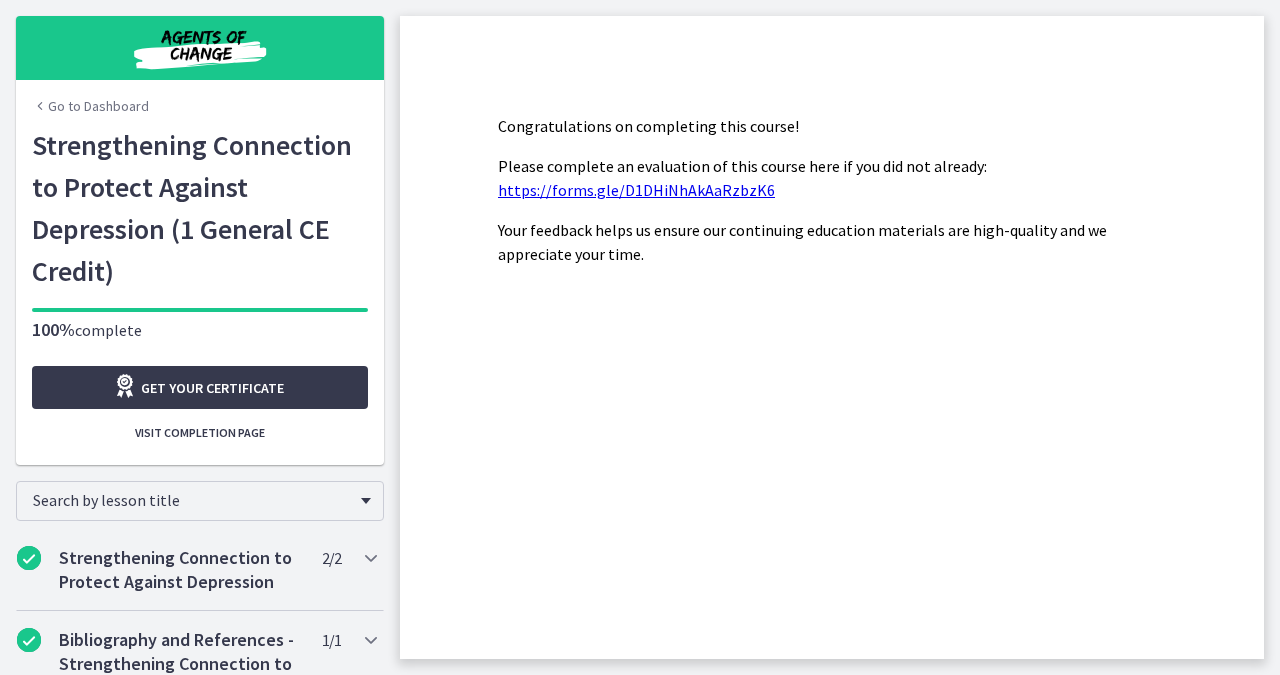 click on "Go to Dashboard" at bounding box center (90, 106) 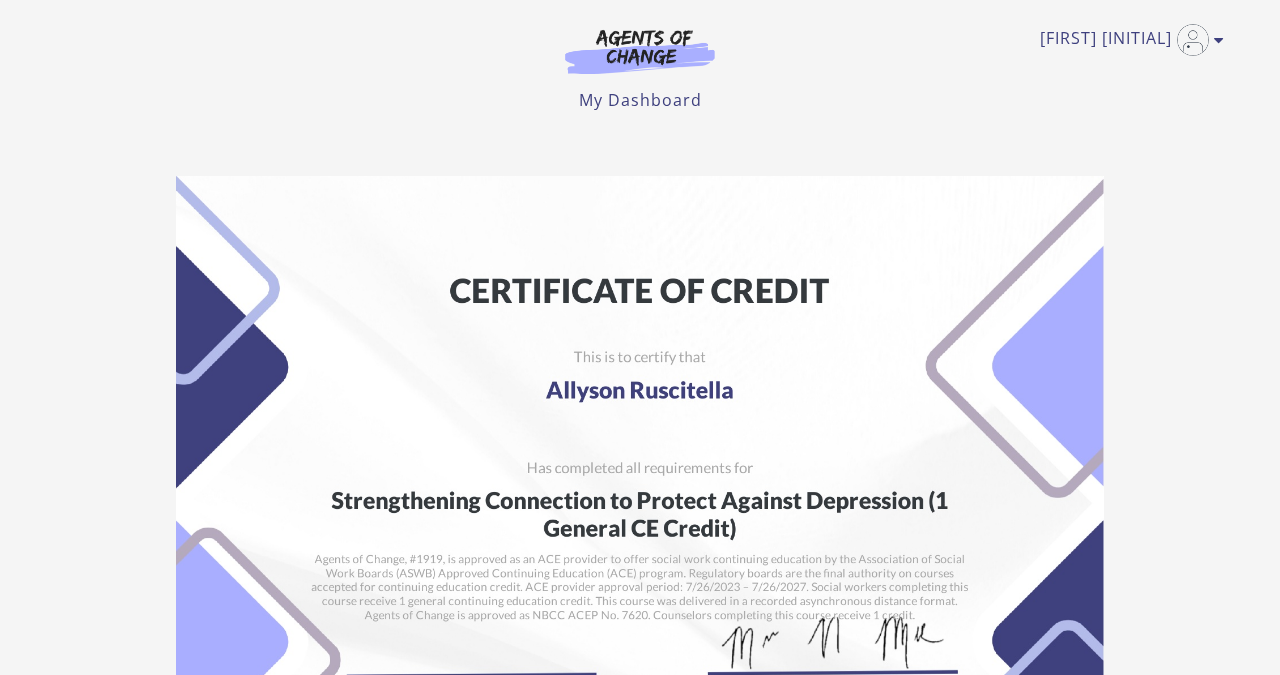 scroll, scrollTop: 0, scrollLeft: 0, axis: both 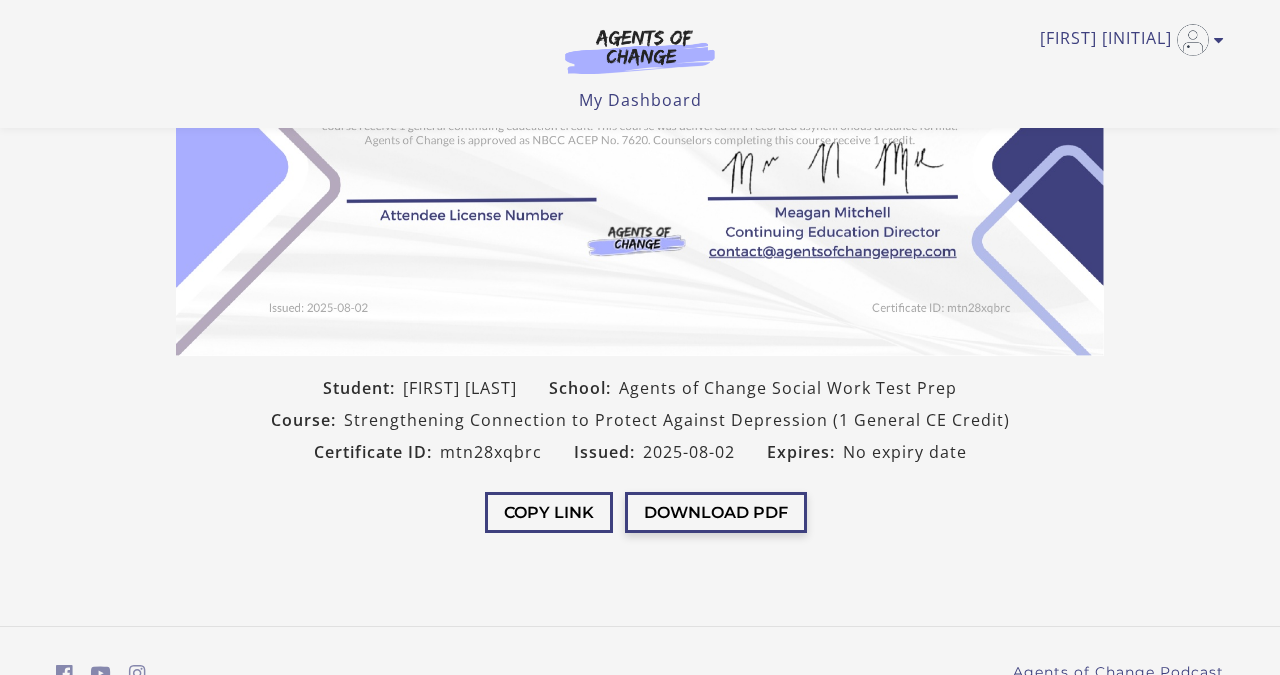 click on "Download PDF" at bounding box center [716, 512] 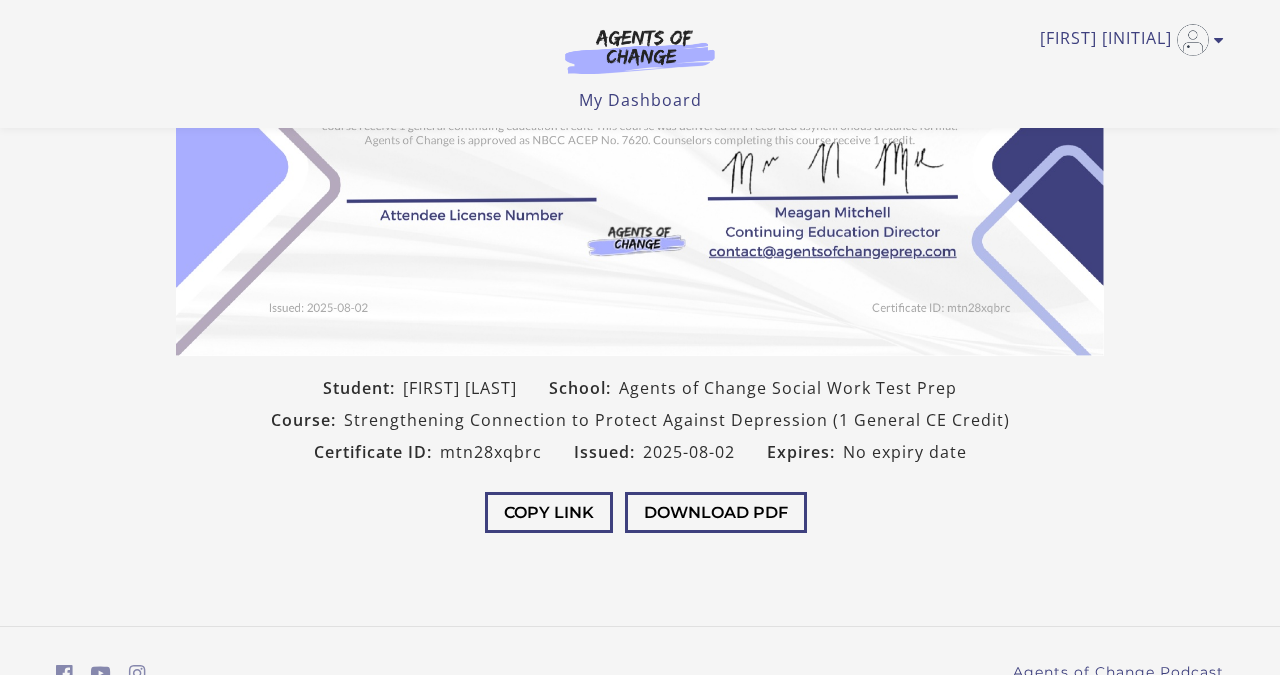 click on "[NAME] R
My Account
Support
Sign Out" at bounding box center [640, 40] 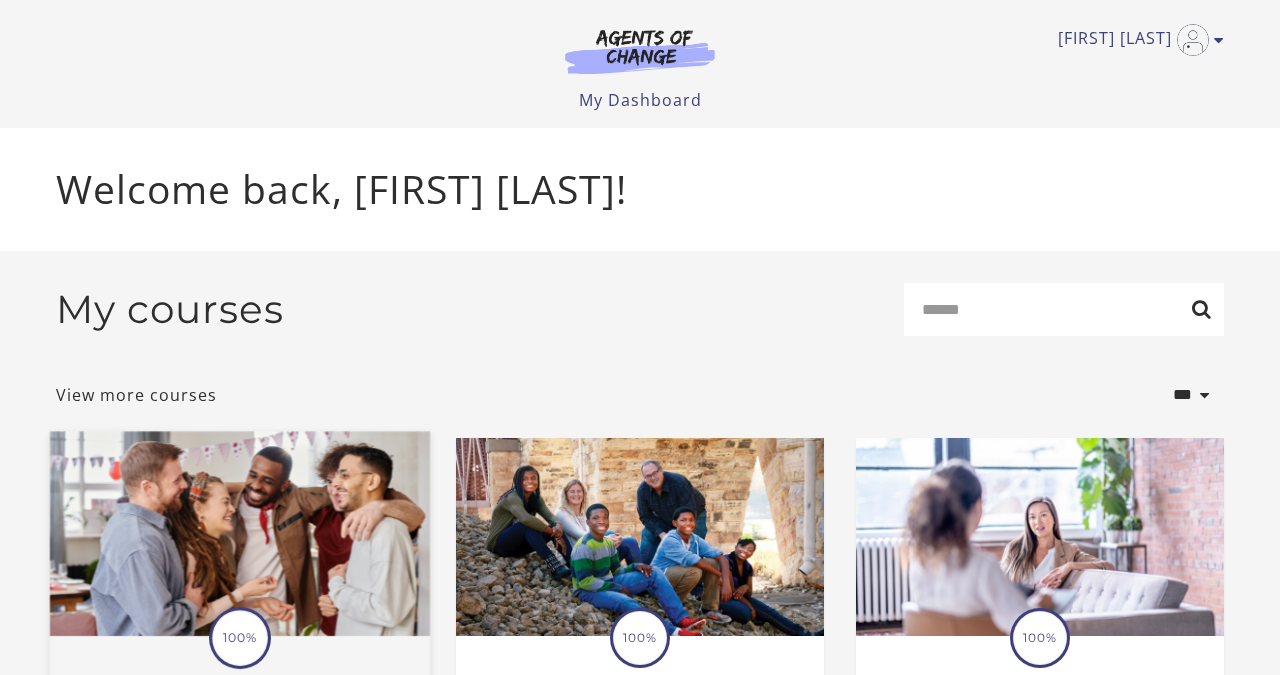 scroll, scrollTop: 0, scrollLeft: 0, axis: both 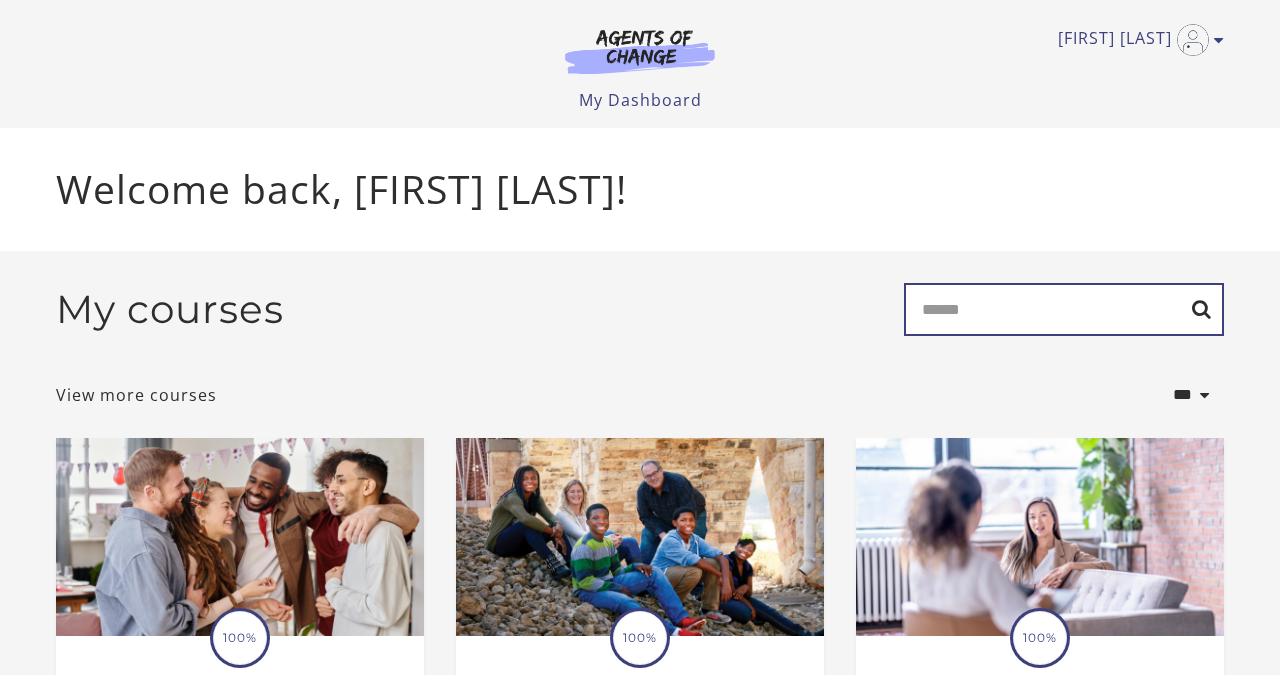 click on "Search" at bounding box center (1064, 309) 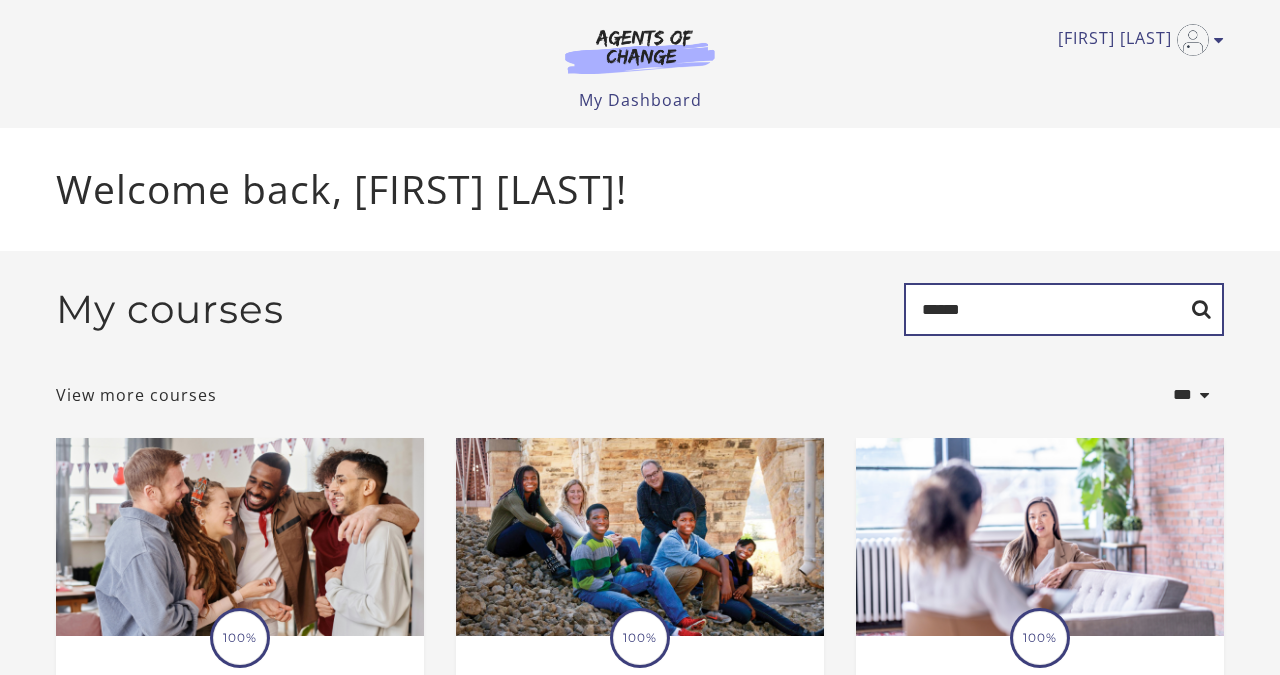 type on "******" 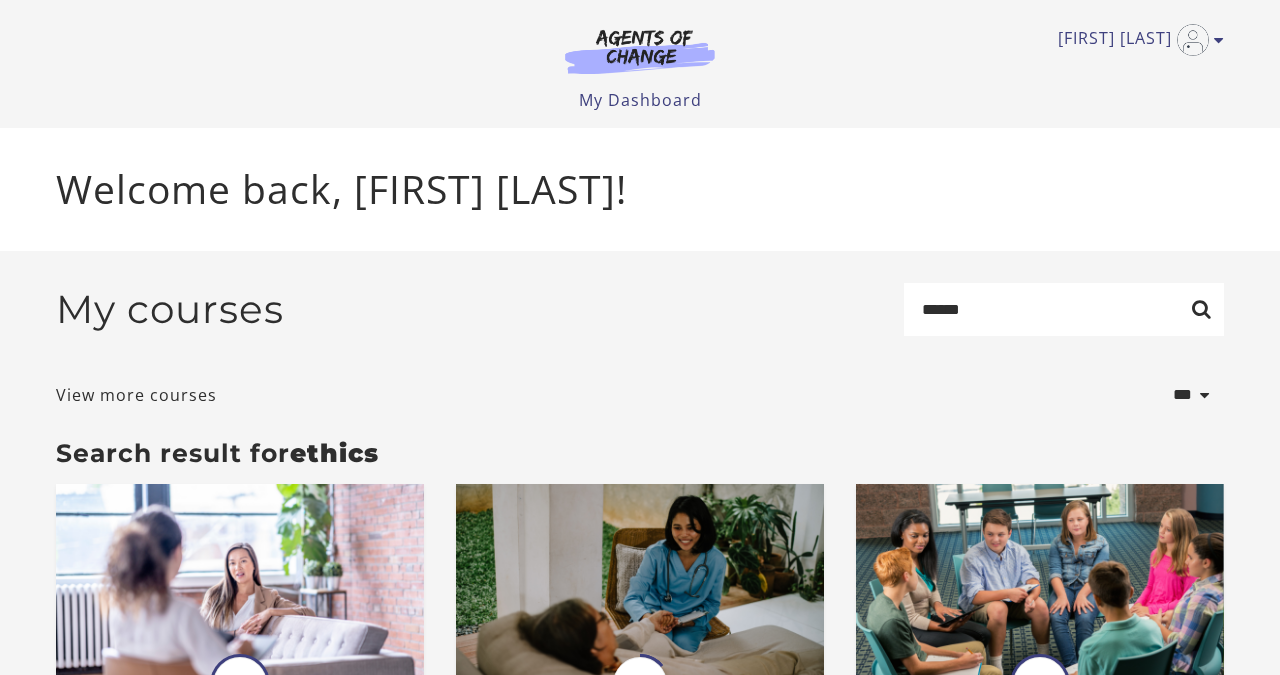 scroll, scrollTop: 0, scrollLeft: 0, axis: both 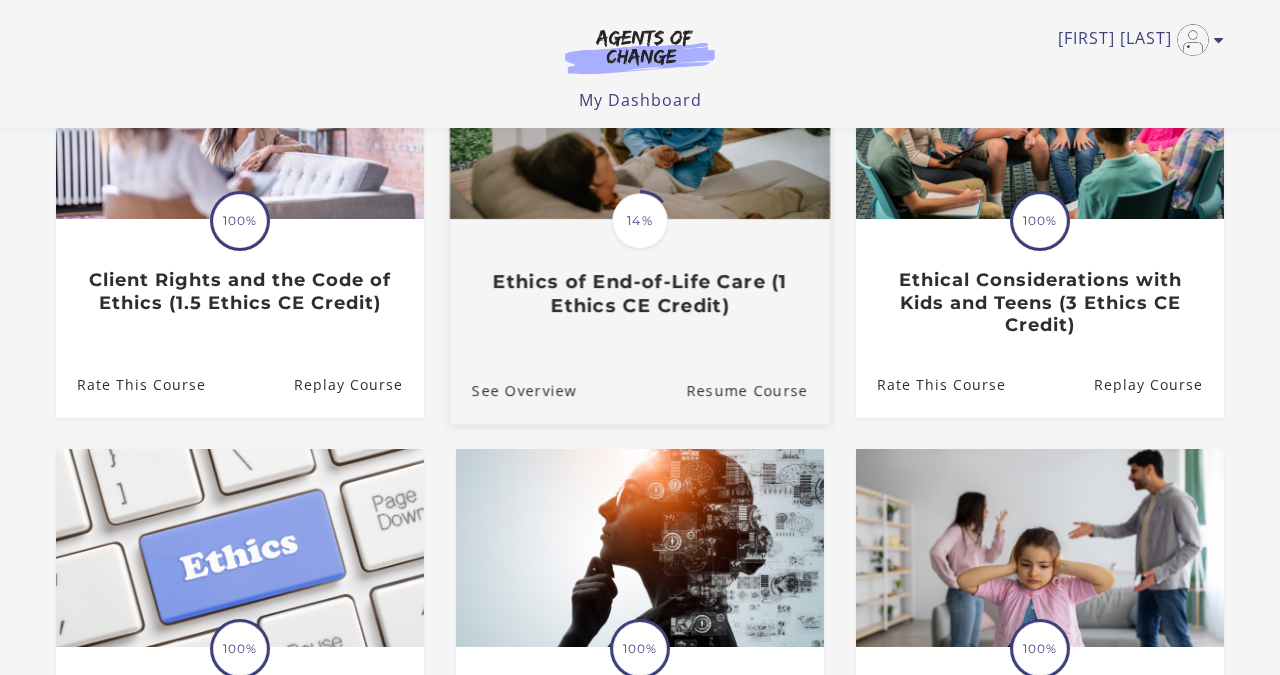 click on "Translation missing: en.liquid.partials.dashboard_course_card.progress_description: 14%
14%
Ethics of End-of-Life Care (1 Ethics CE Credit)" at bounding box center [640, 269] 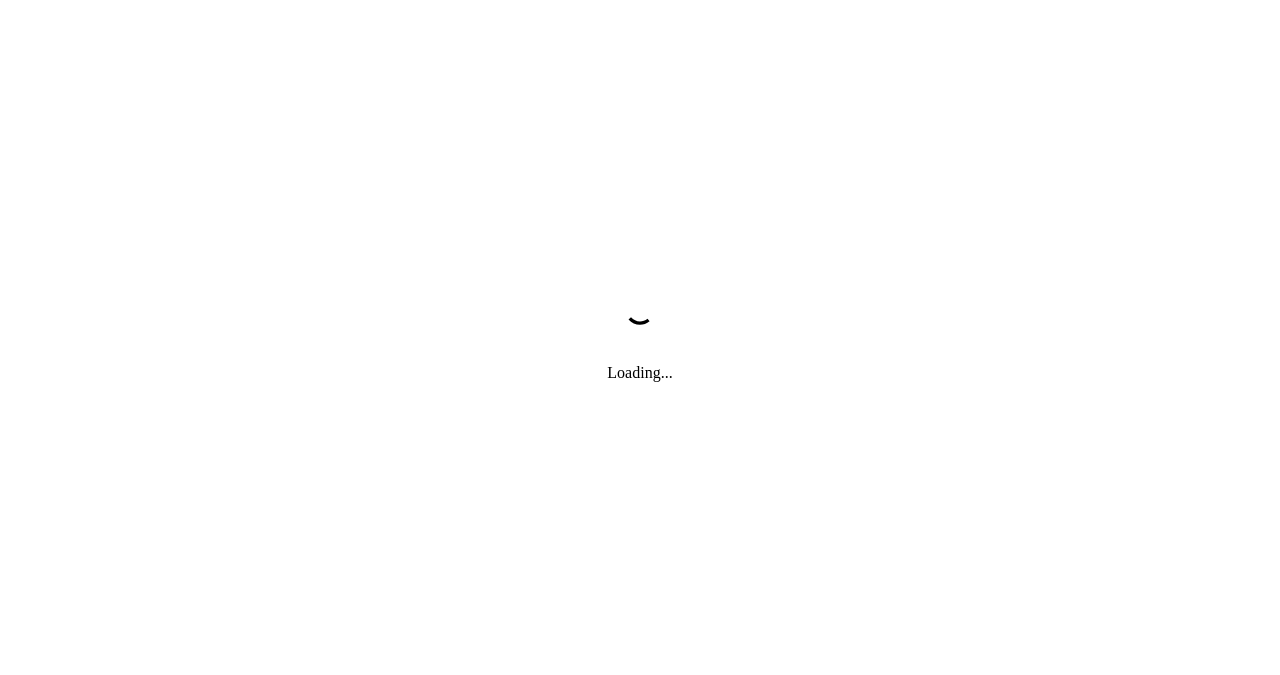 scroll, scrollTop: 0, scrollLeft: 0, axis: both 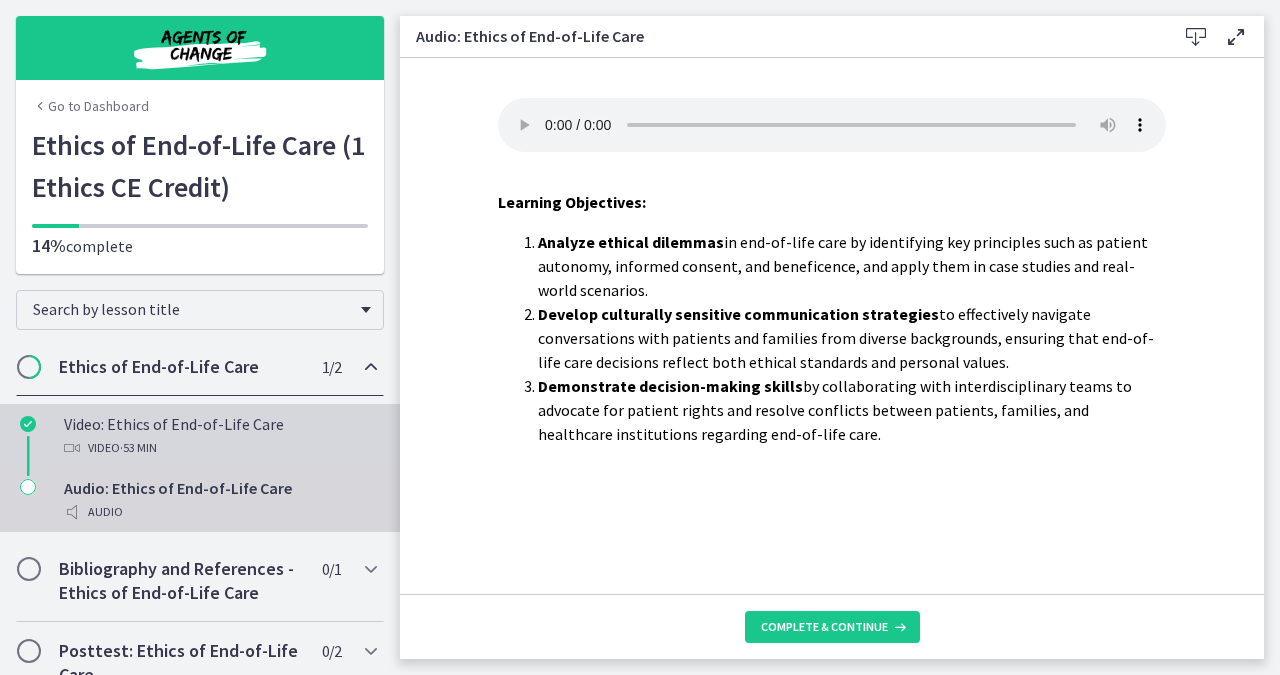 click on "Video: Ethics of End-of-Life Care
Video
·  53 min" at bounding box center [220, 436] 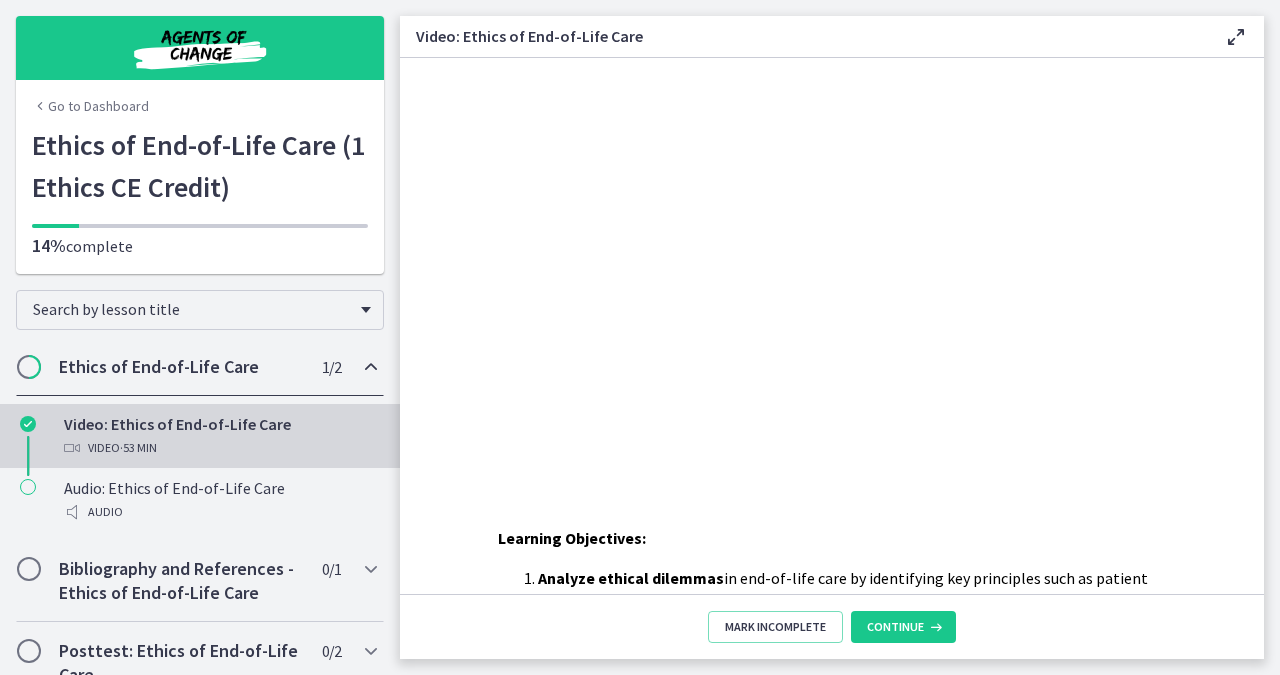 scroll, scrollTop: 0, scrollLeft: 0, axis: both 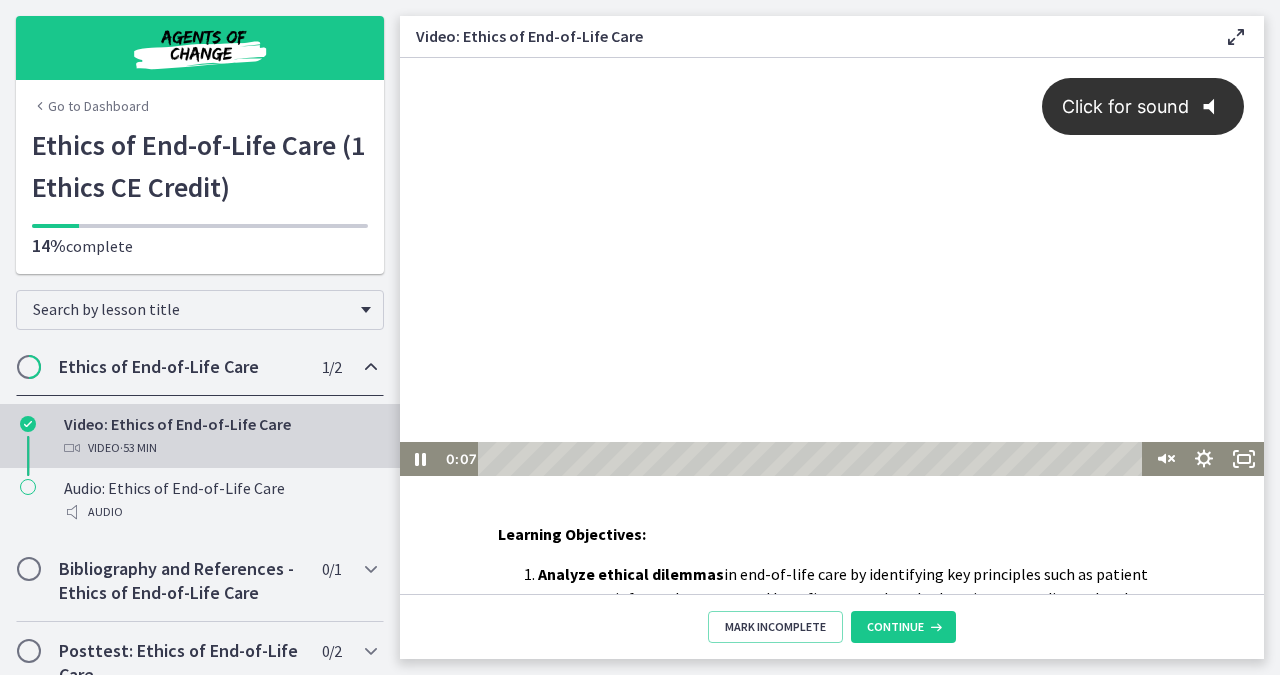 click on "Click for sound
@keyframes VOLUME_SMALL_WAVE_FLASH {
0% { opacity: 0; }
33% { opacity: 1; }
66% { opacity: 1; }
100% { opacity: 0; }
}
@keyframes VOLUME_LARGE_WAVE_FLASH {
0% { opacity: 0; }
33% { opacity: 1; }
66% { opacity: 1; }
100% { opacity: 0; }
}
.volume__small-wave {
animation: VOLUME_SMALL_WAVE_FLASH 2s infinite;
opacity: 0;
}
.volume__large-wave {
animation: VOLUME_LARGE_WAVE_FLASH 2s infinite .3s;
opacity: 0;
}" at bounding box center (832, 250) 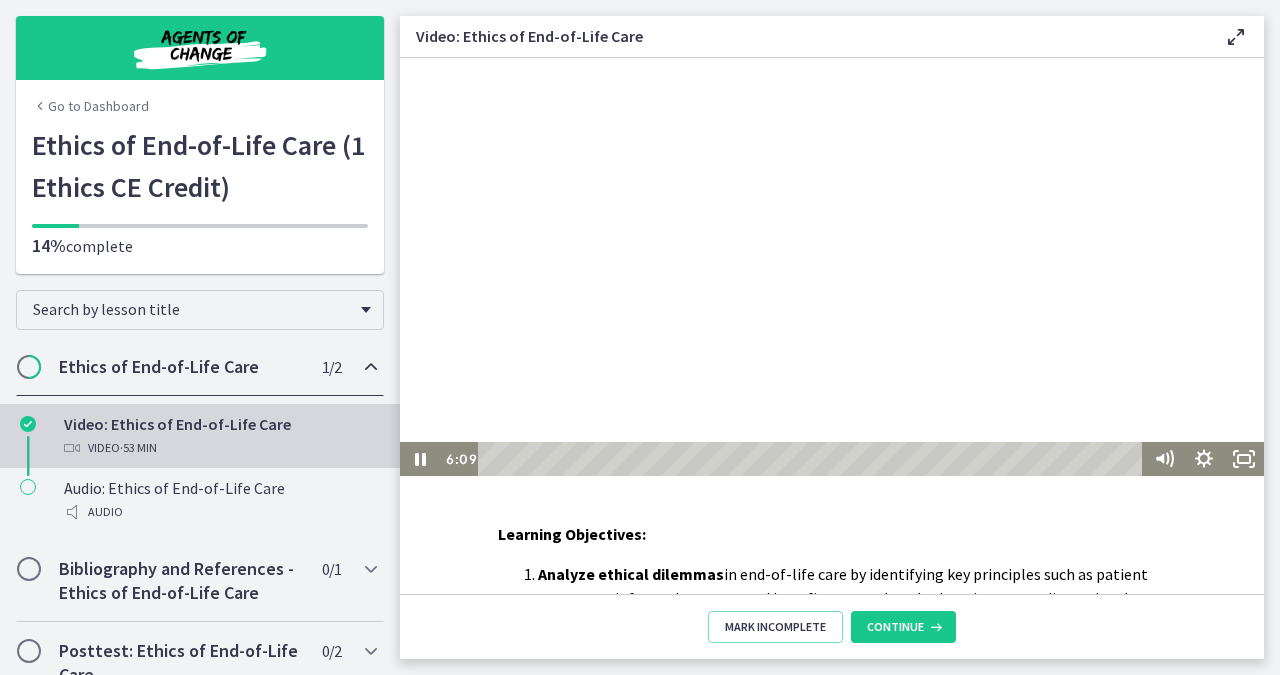scroll, scrollTop: 0, scrollLeft: 0, axis: both 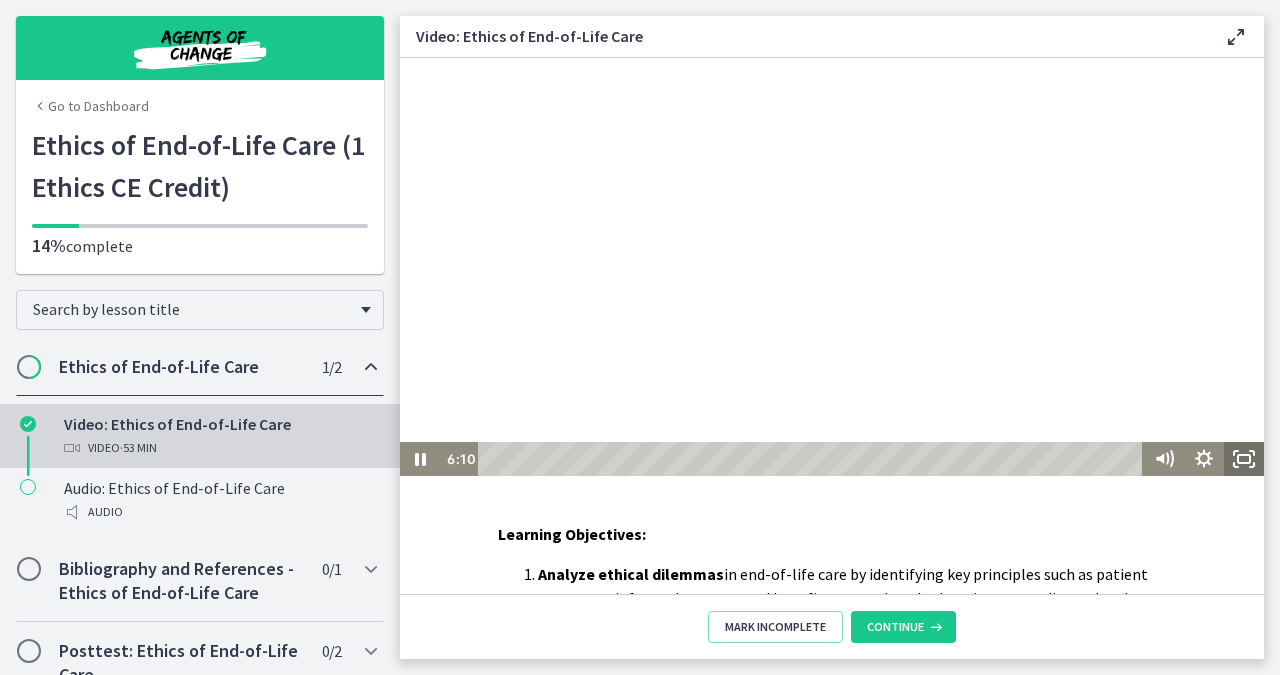 click 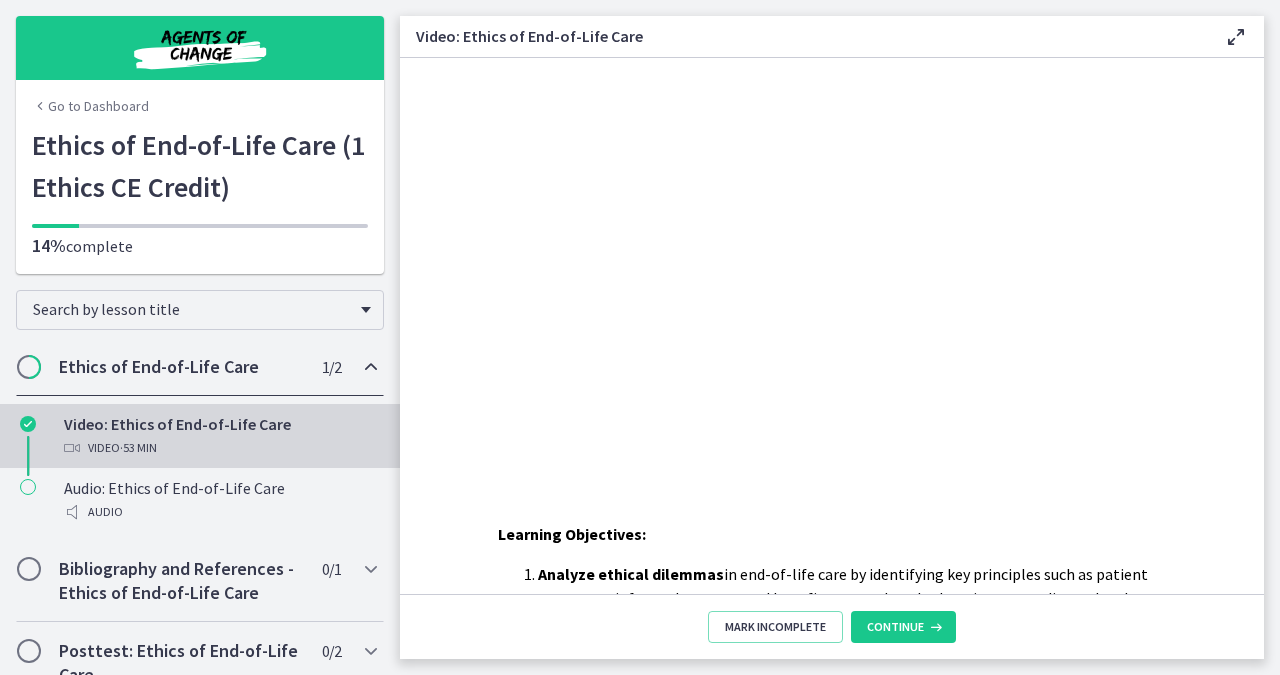 click at bounding box center [1236, 37] 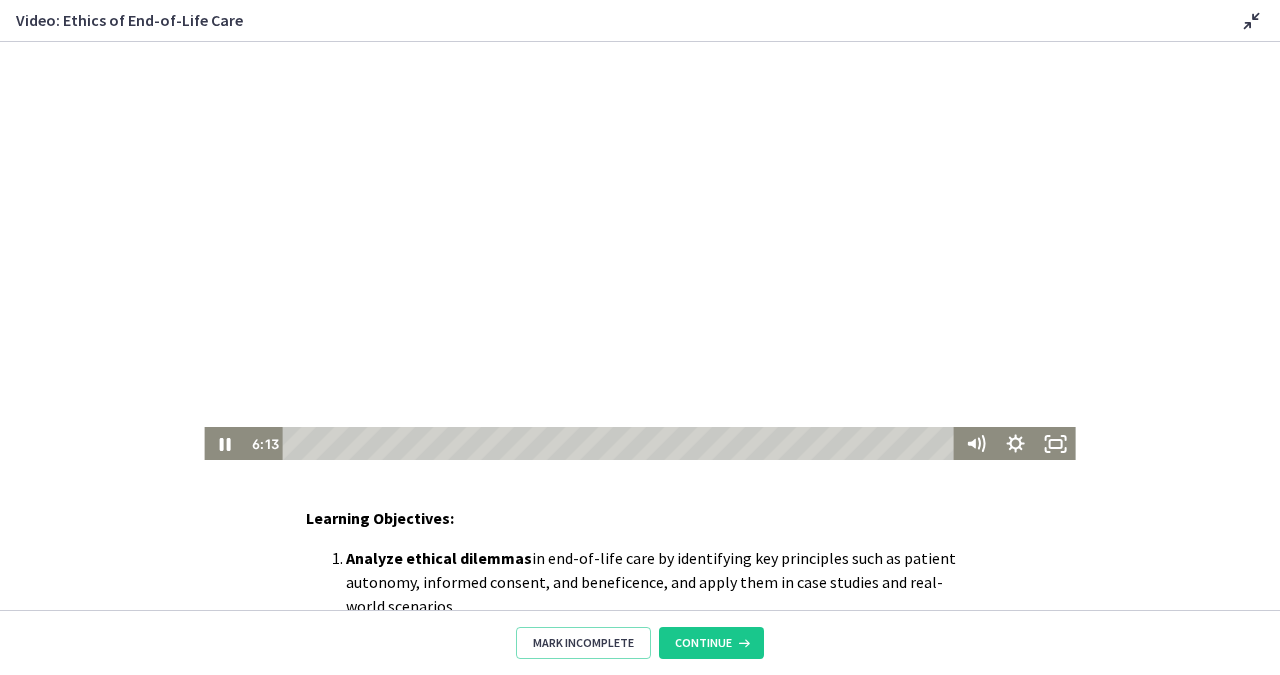 scroll, scrollTop: 0, scrollLeft: 0, axis: both 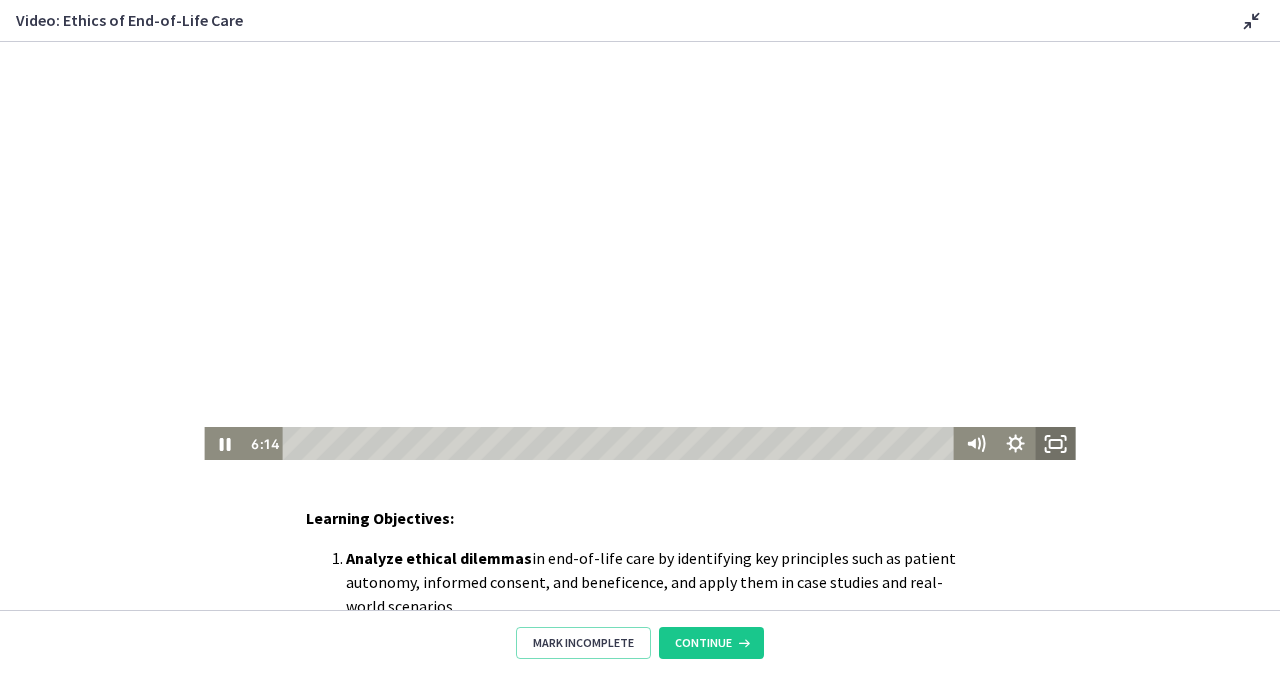 click 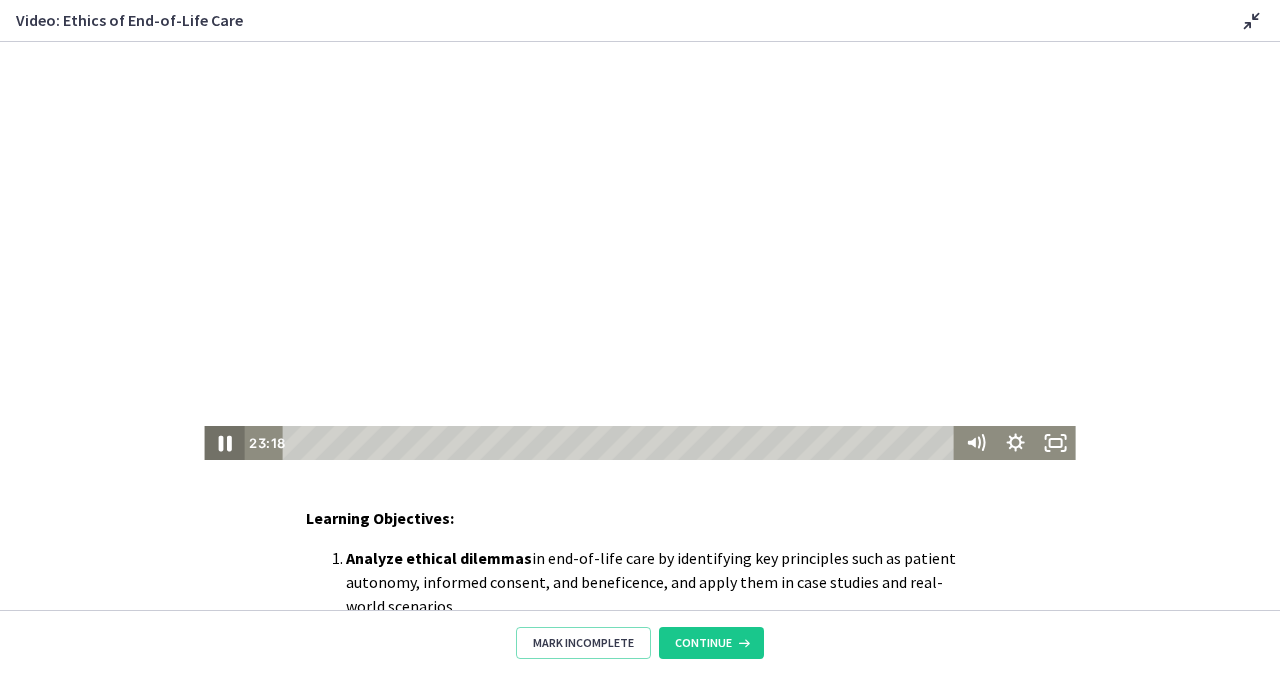 click 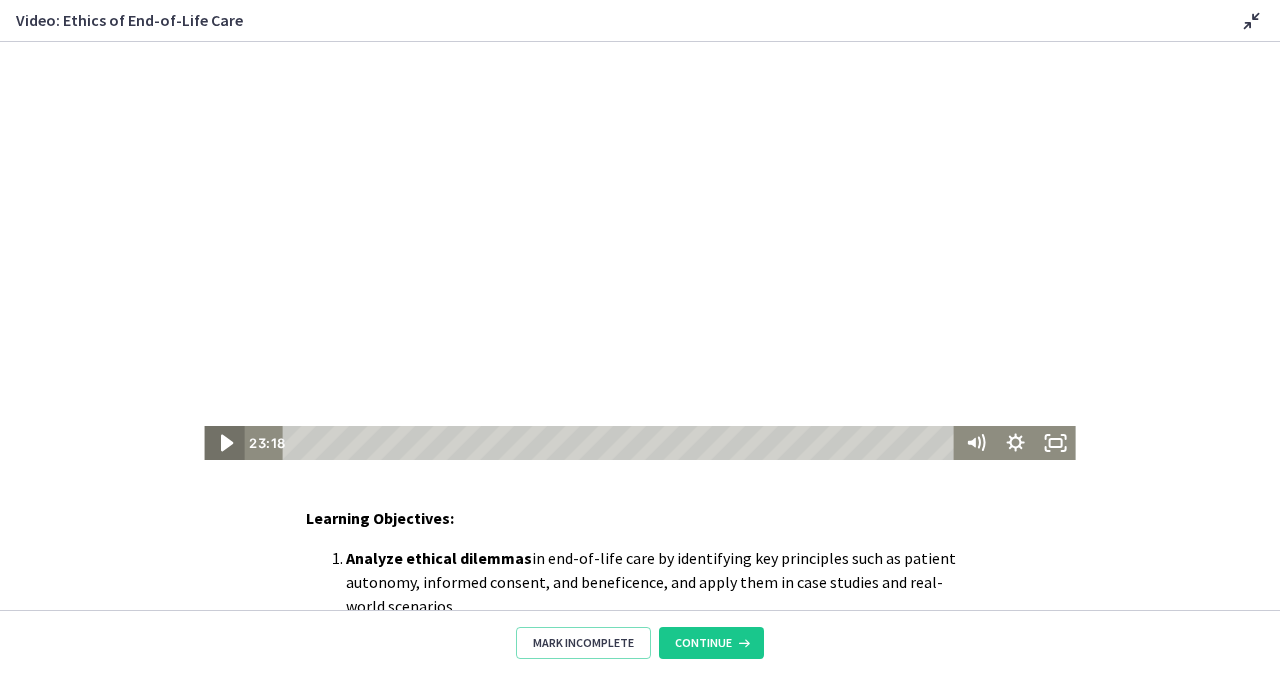 click 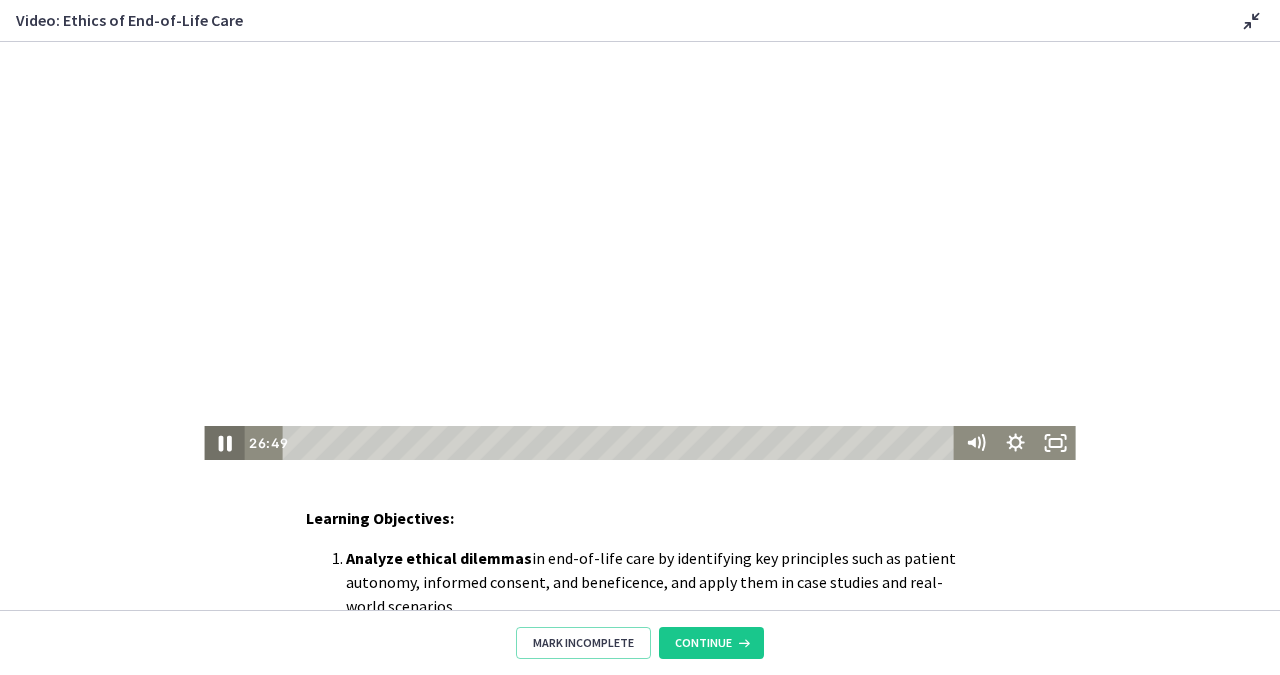 click 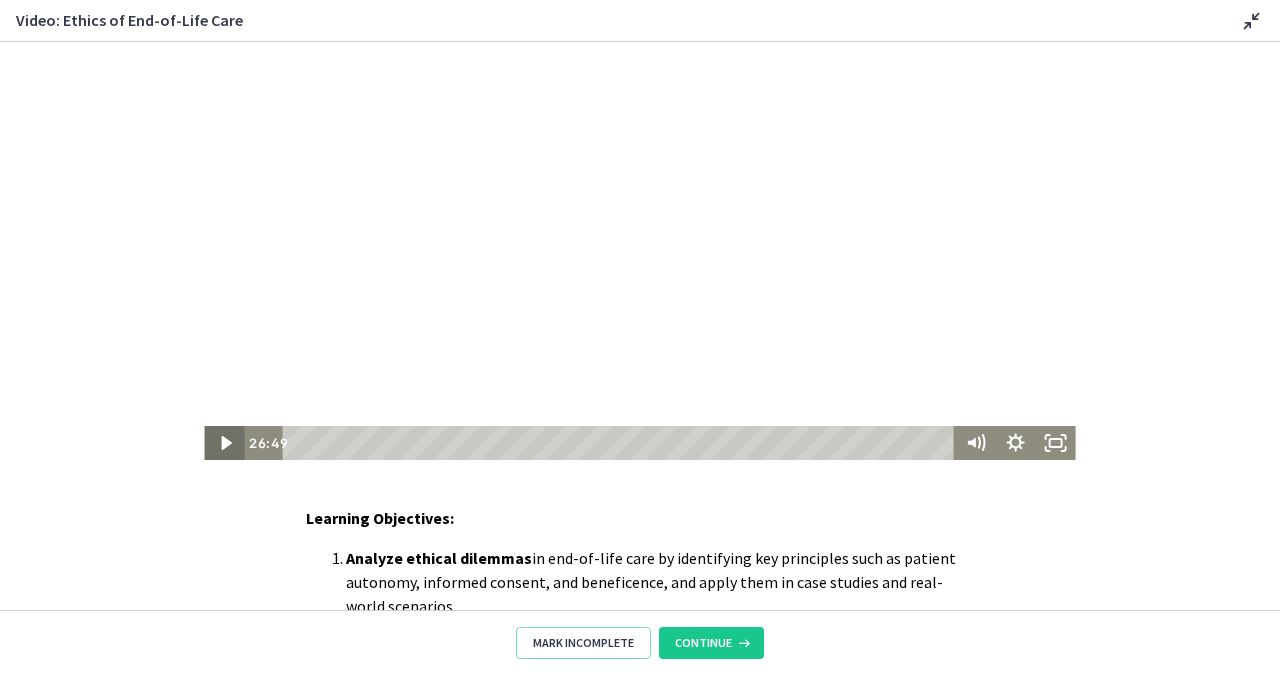 click 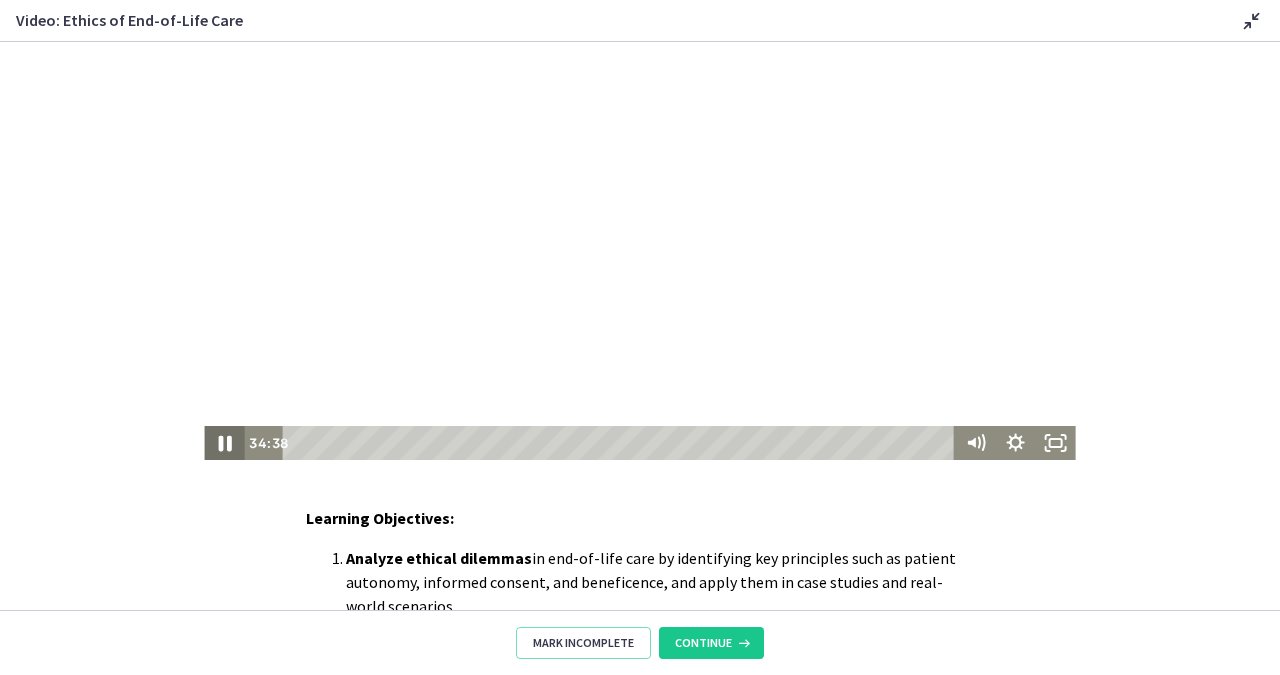 click 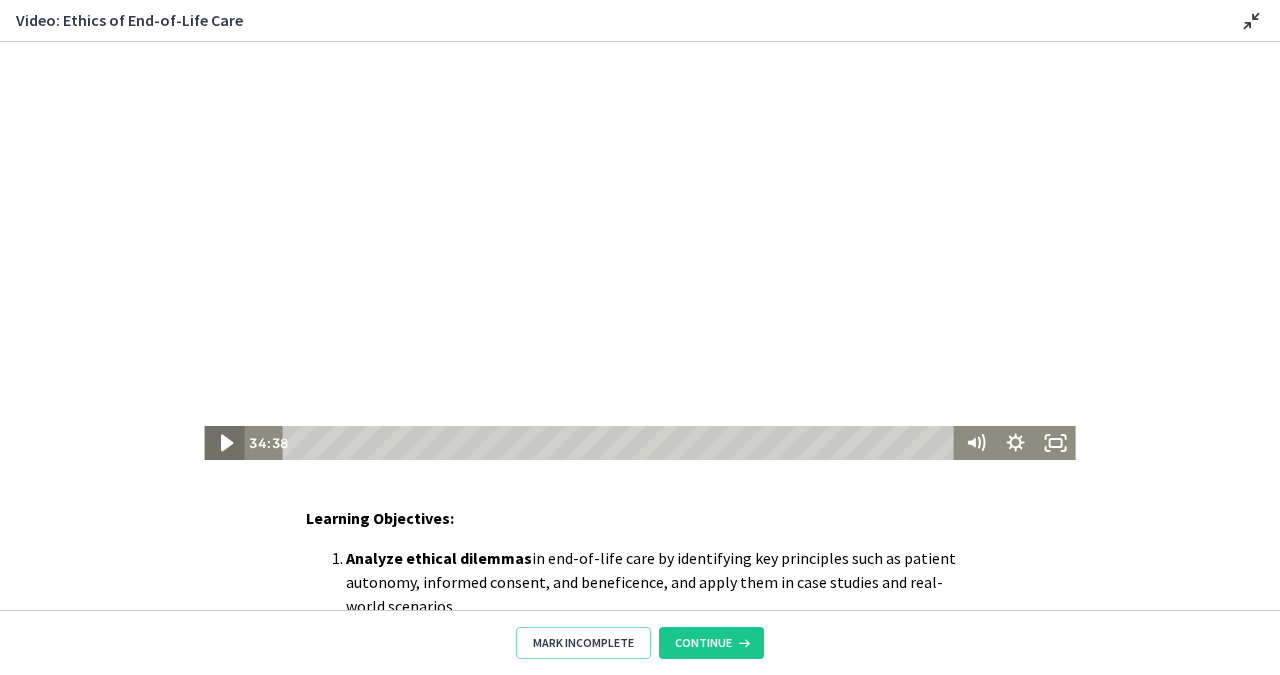 click 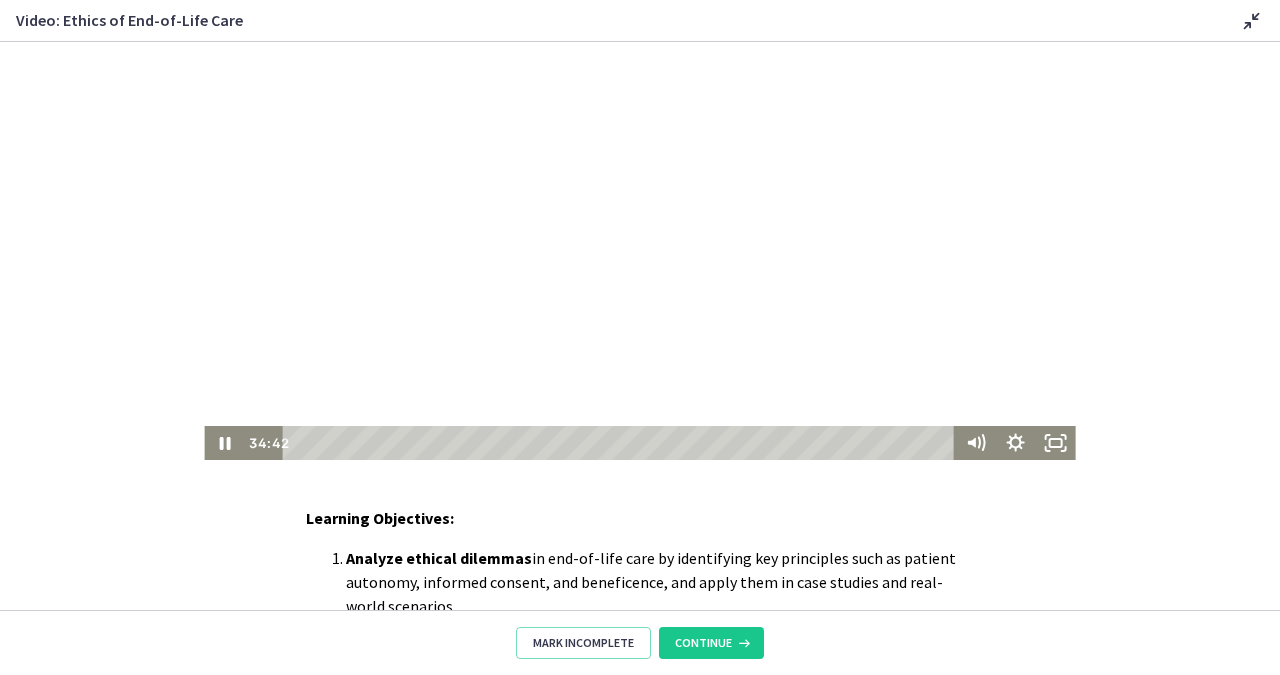 click at bounding box center (639, 249) 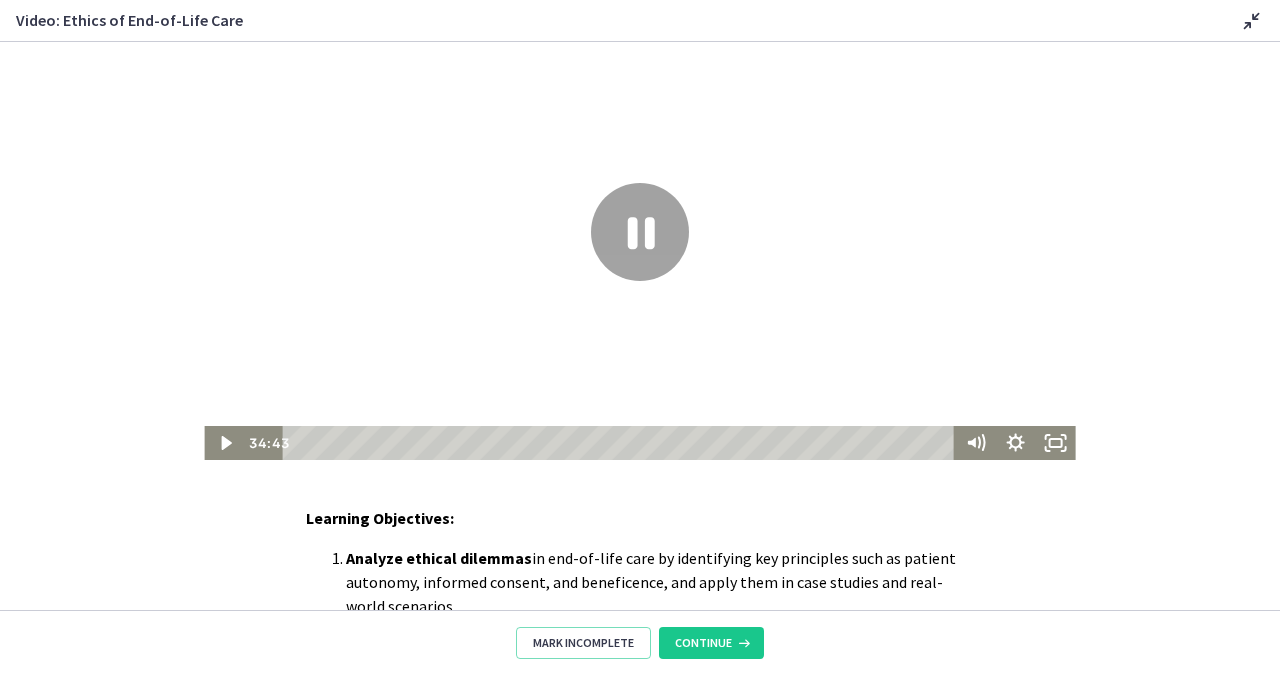 scroll, scrollTop: 0, scrollLeft: 0, axis: both 